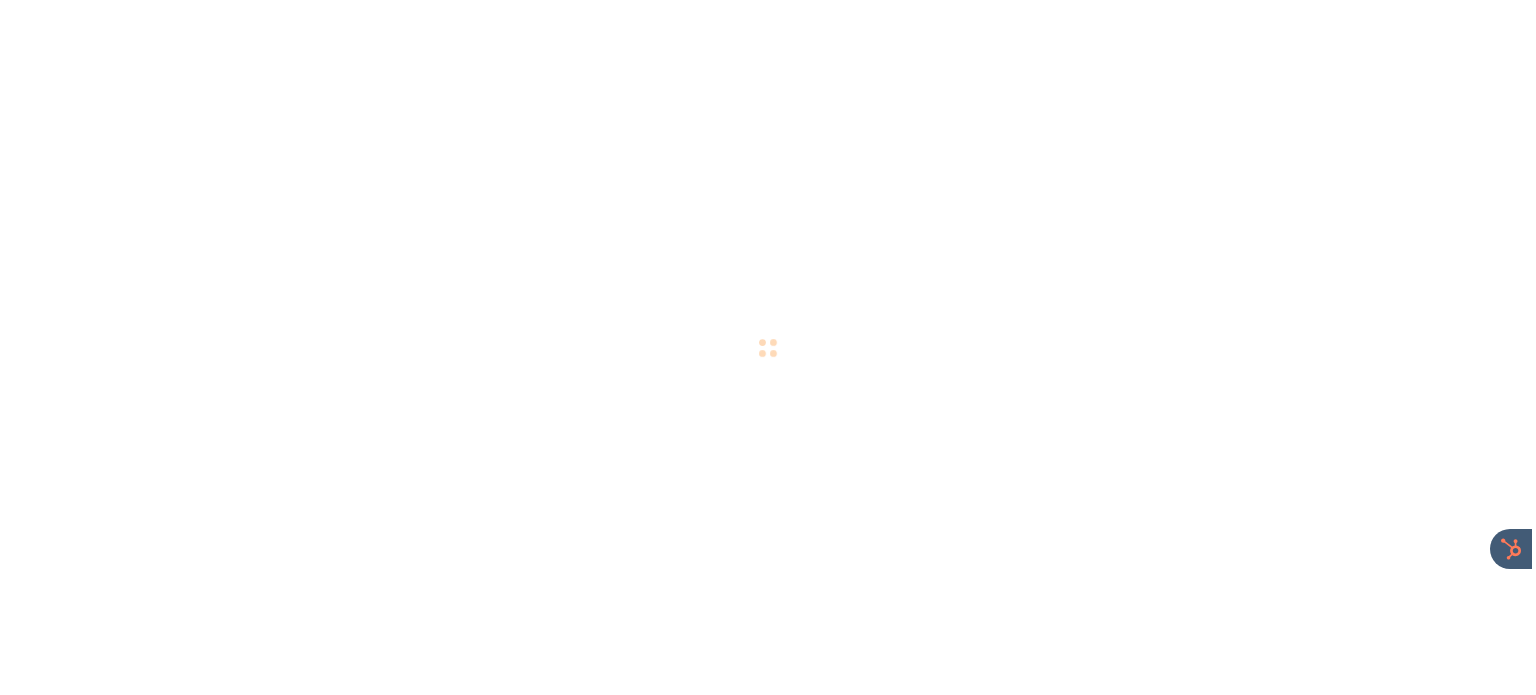 scroll, scrollTop: 0, scrollLeft: 0, axis: both 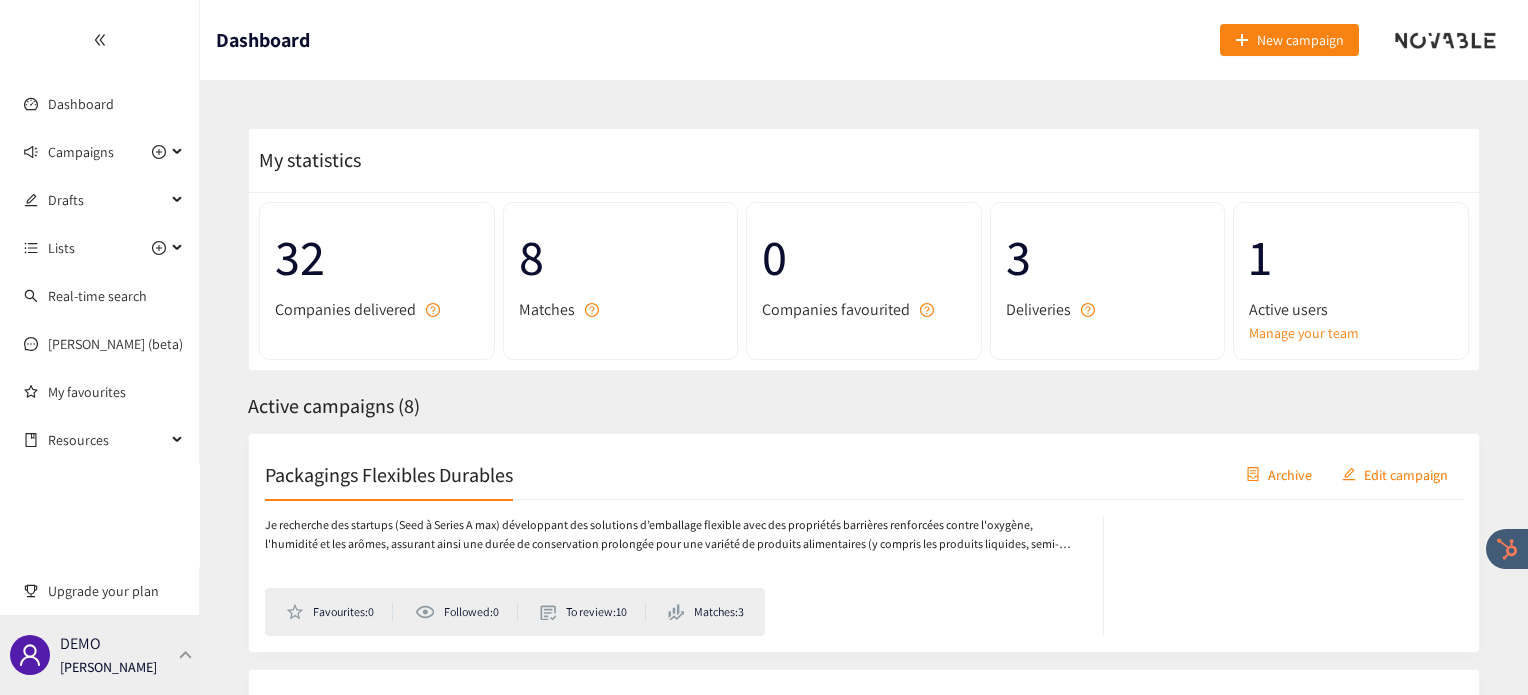 click at bounding box center (186, 654) 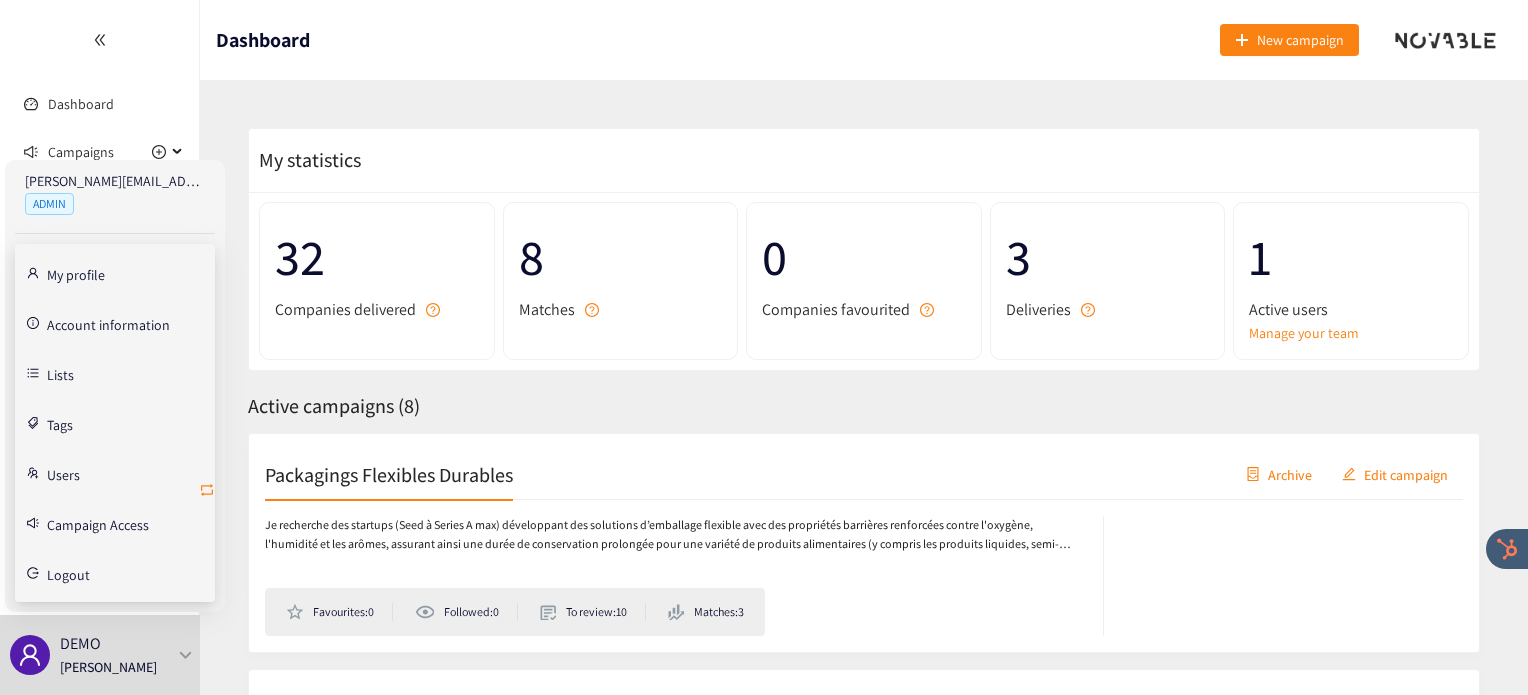 click 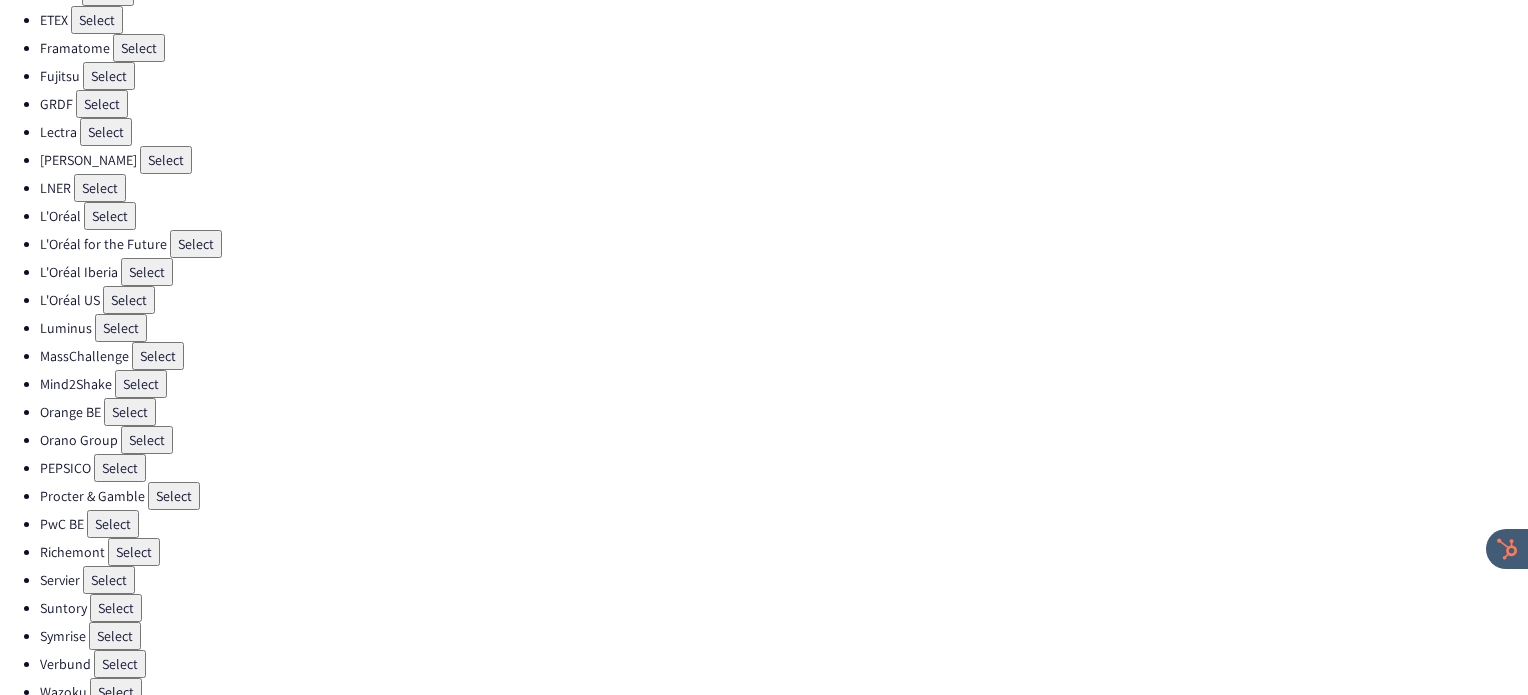 scroll, scrollTop: 536, scrollLeft: 0, axis: vertical 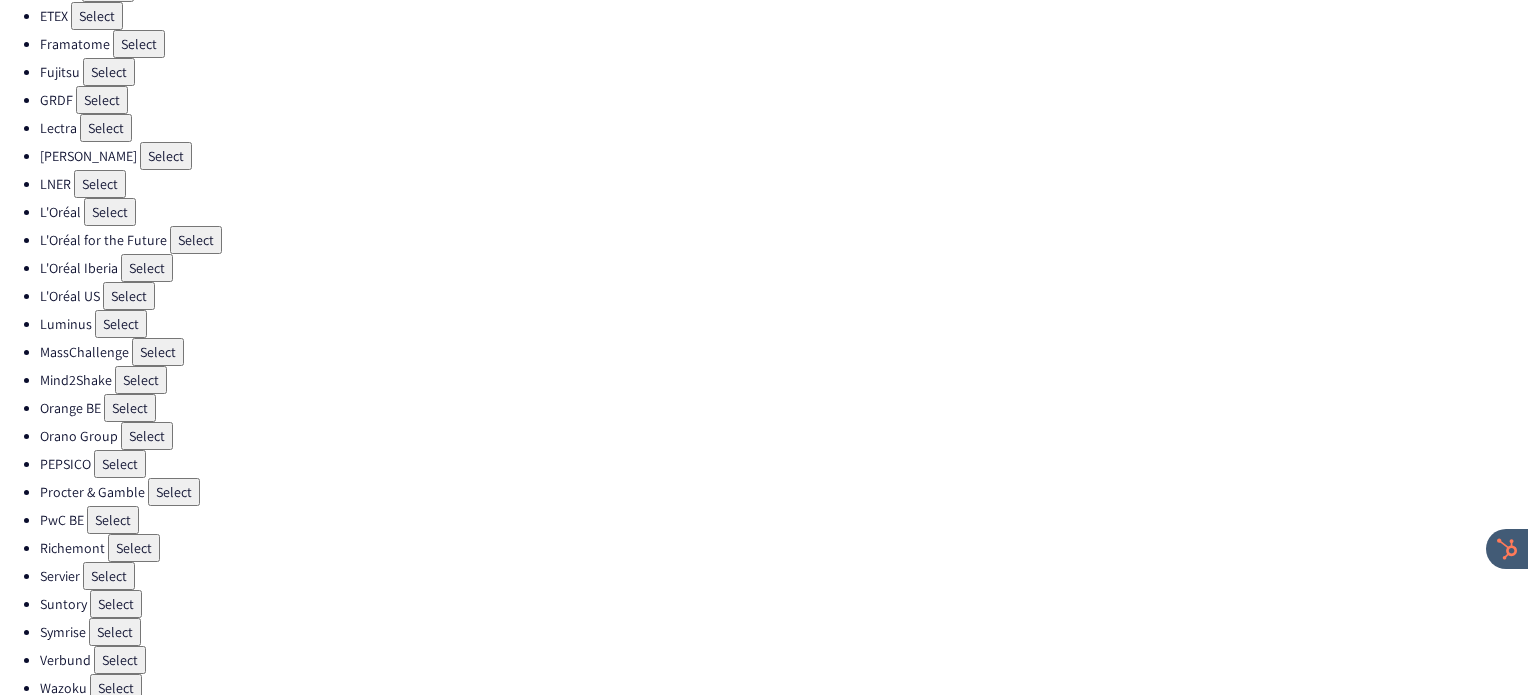 click on "Select" at bounding box center [134, 548] 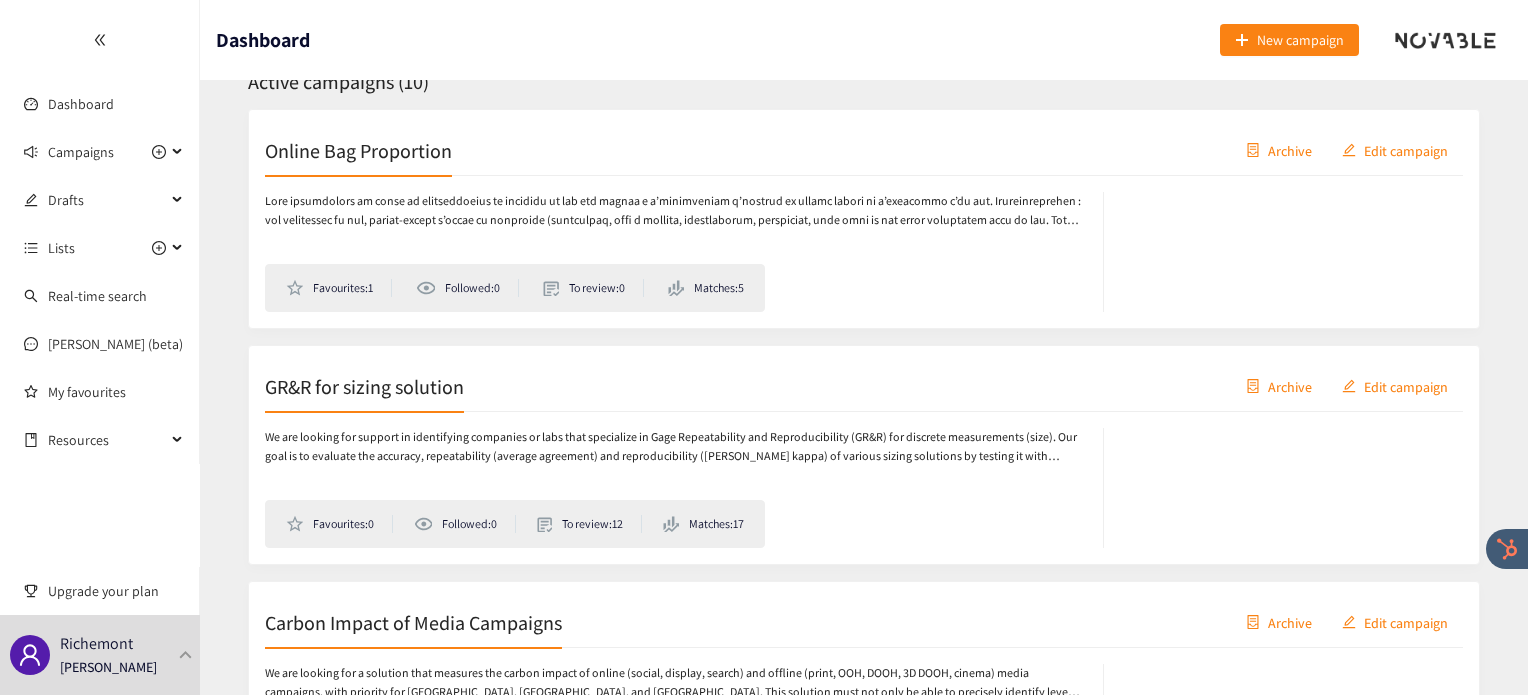 scroll, scrollTop: 327, scrollLeft: 0, axis: vertical 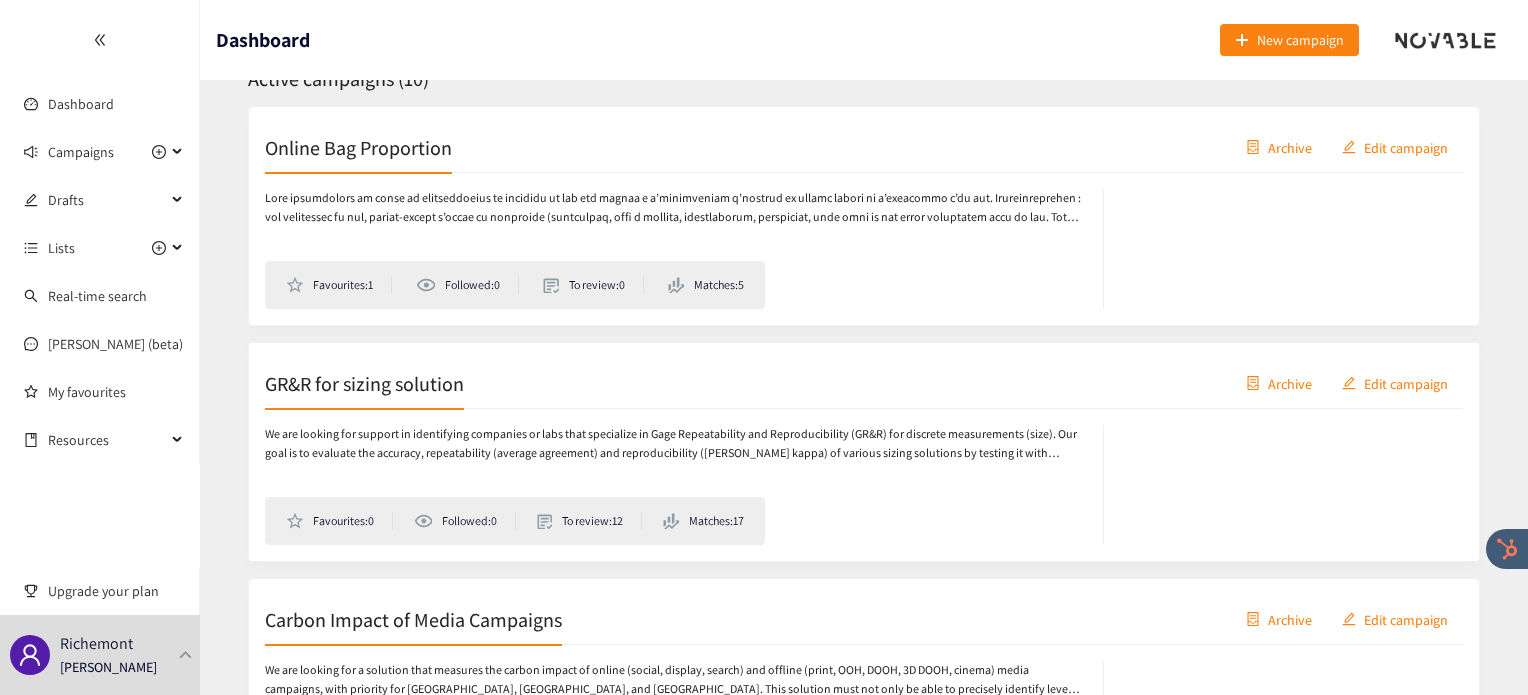click on "Online Bag Proportion Archive Edit campaign" at bounding box center [864, 148] 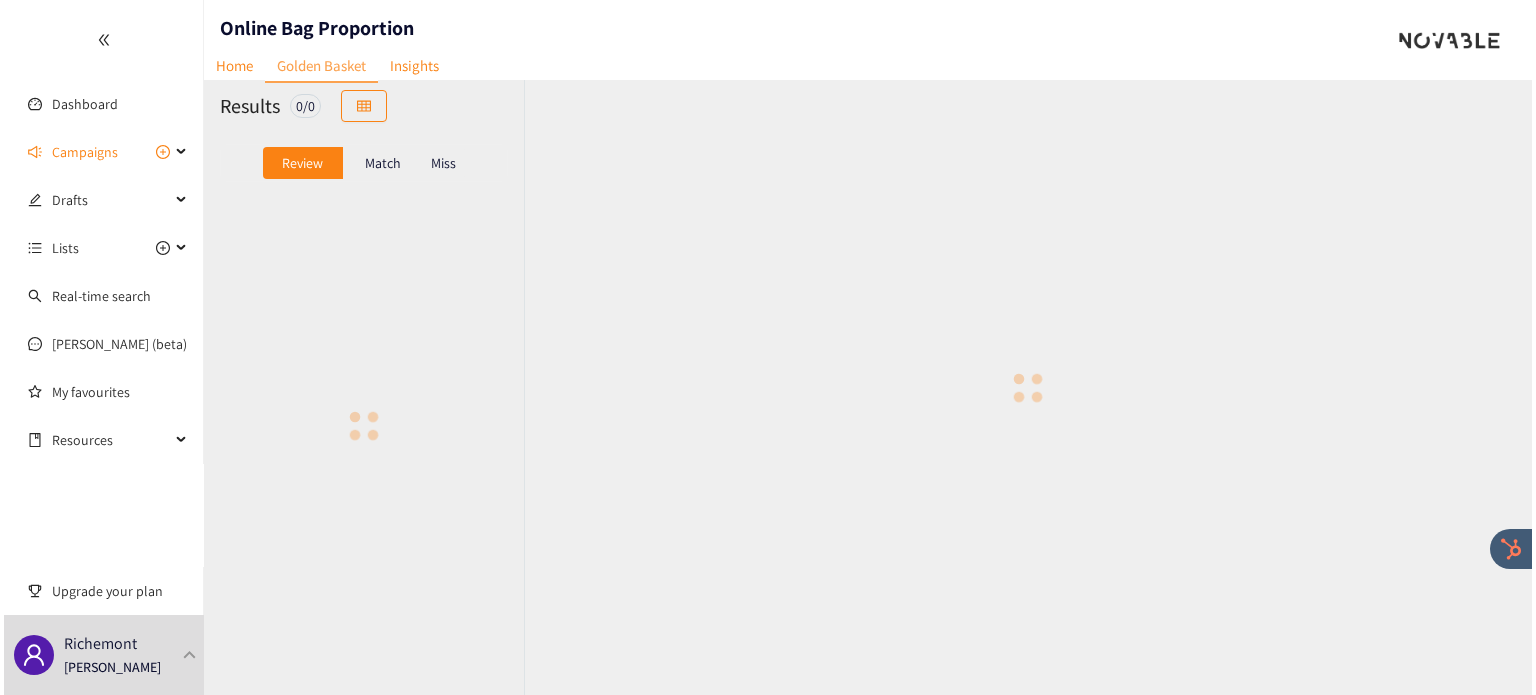 scroll, scrollTop: 0, scrollLeft: 0, axis: both 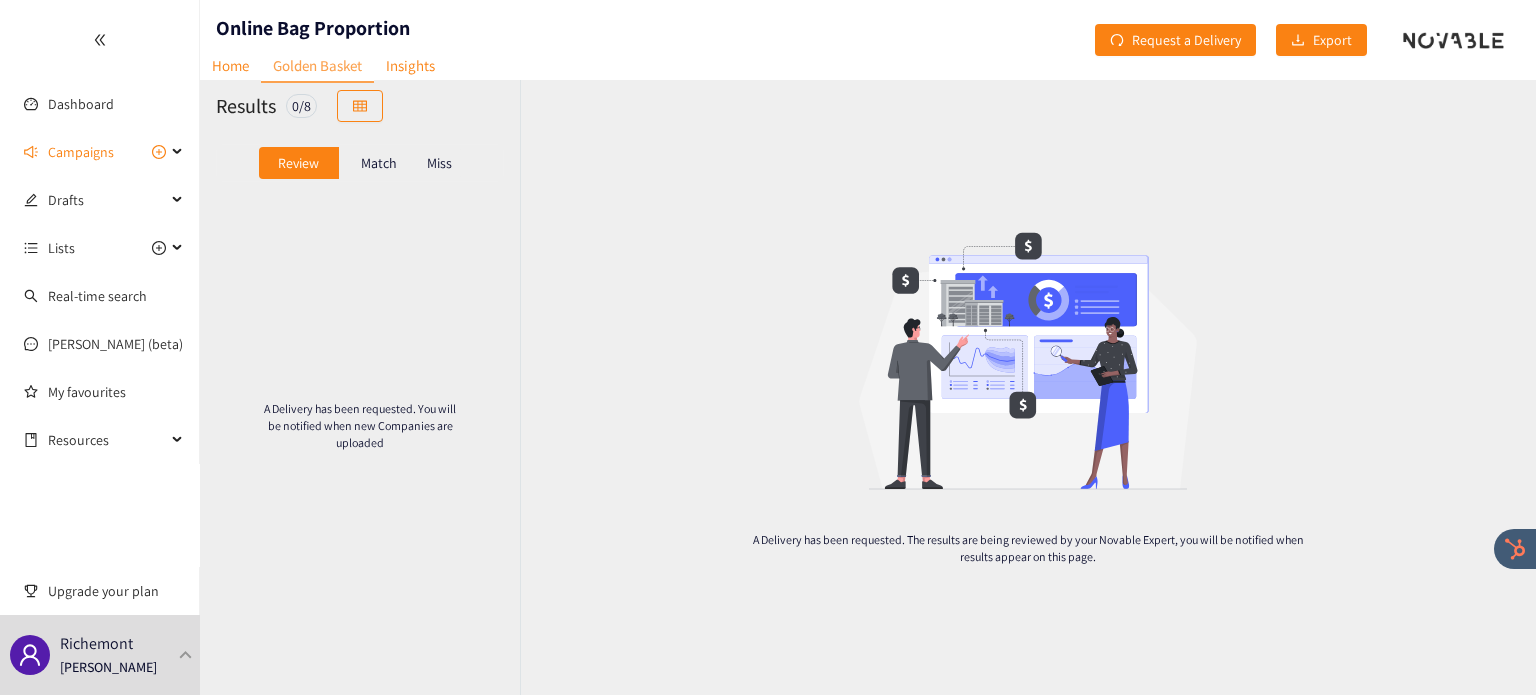 click on "Match" at bounding box center [379, 163] 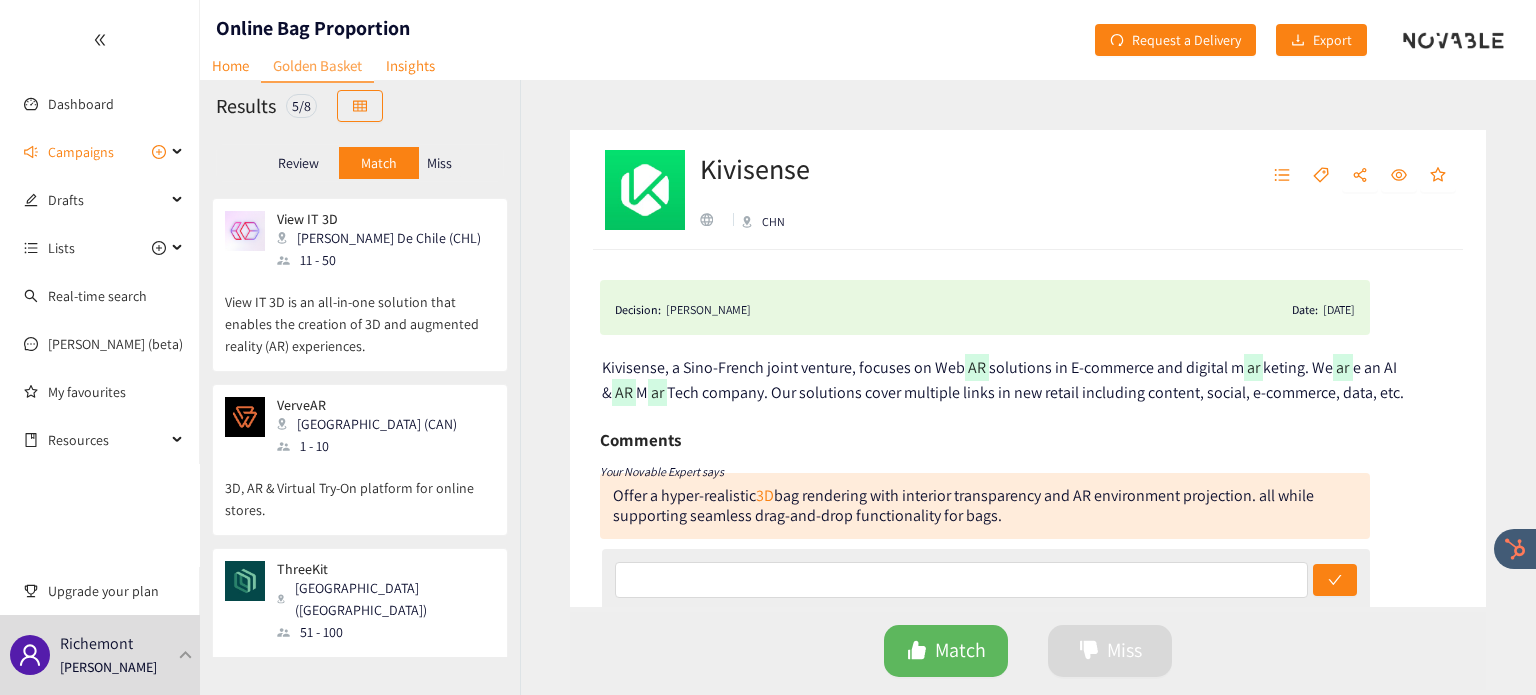 scroll, scrollTop: 422, scrollLeft: 0, axis: vertical 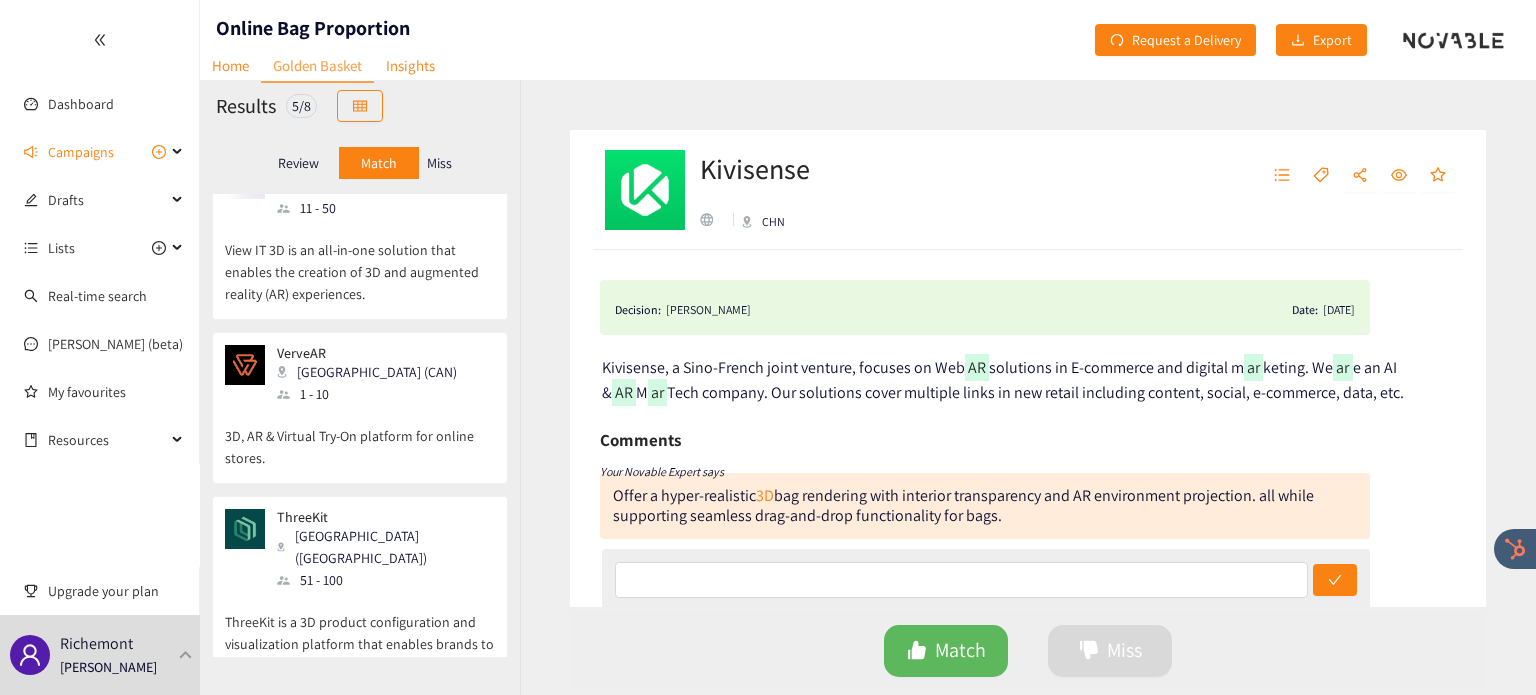 click on "Miss" at bounding box center (439, 163) 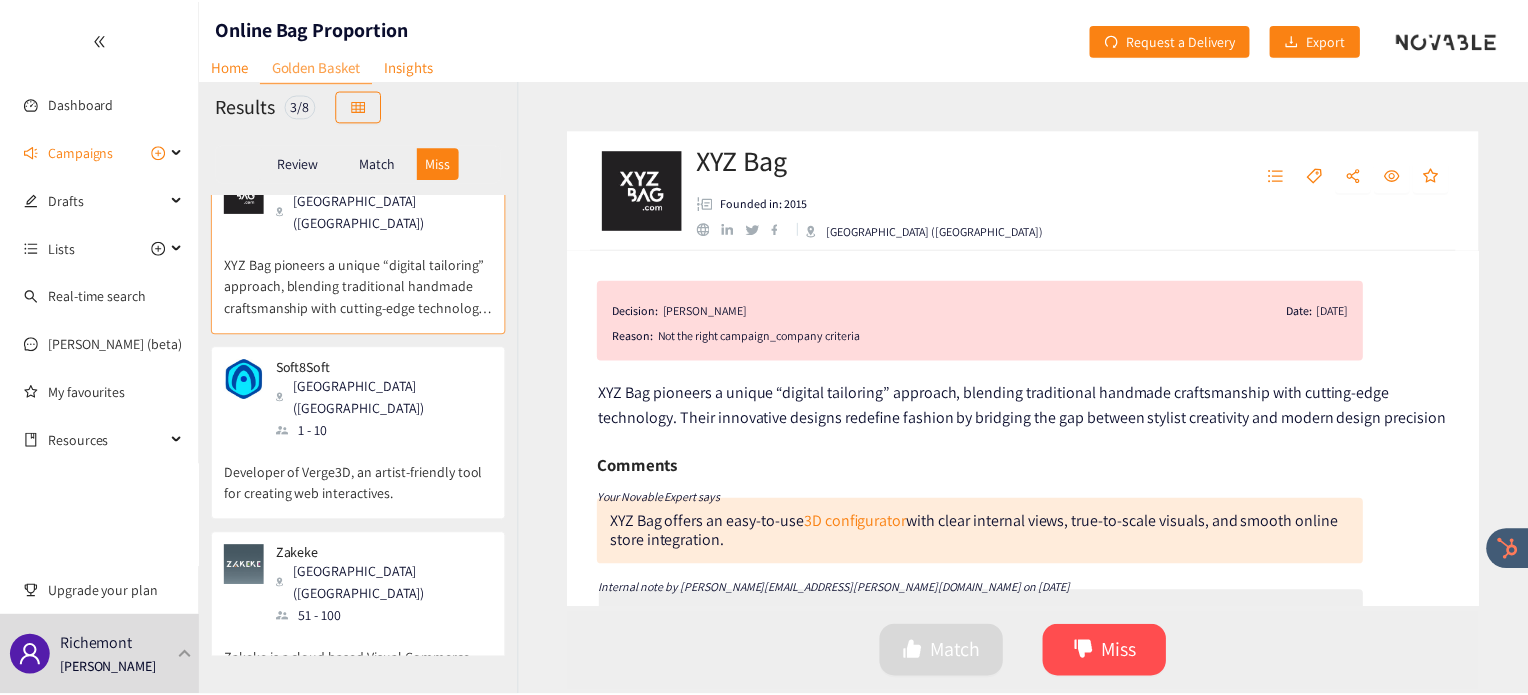 scroll, scrollTop: 51, scrollLeft: 0, axis: vertical 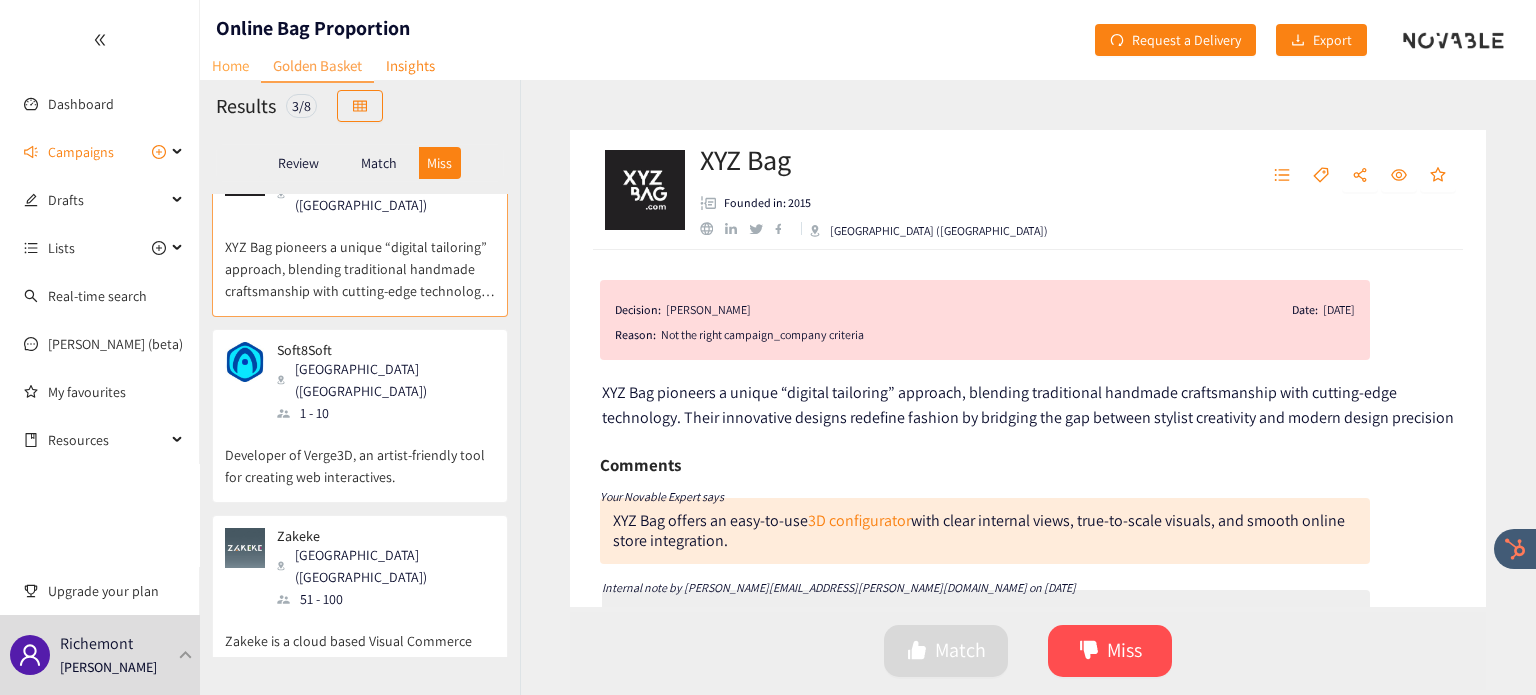click on "Home" at bounding box center [230, 65] 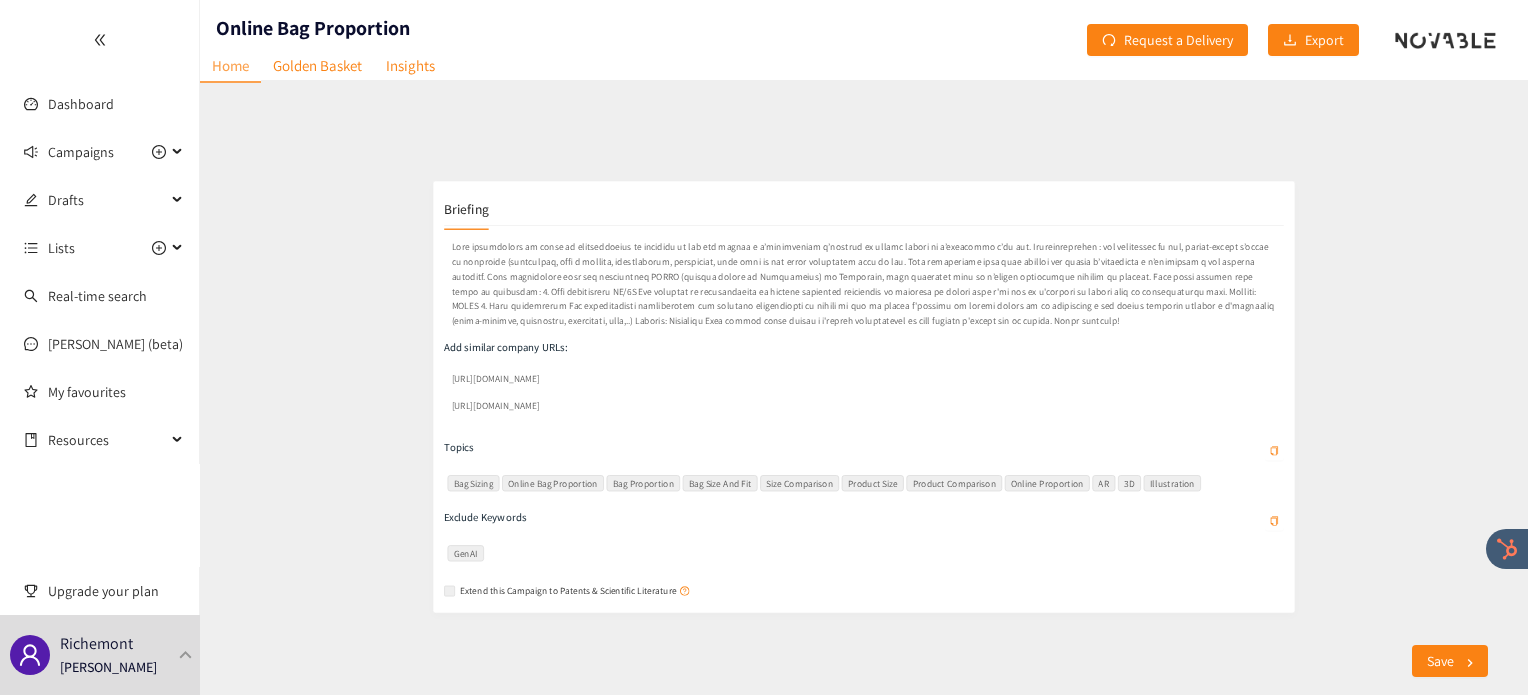 scroll, scrollTop: 355, scrollLeft: 0, axis: vertical 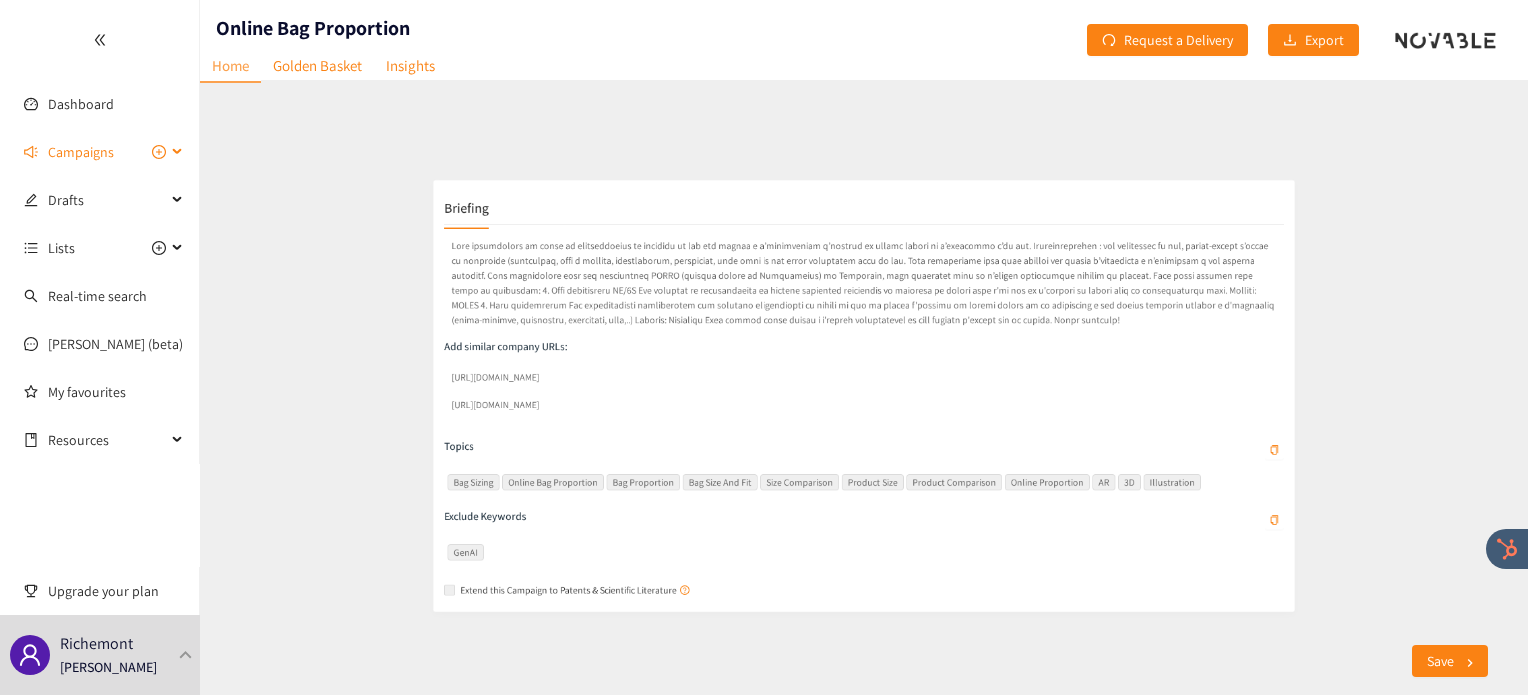 click on "Campaigns" at bounding box center (81, 152) 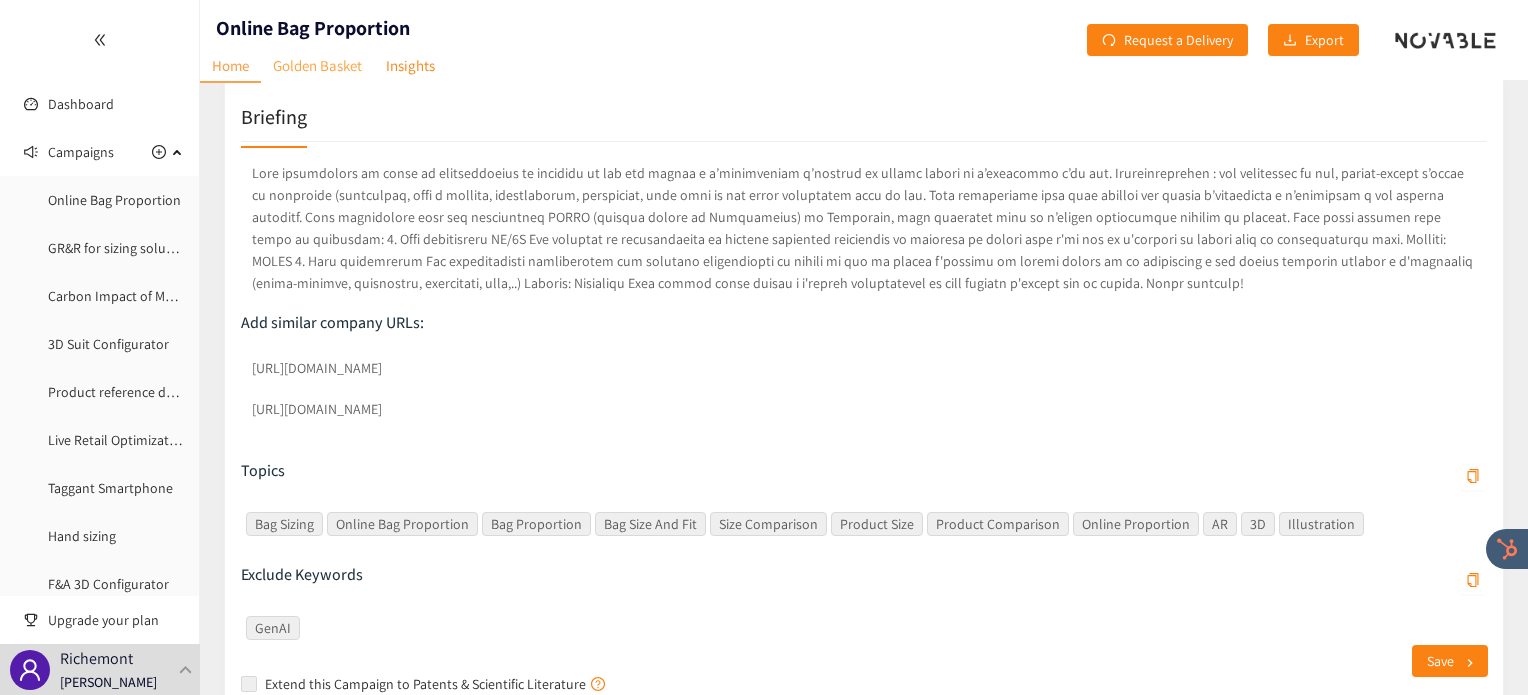 click on "Golden Basket" at bounding box center (317, 65) 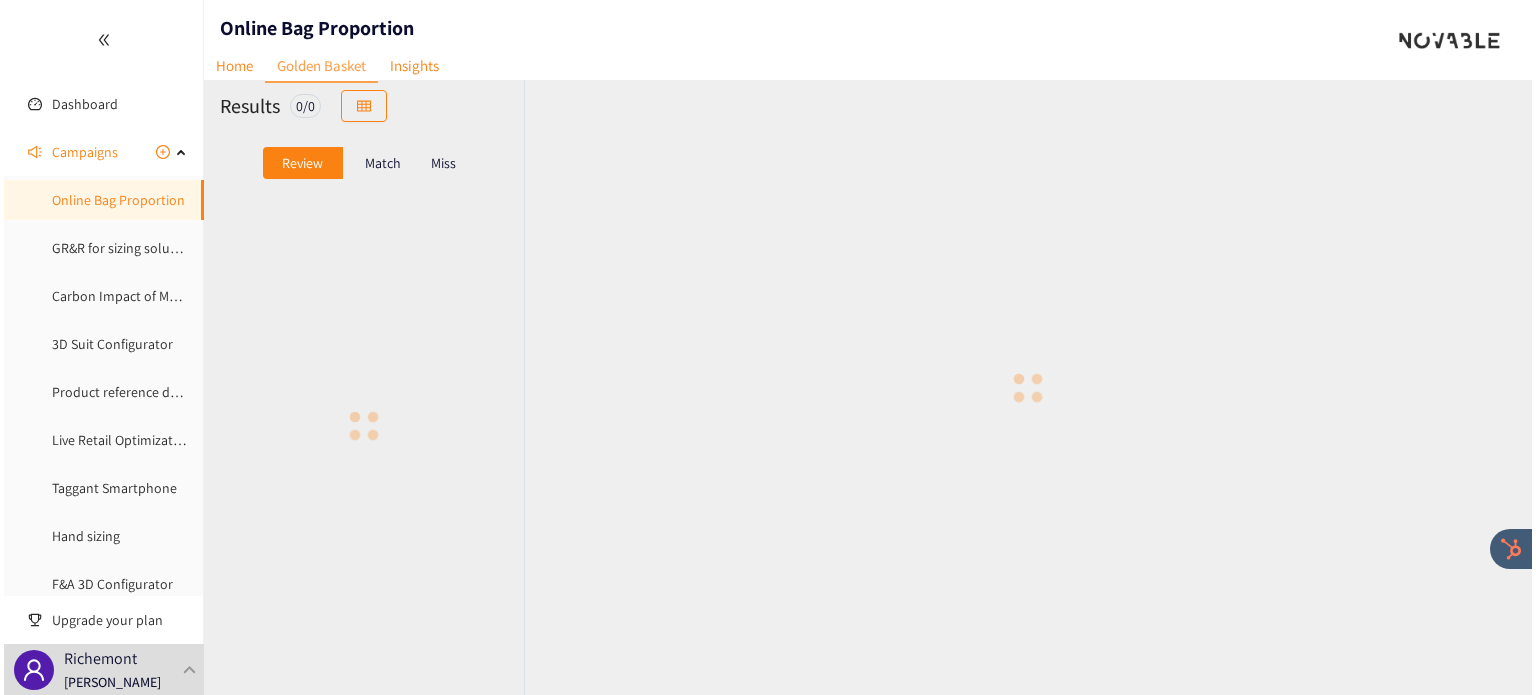 scroll, scrollTop: 0, scrollLeft: 0, axis: both 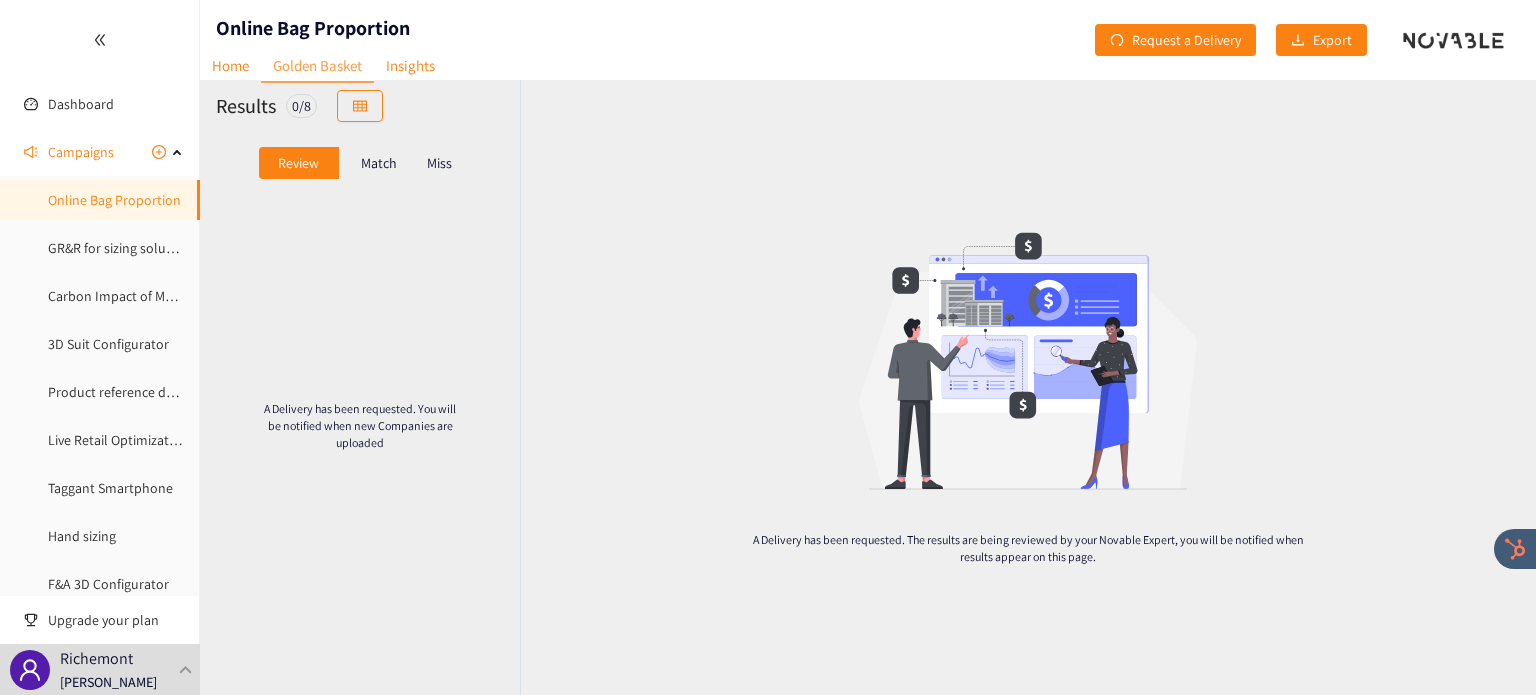 click on "Match" at bounding box center (379, 163) 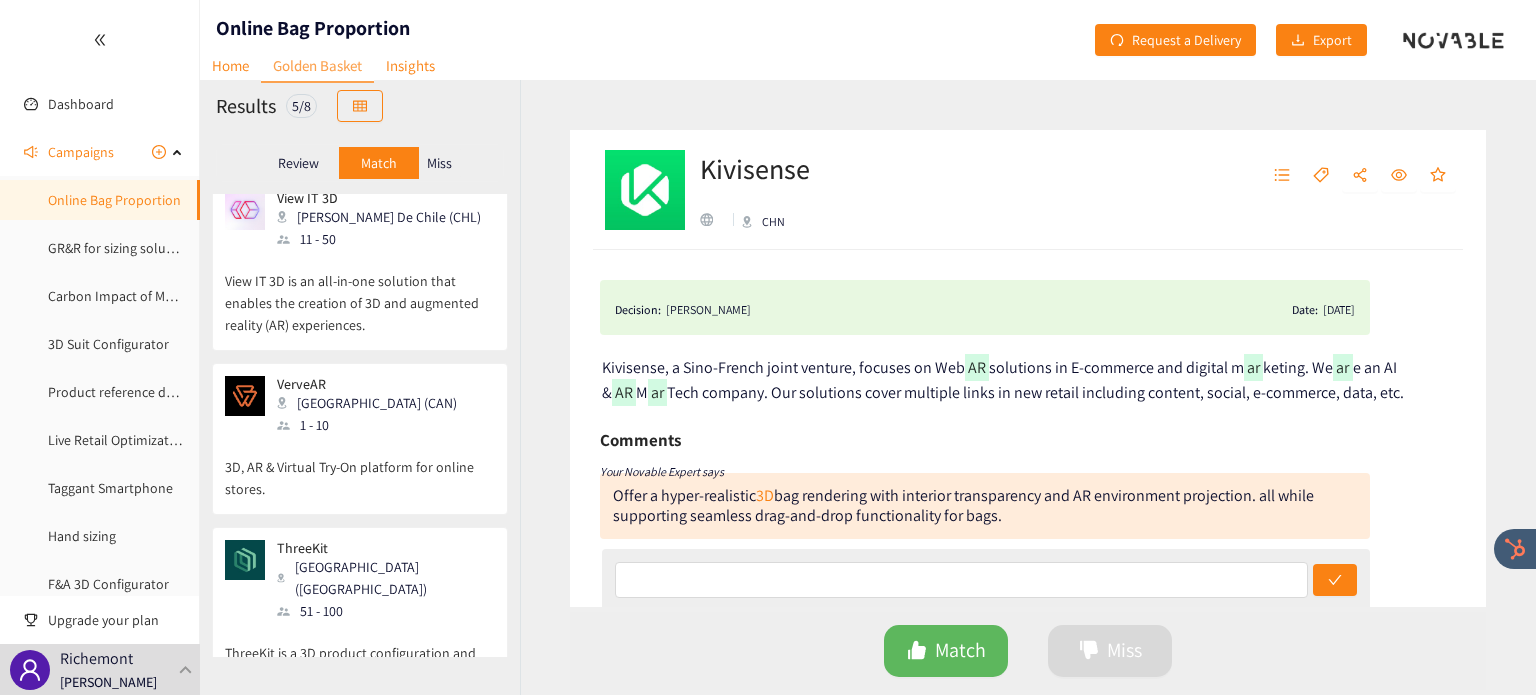 scroll, scrollTop: 422, scrollLeft: 0, axis: vertical 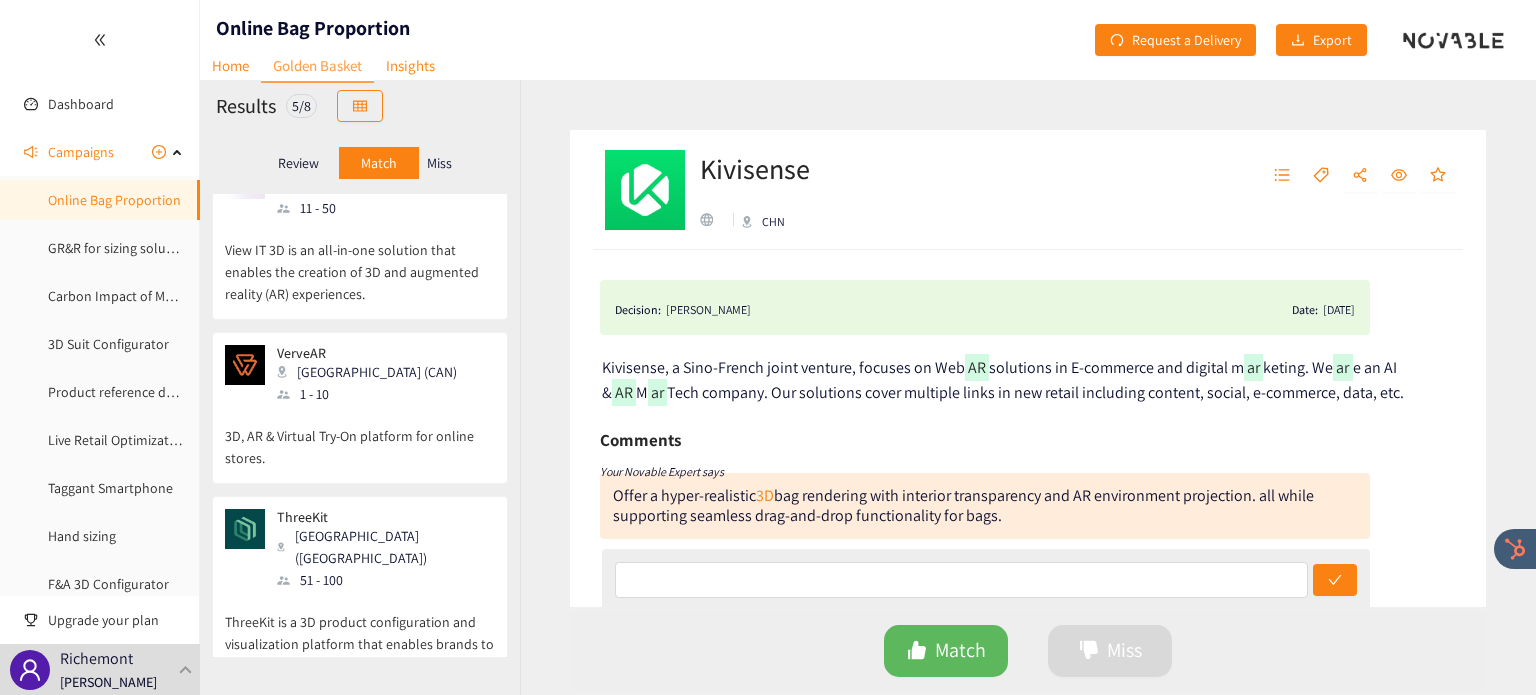 click on "Miss" at bounding box center (439, 163) 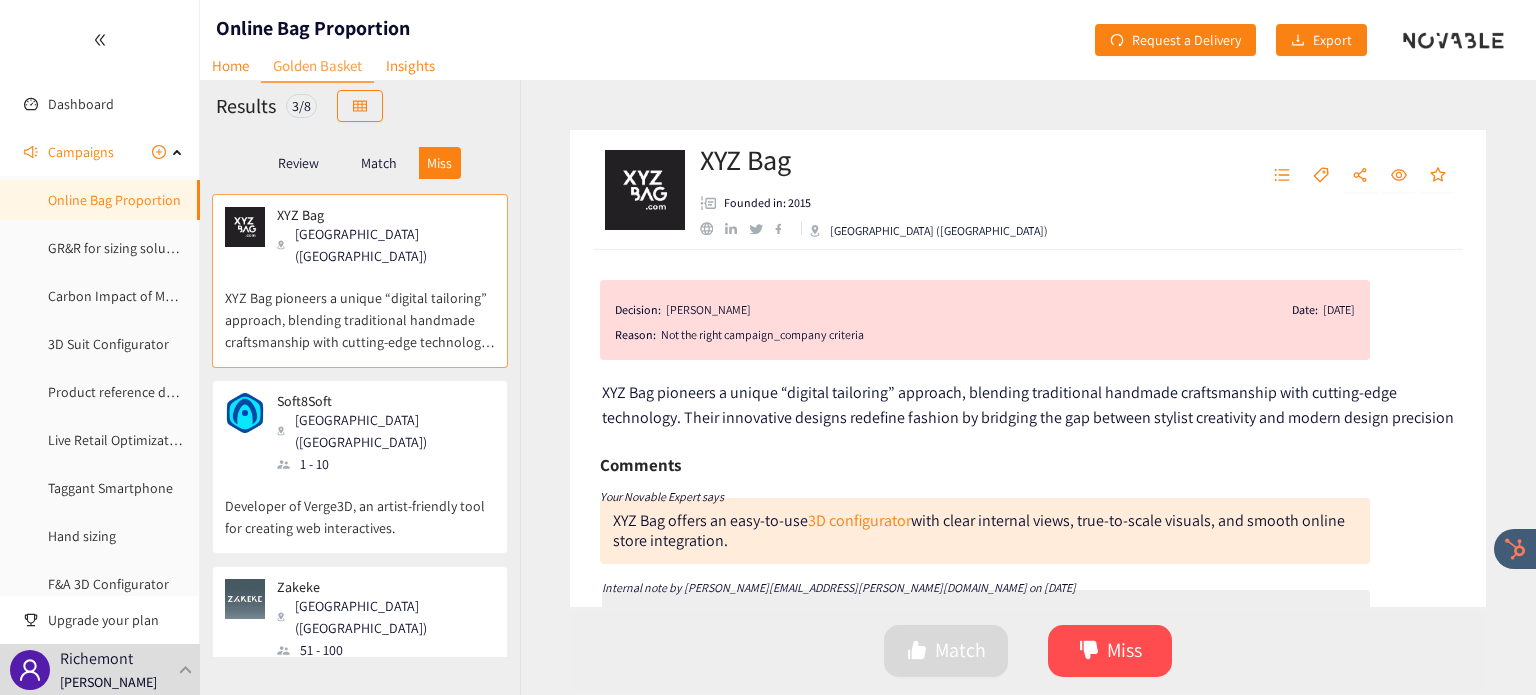 scroll, scrollTop: 51, scrollLeft: 0, axis: vertical 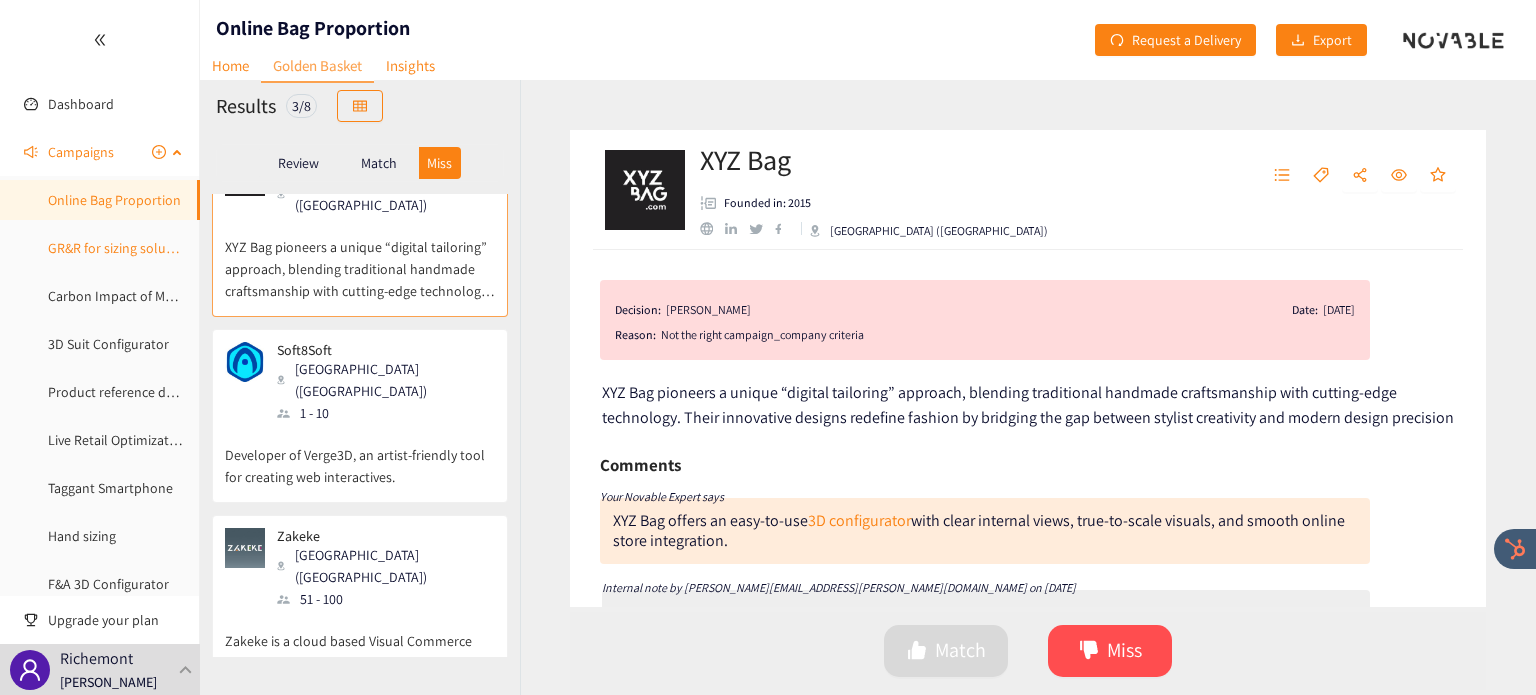 click on "GR&R for sizing solution" at bounding box center [119, 248] 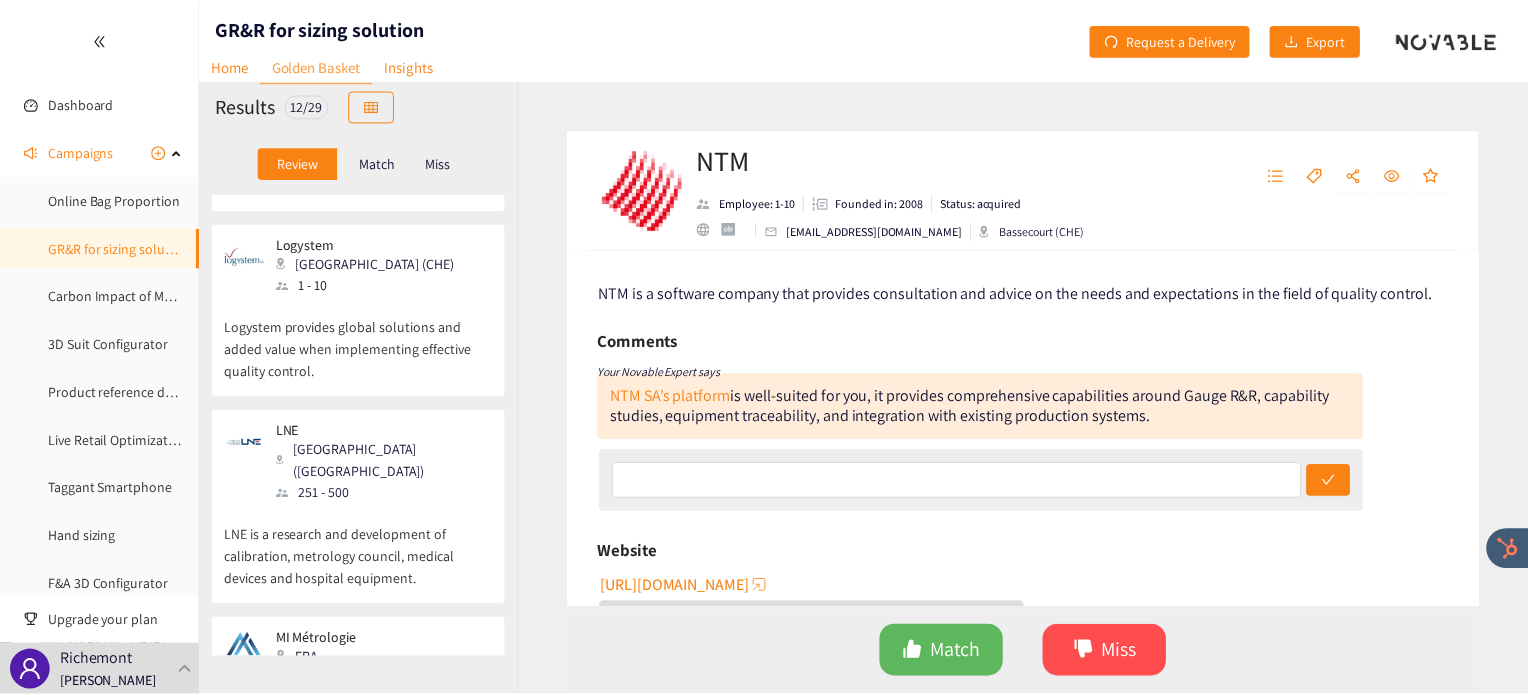 scroll, scrollTop: 1637, scrollLeft: 0, axis: vertical 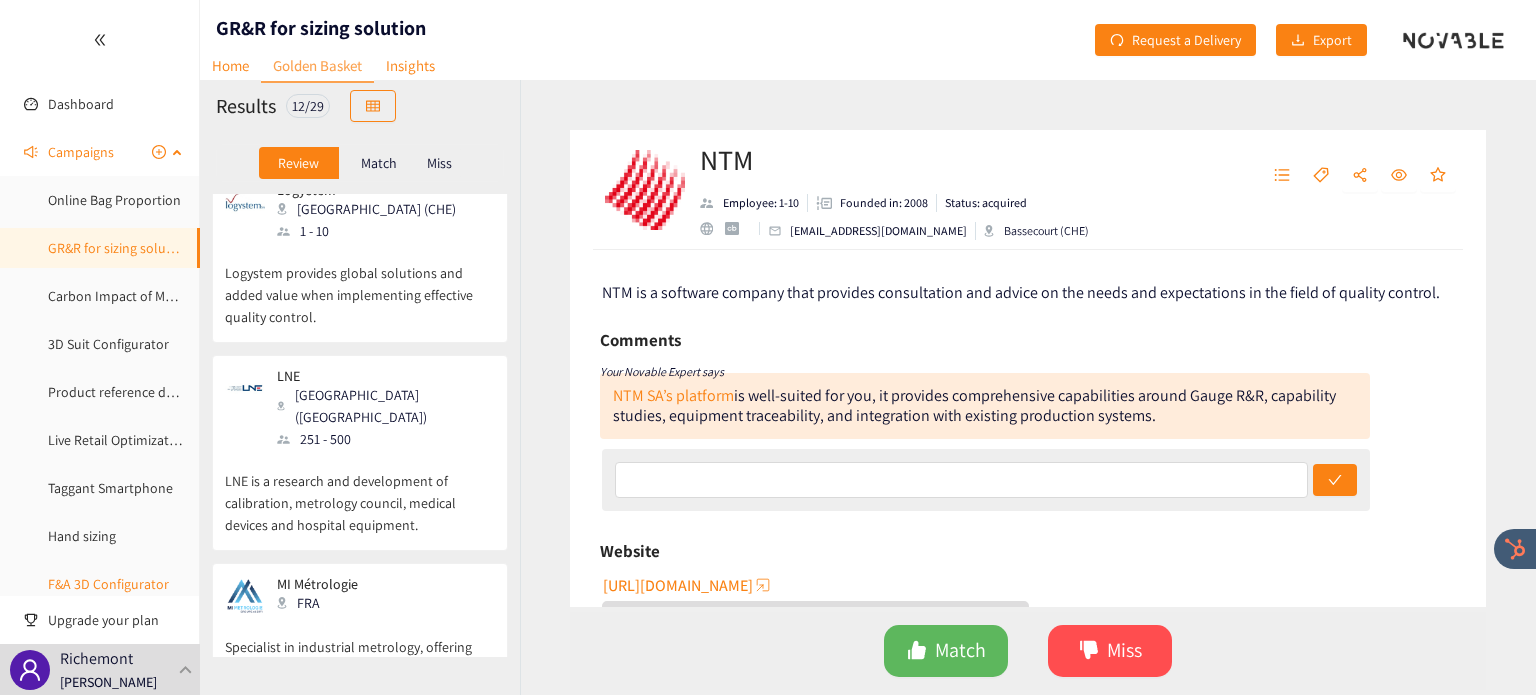 click on "F&A 3D Configurator" at bounding box center (108, 584) 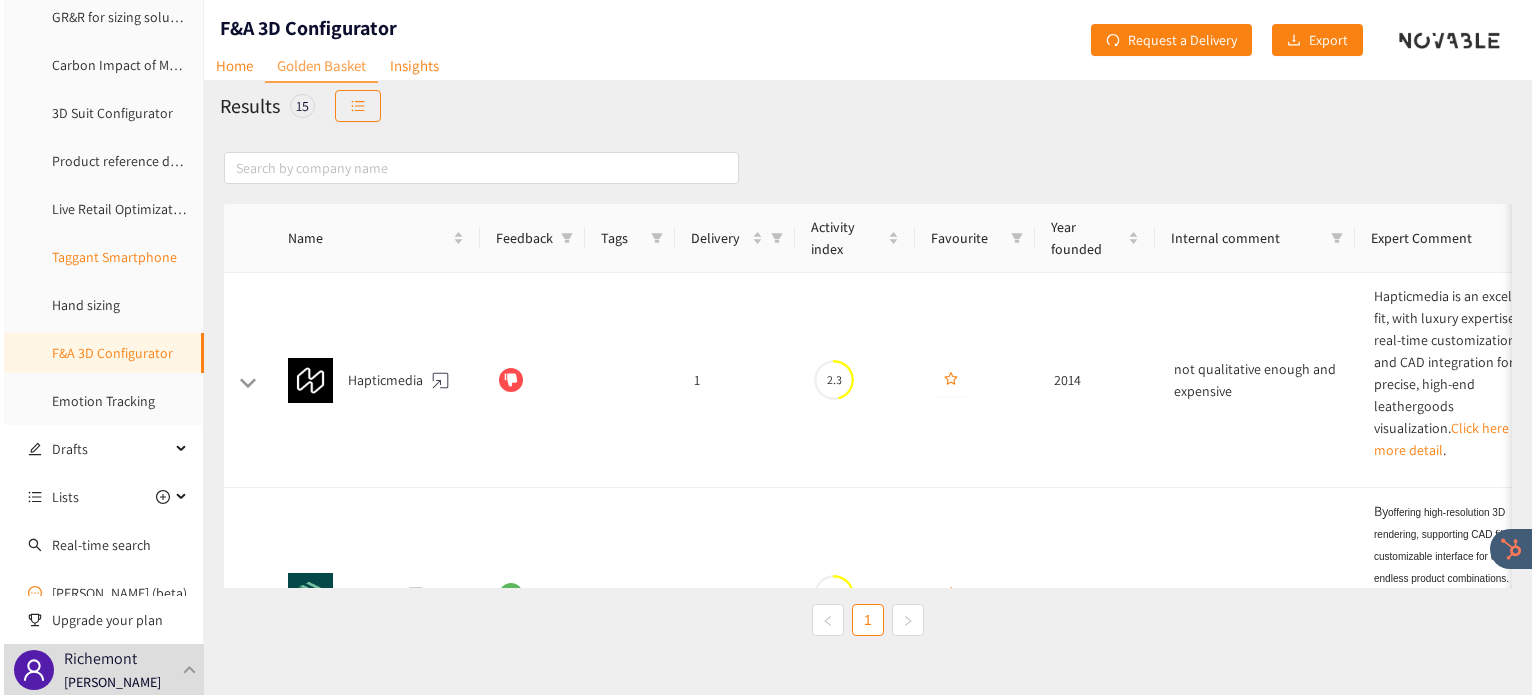 scroll, scrollTop: 224, scrollLeft: 0, axis: vertical 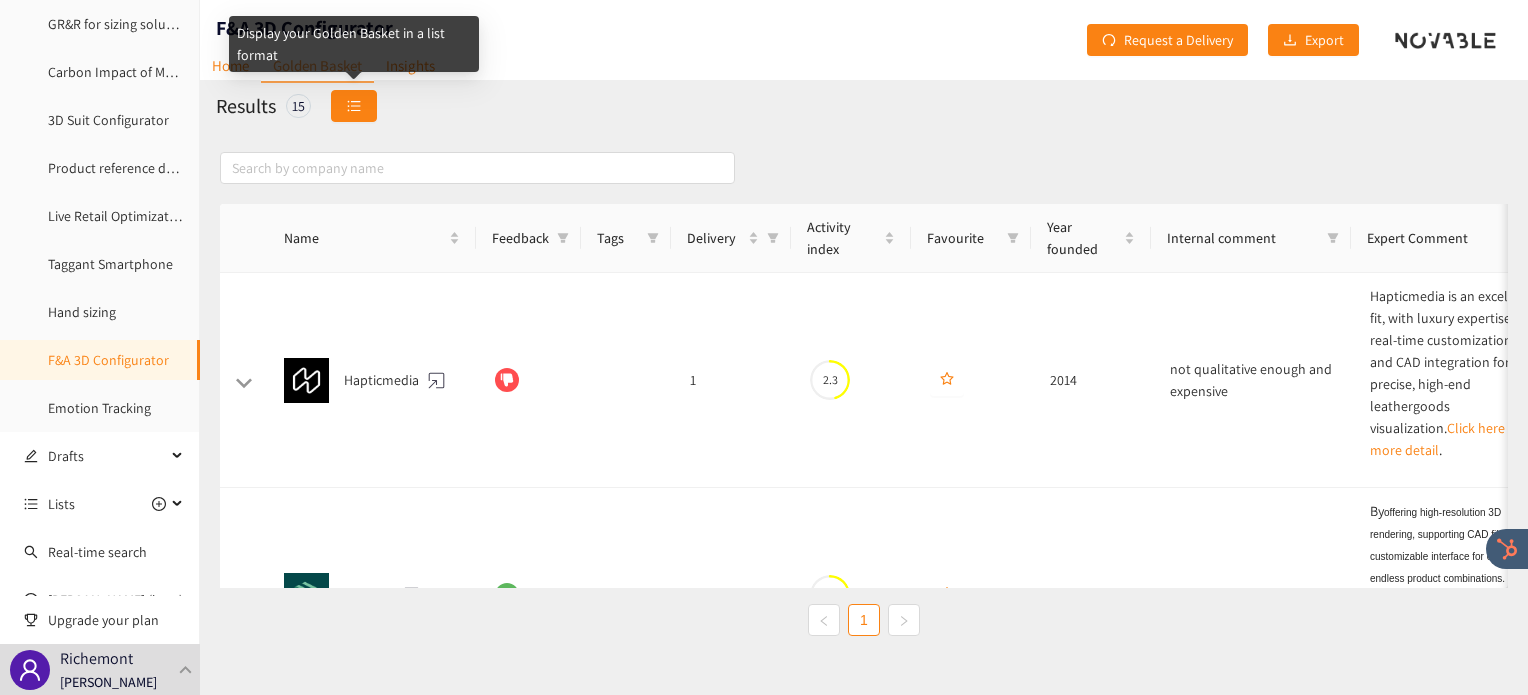 click at bounding box center [354, 106] 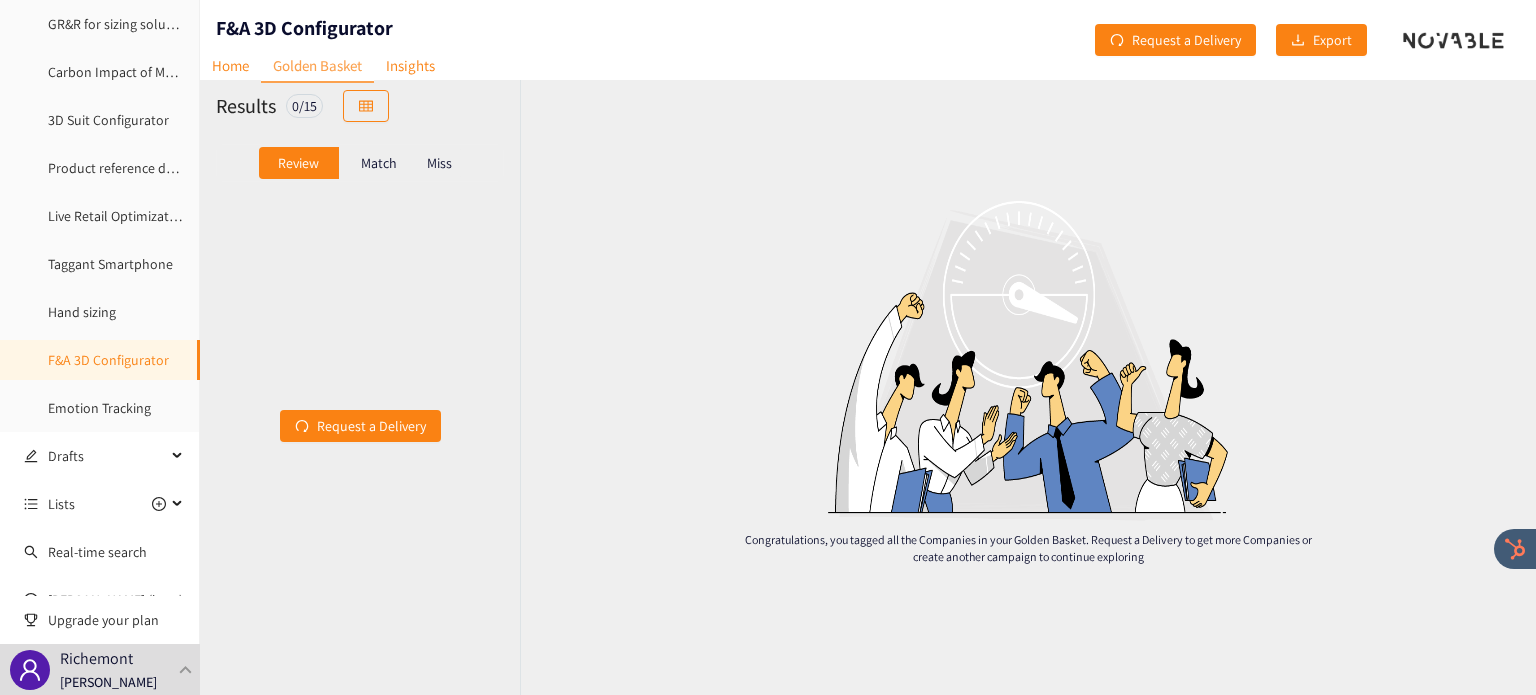 click on "Match" at bounding box center [379, 163] 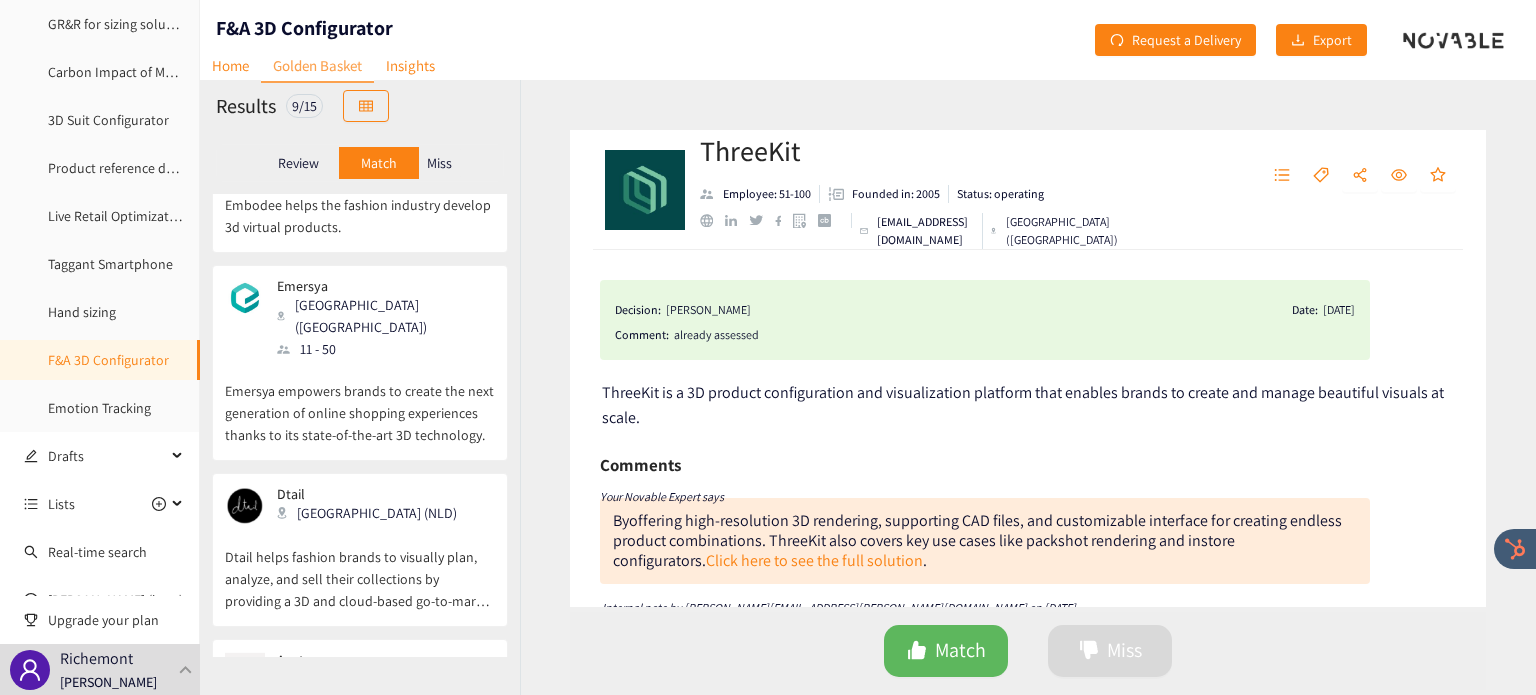 scroll, scrollTop: 1164, scrollLeft: 0, axis: vertical 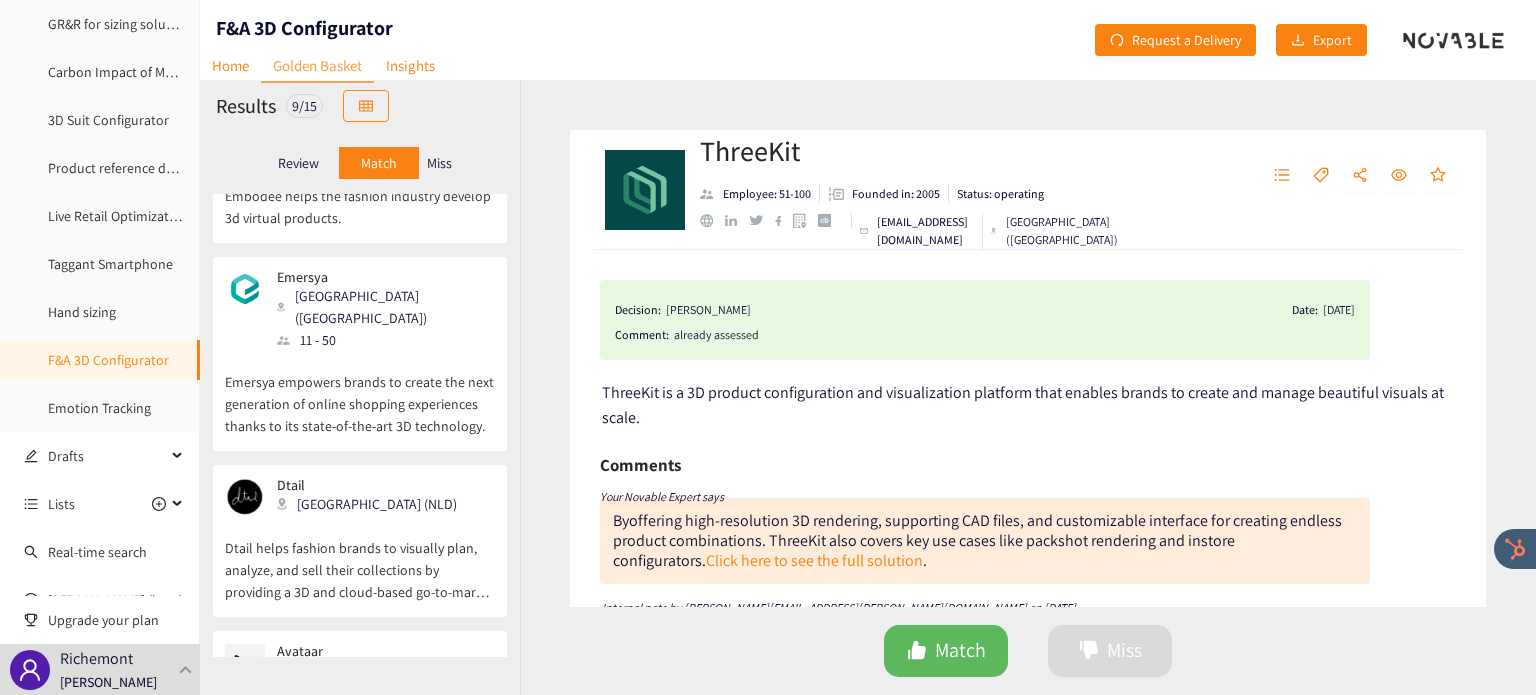click on "Miss" at bounding box center (439, 163) 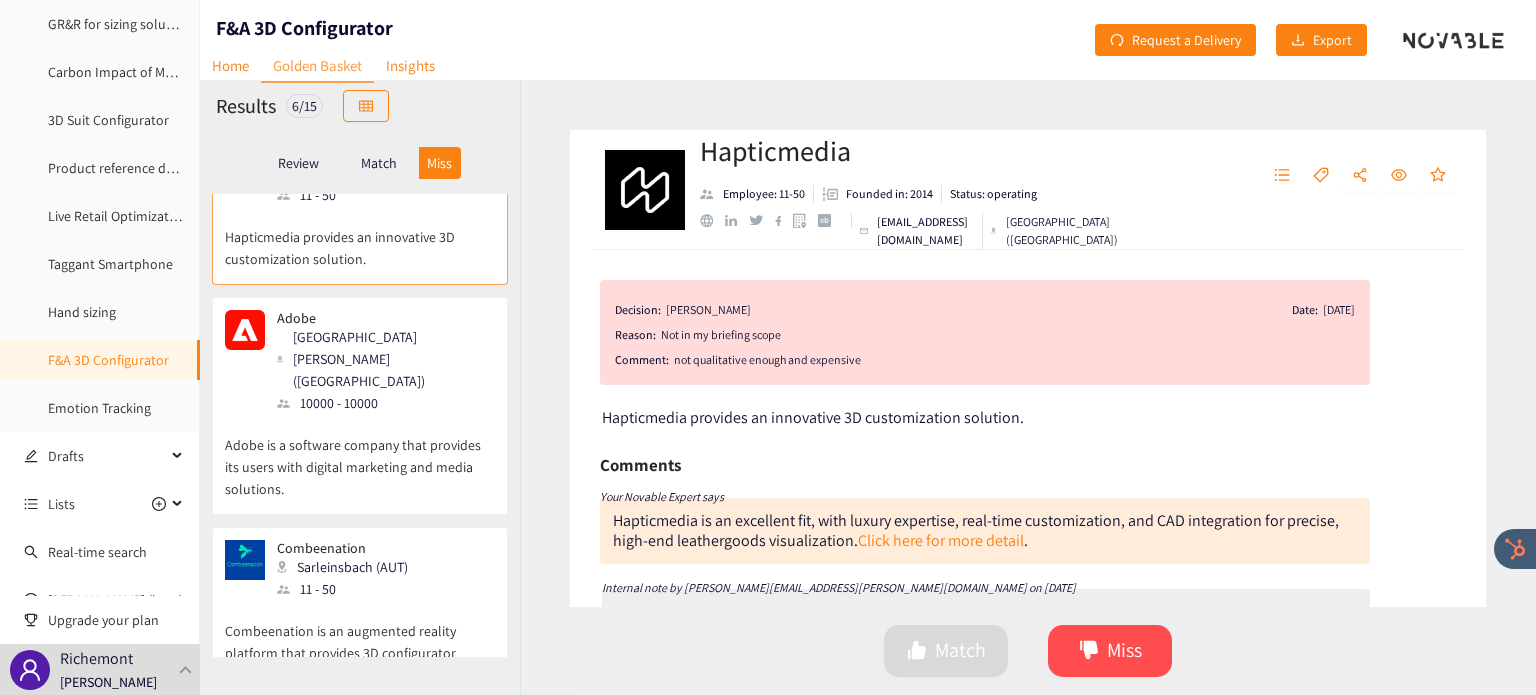 scroll, scrollTop: 0, scrollLeft: 0, axis: both 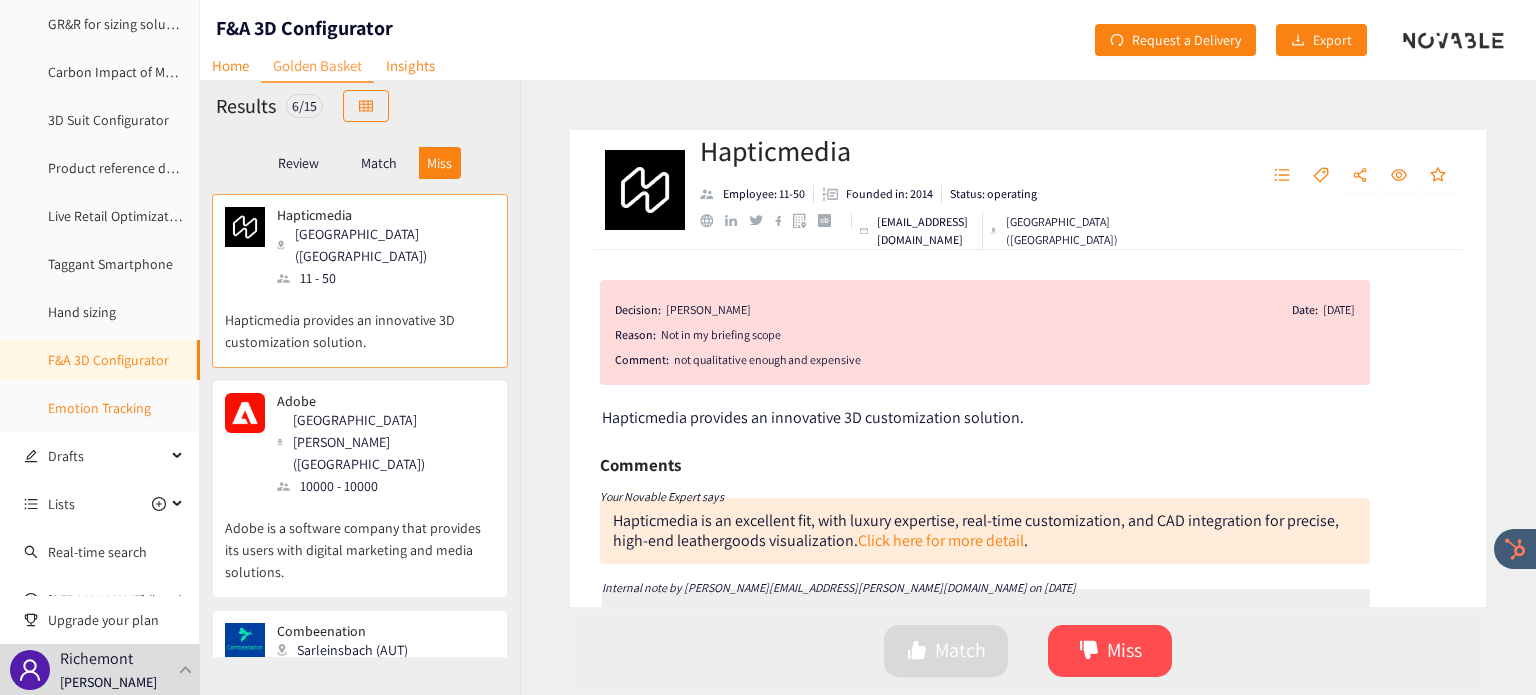 click on "Emotion Tracking" at bounding box center (99, 408) 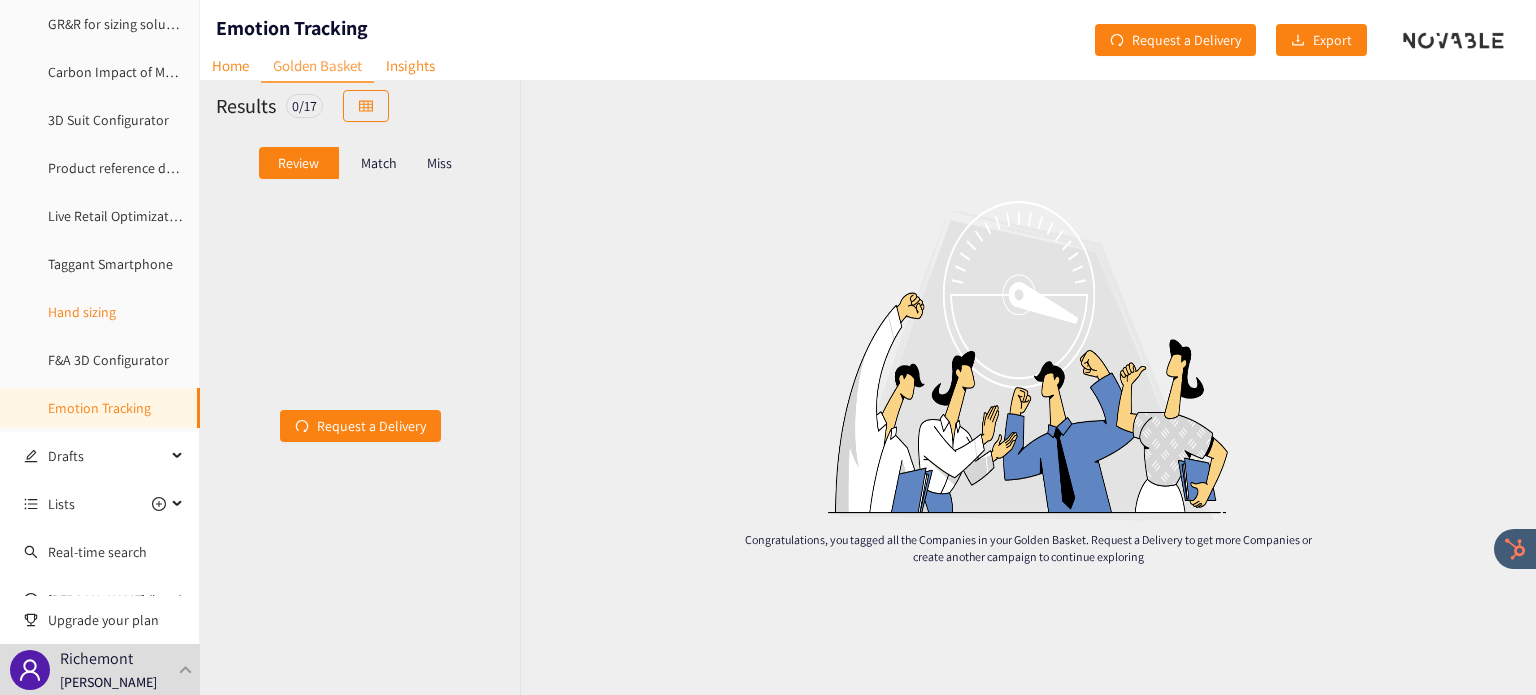 click on "Hand sizing" at bounding box center (82, 312) 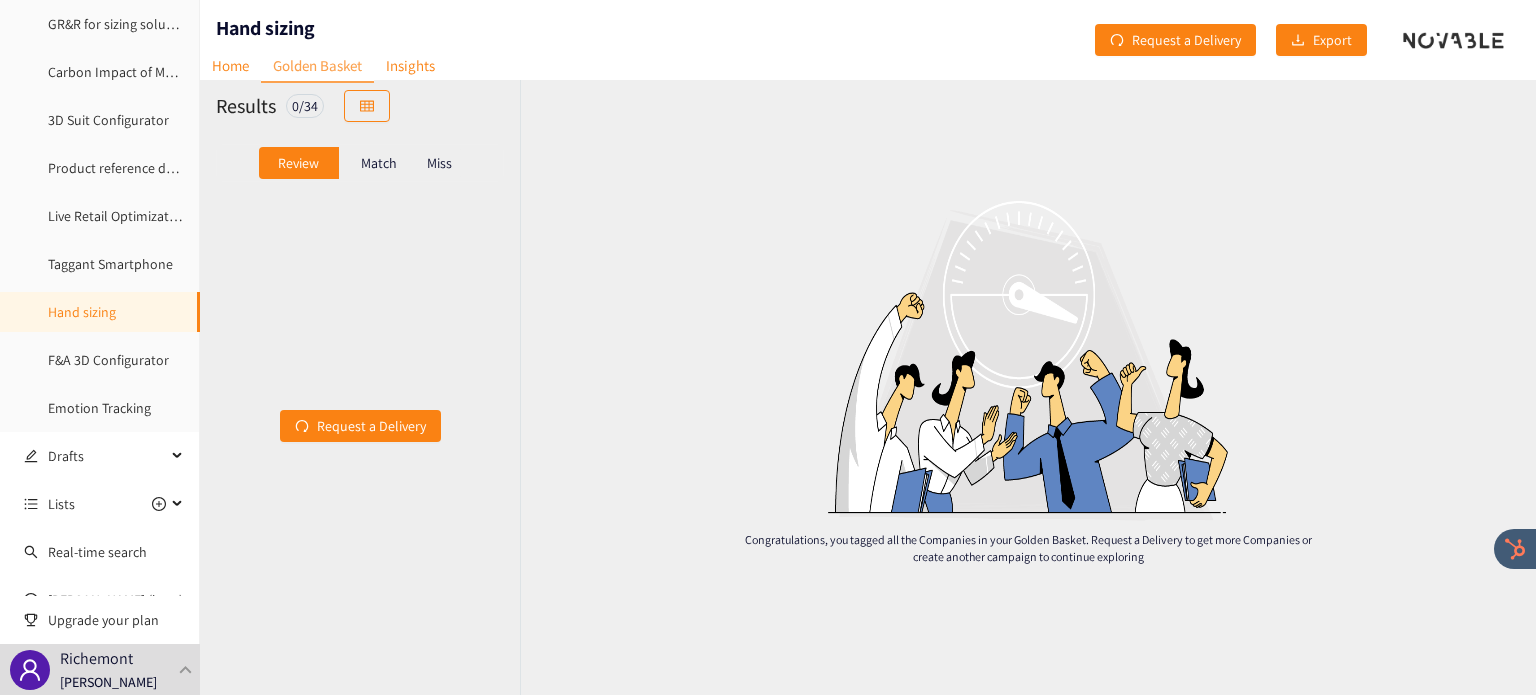 click on "Match" at bounding box center (379, 163) 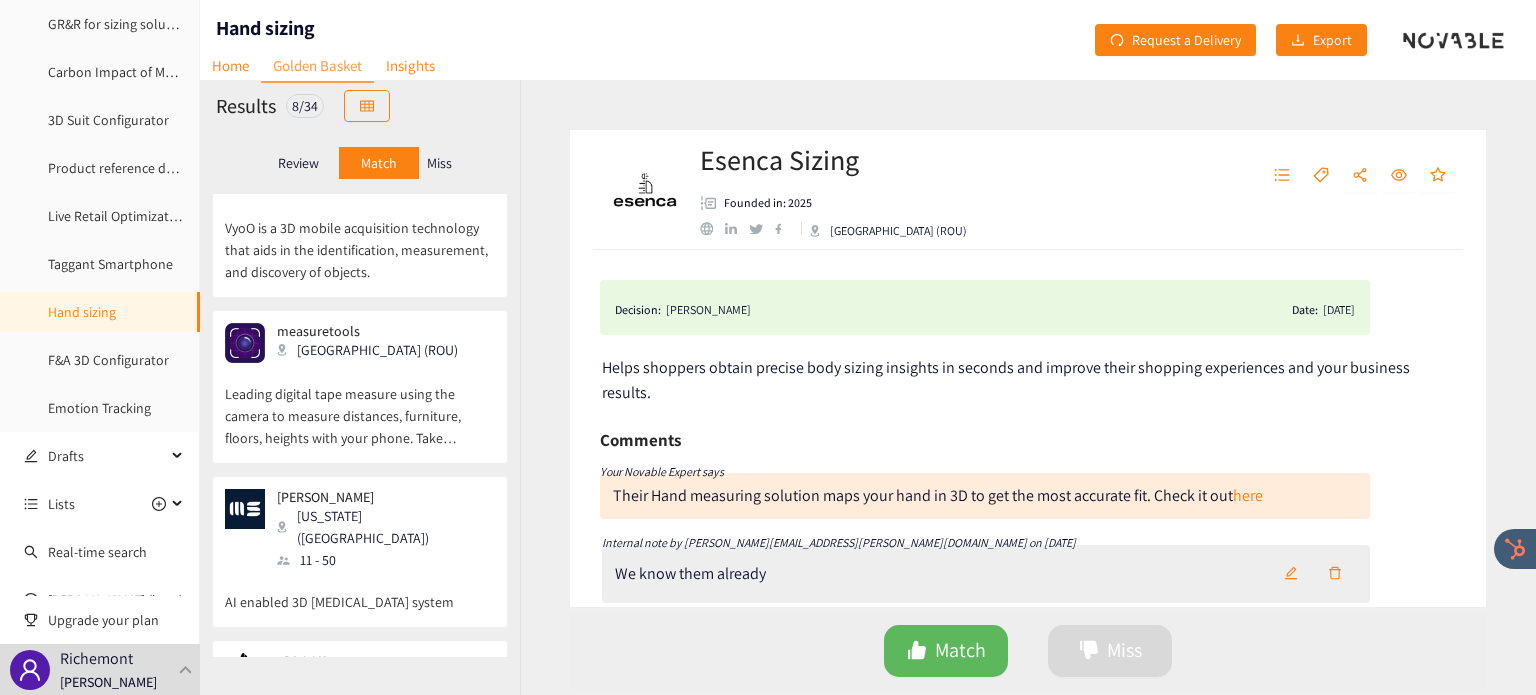 scroll, scrollTop: 915, scrollLeft: 0, axis: vertical 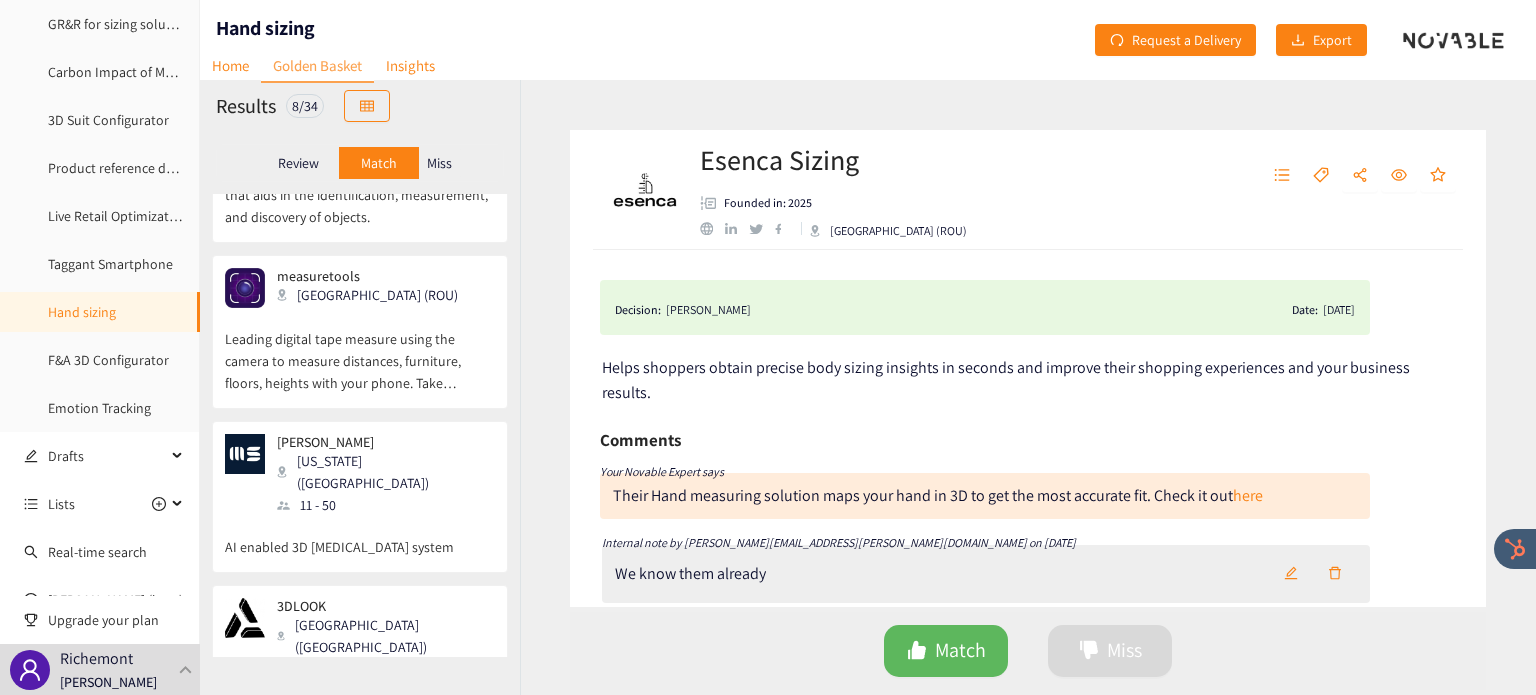 click on "Miss" at bounding box center (439, 163) 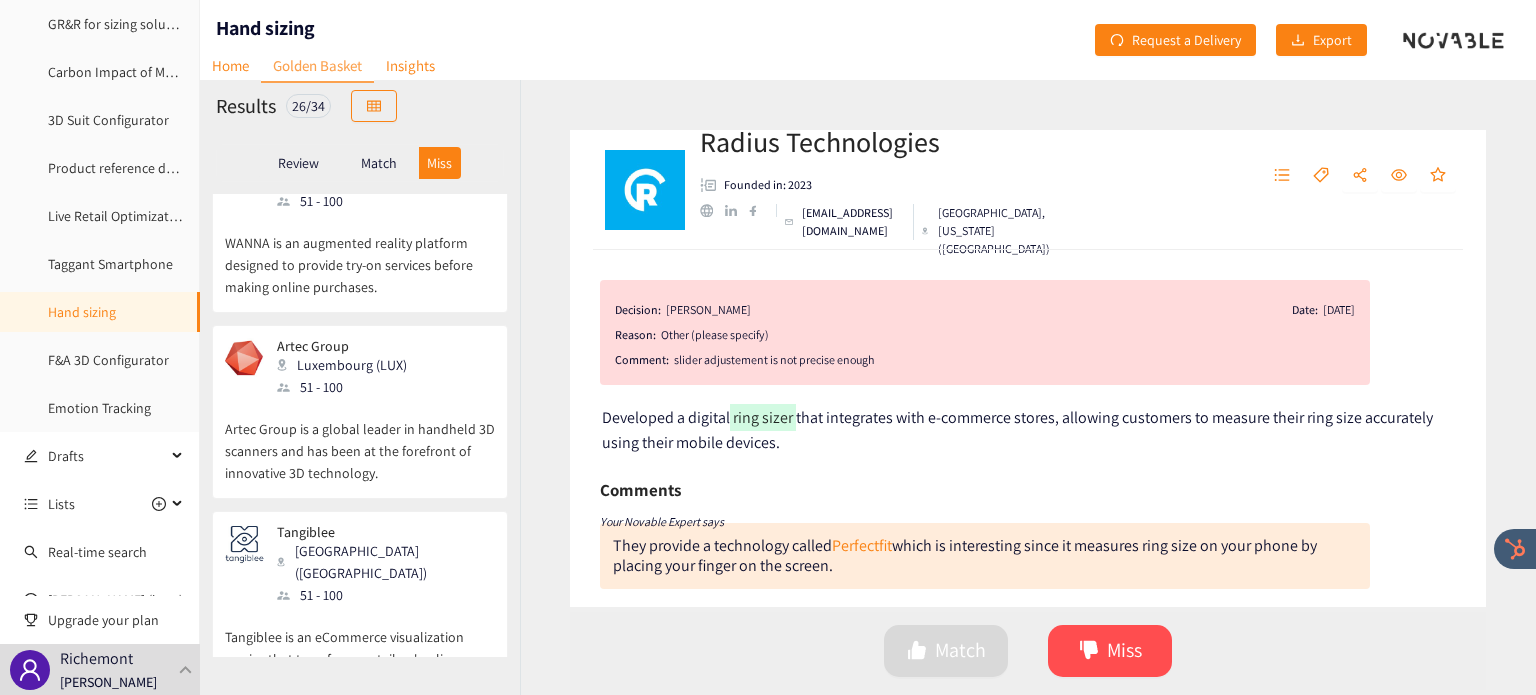 scroll, scrollTop: 2868, scrollLeft: 0, axis: vertical 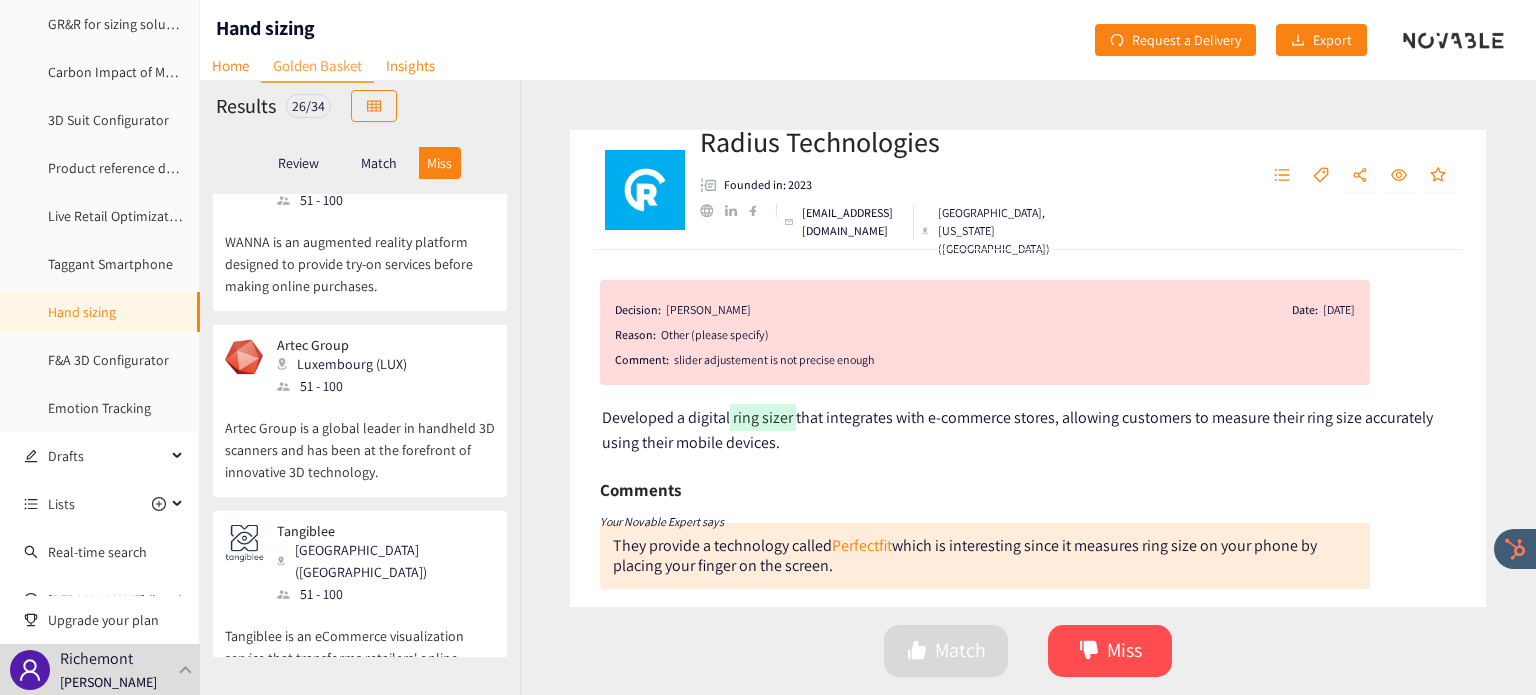 click on "Tangiblee is an eCommerce visualization service that transforms retailers' online catalogs into powerful, interactive shopping experiences." at bounding box center (360, 648) 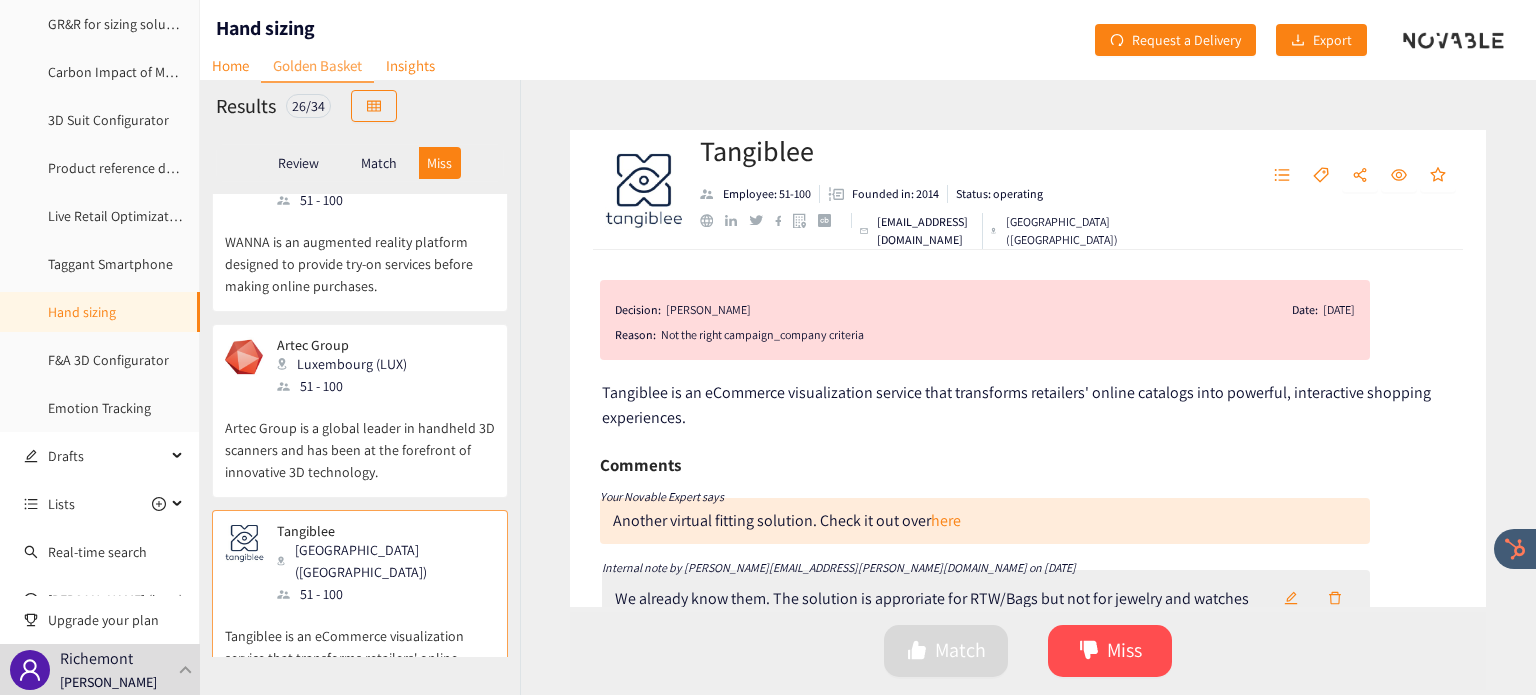 scroll, scrollTop: 52, scrollLeft: 0, axis: vertical 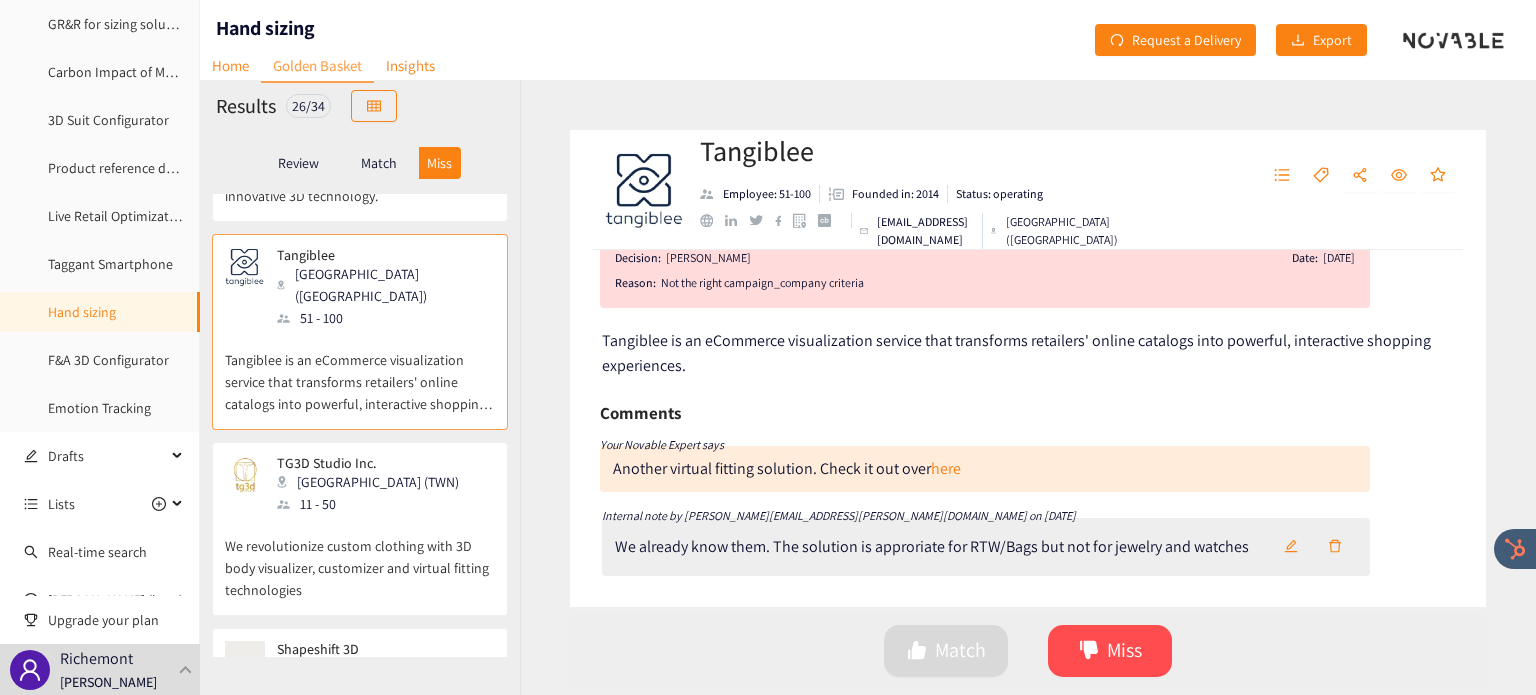 click on "We revolutionize custom clothing with 3D body visualizer, customizer and virtual fitting technologies" at bounding box center (360, 558) 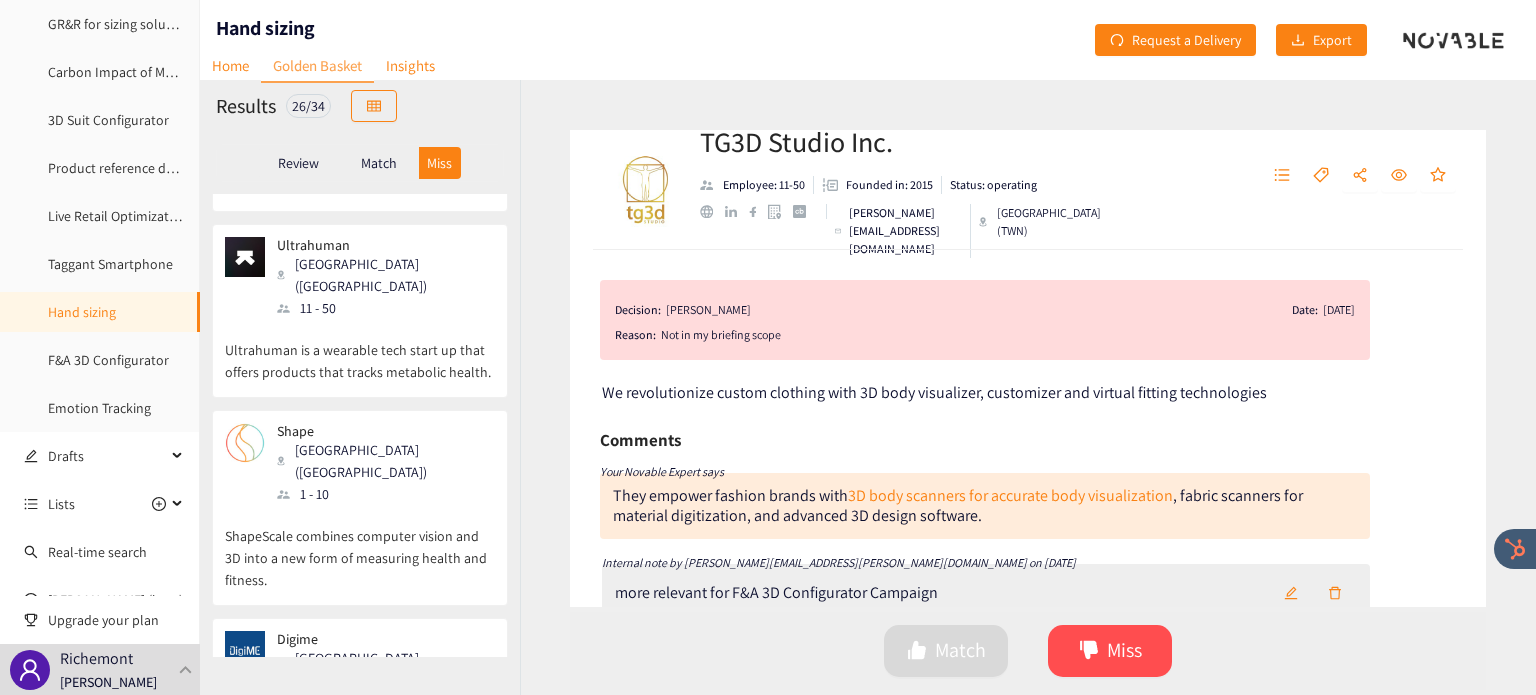 scroll, scrollTop: 4188, scrollLeft: 0, axis: vertical 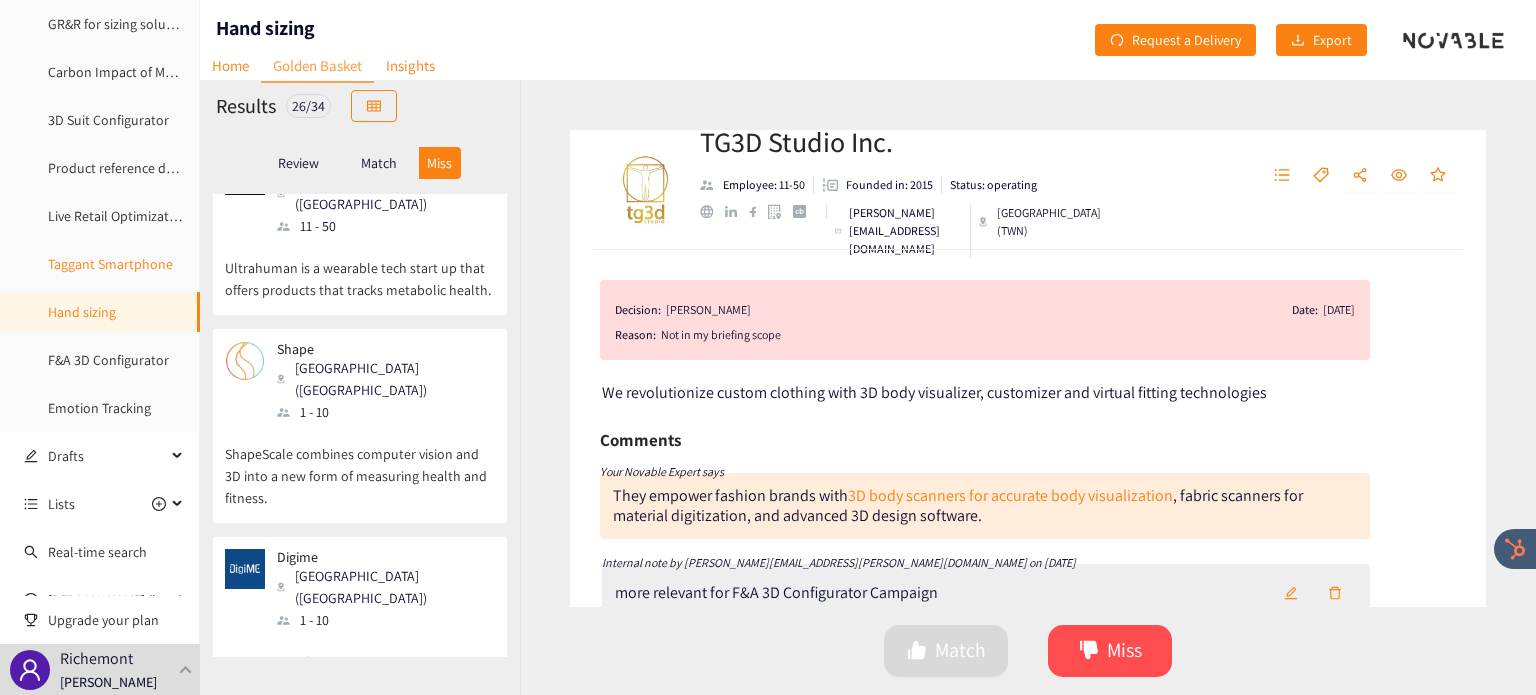 click on "Taggant Smartphone" at bounding box center [110, 264] 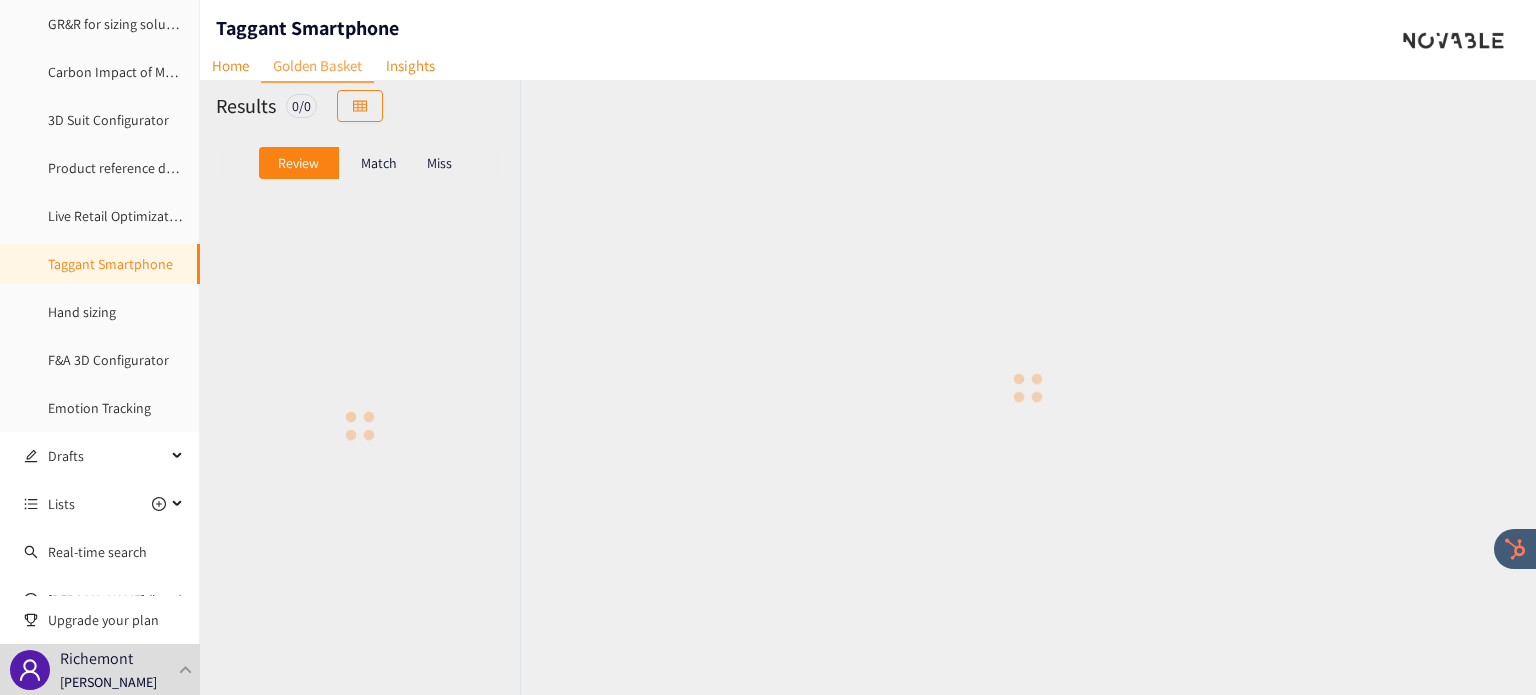 scroll, scrollTop: 0, scrollLeft: 0, axis: both 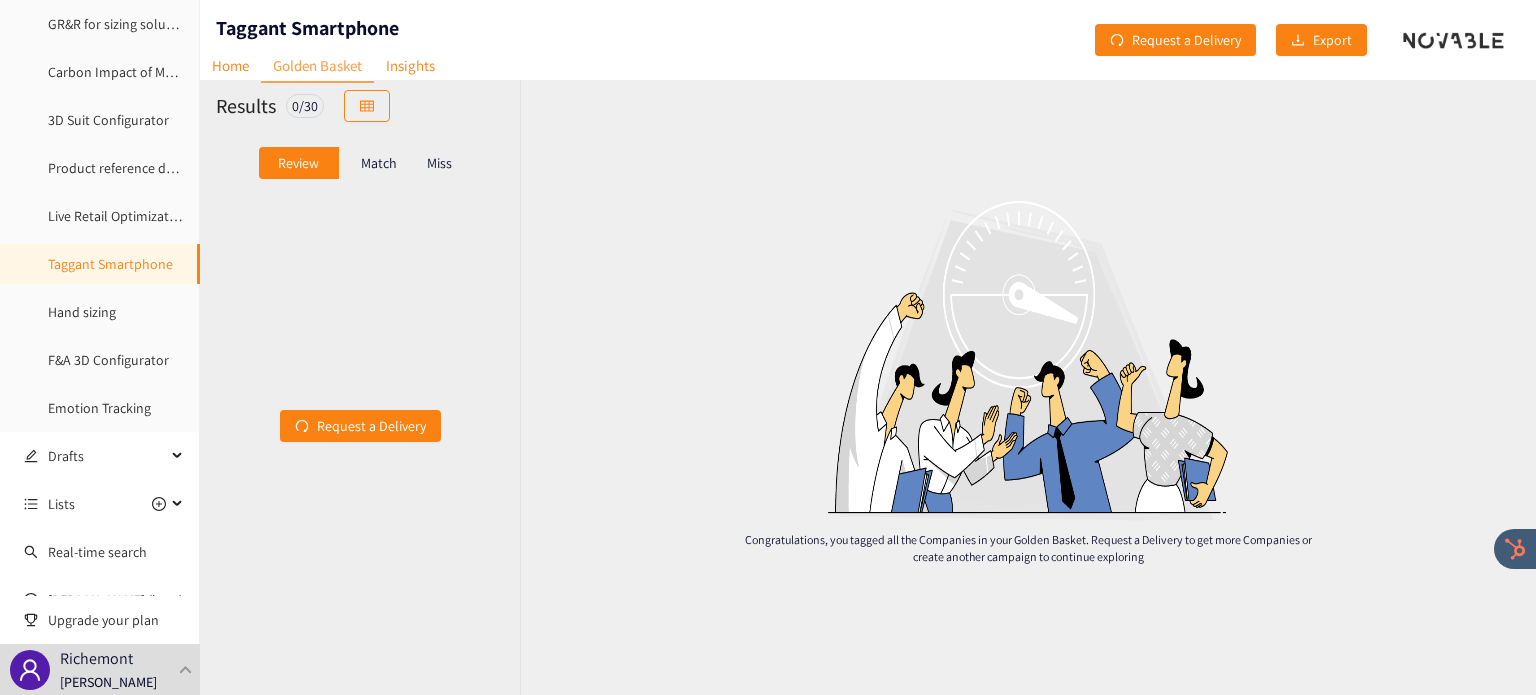 click on "Match" at bounding box center (379, 163) 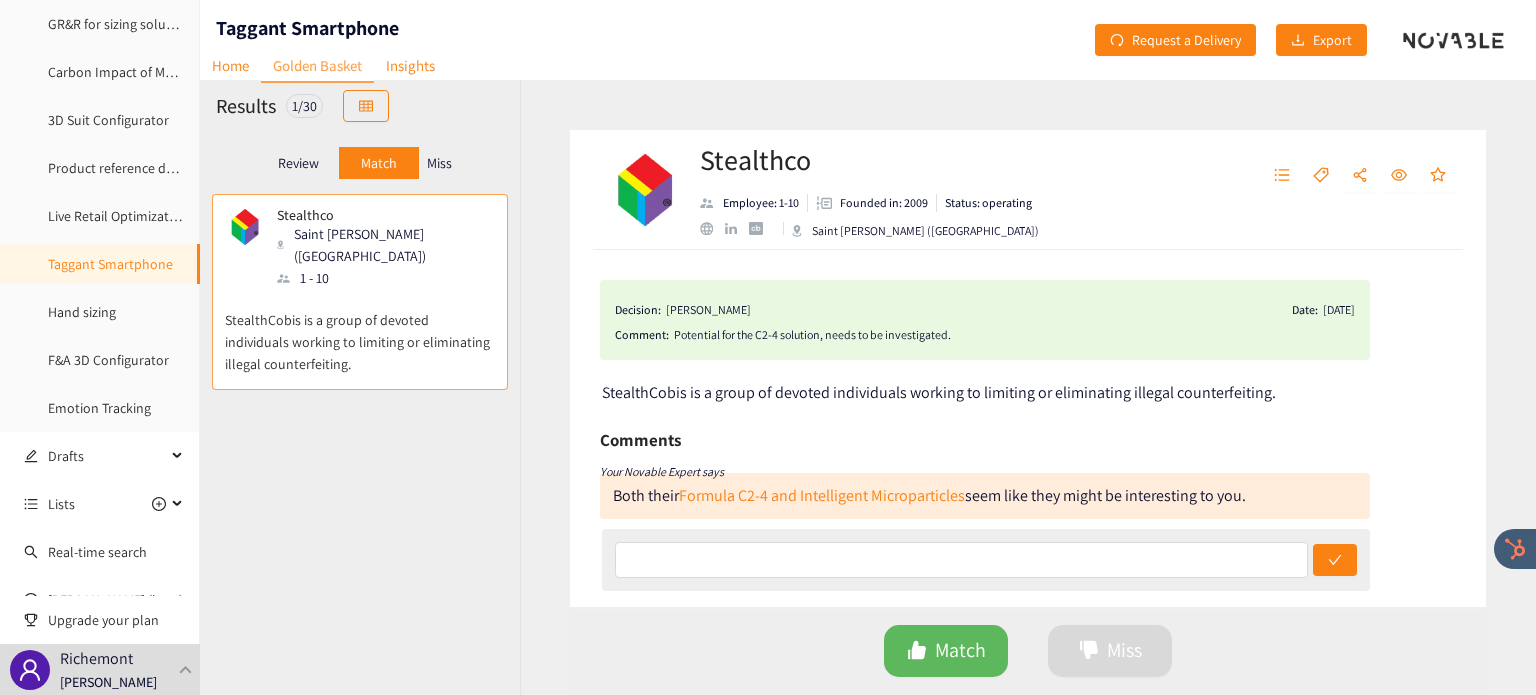 click on "Miss" at bounding box center [439, 163] 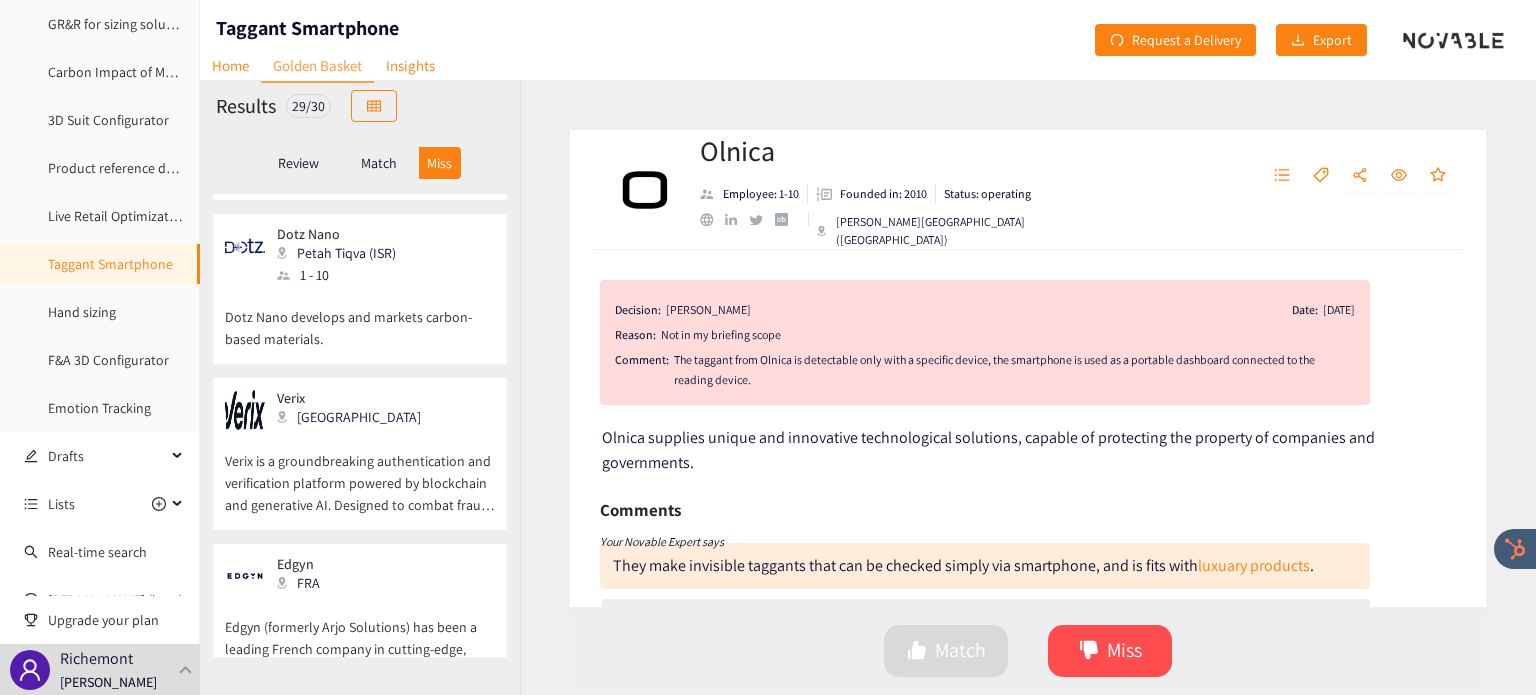 scroll, scrollTop: 4707, scrollLeft: 0, axis: vertical 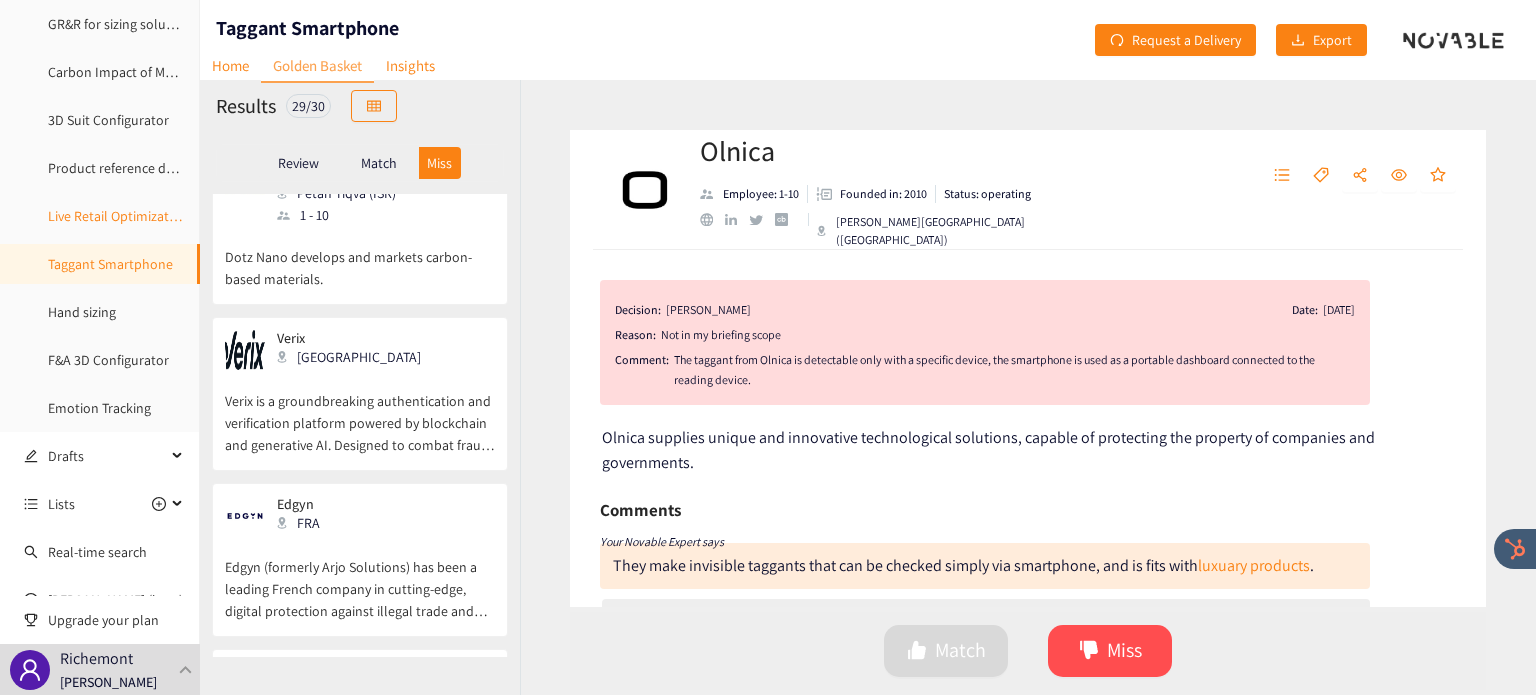 click on "Live Retail Optimization" at bounding box center (118, 216) 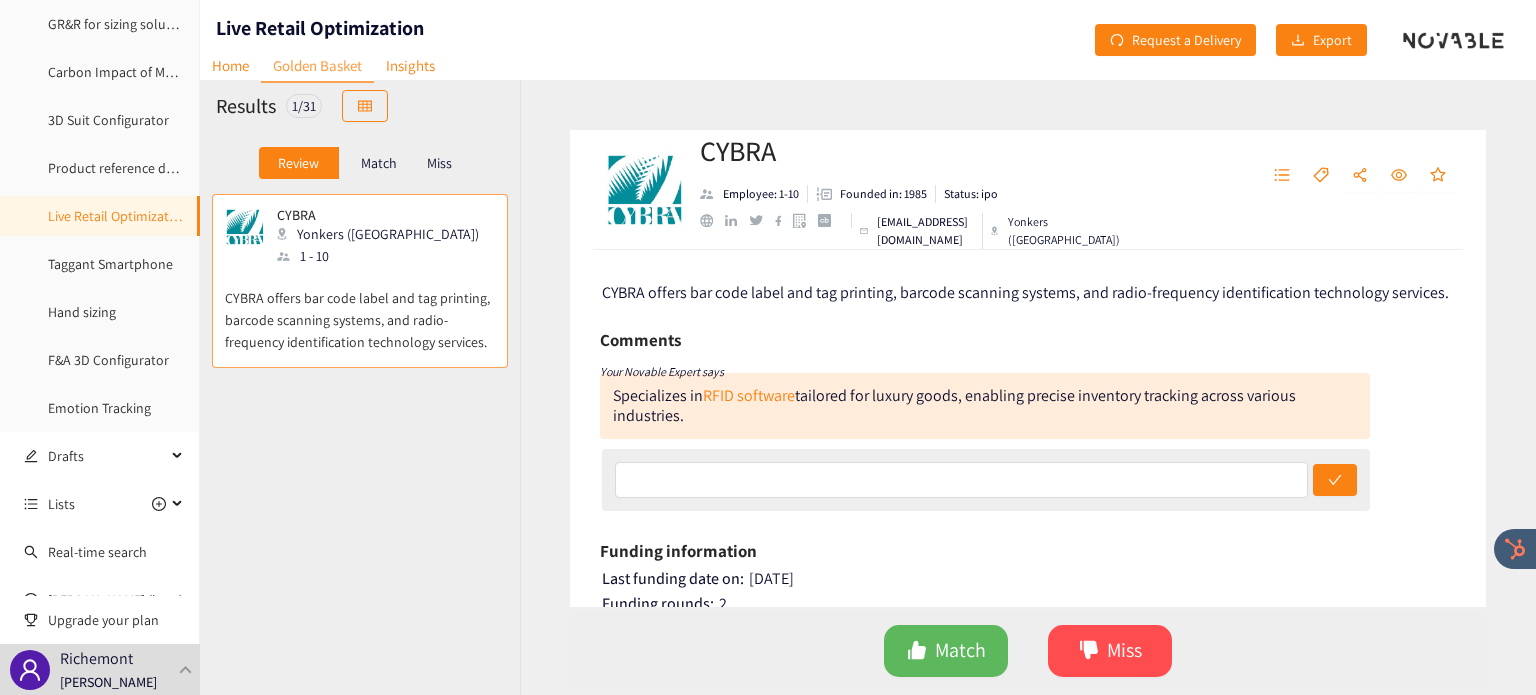 click on "Match" at bounding box center [379, 163] 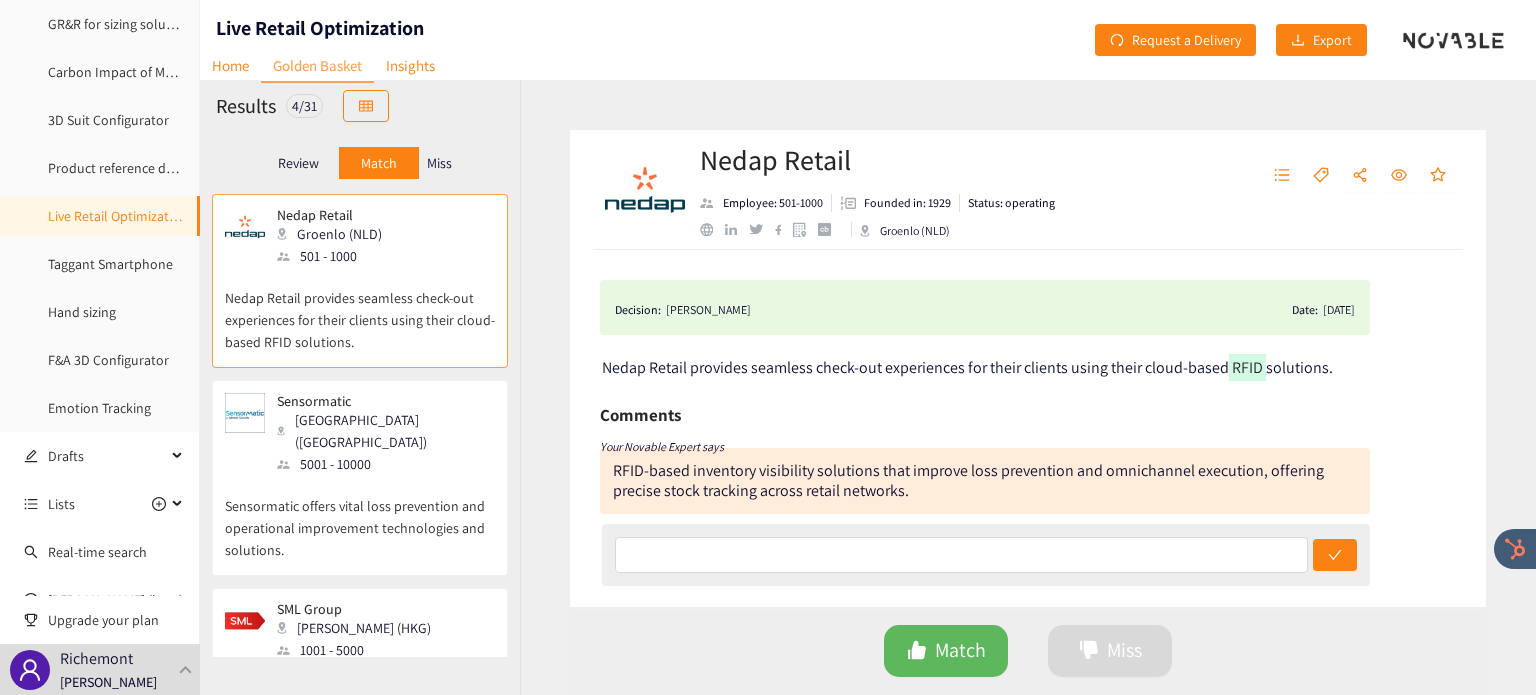 scroll, scrollTop: 256, scrollLeft: 0, axis: vertical 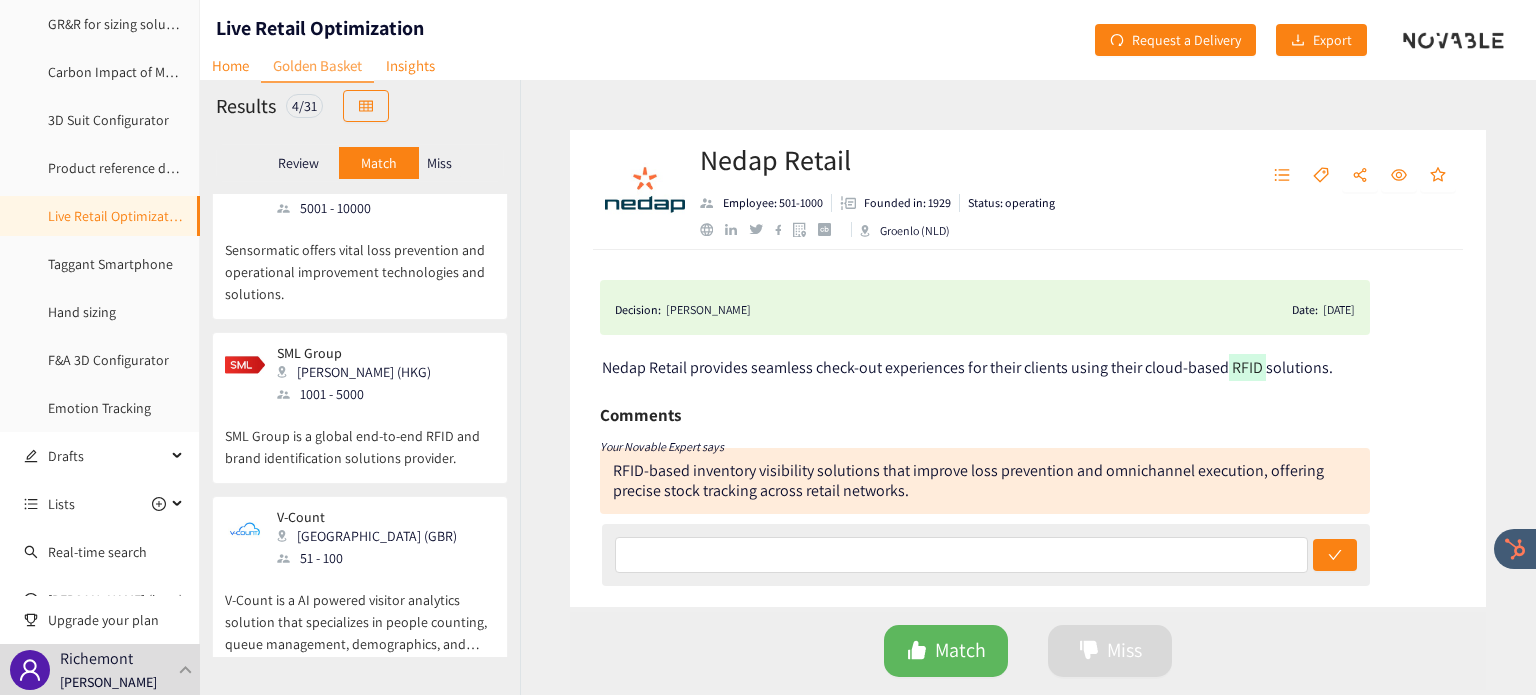 click on "Miss" at bounding box center [439, 163] 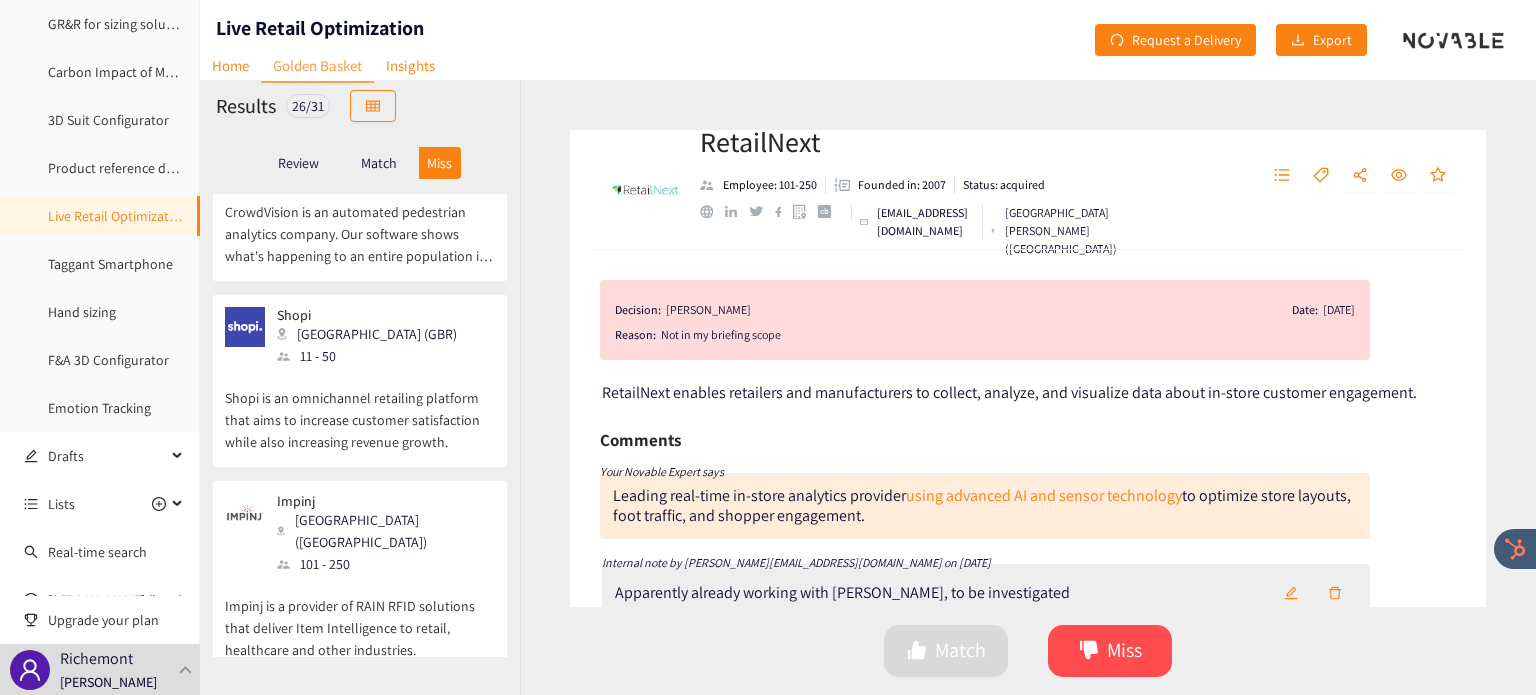 scroll, scrollTop: 4234, scrollLeft: 0, axis: vertical 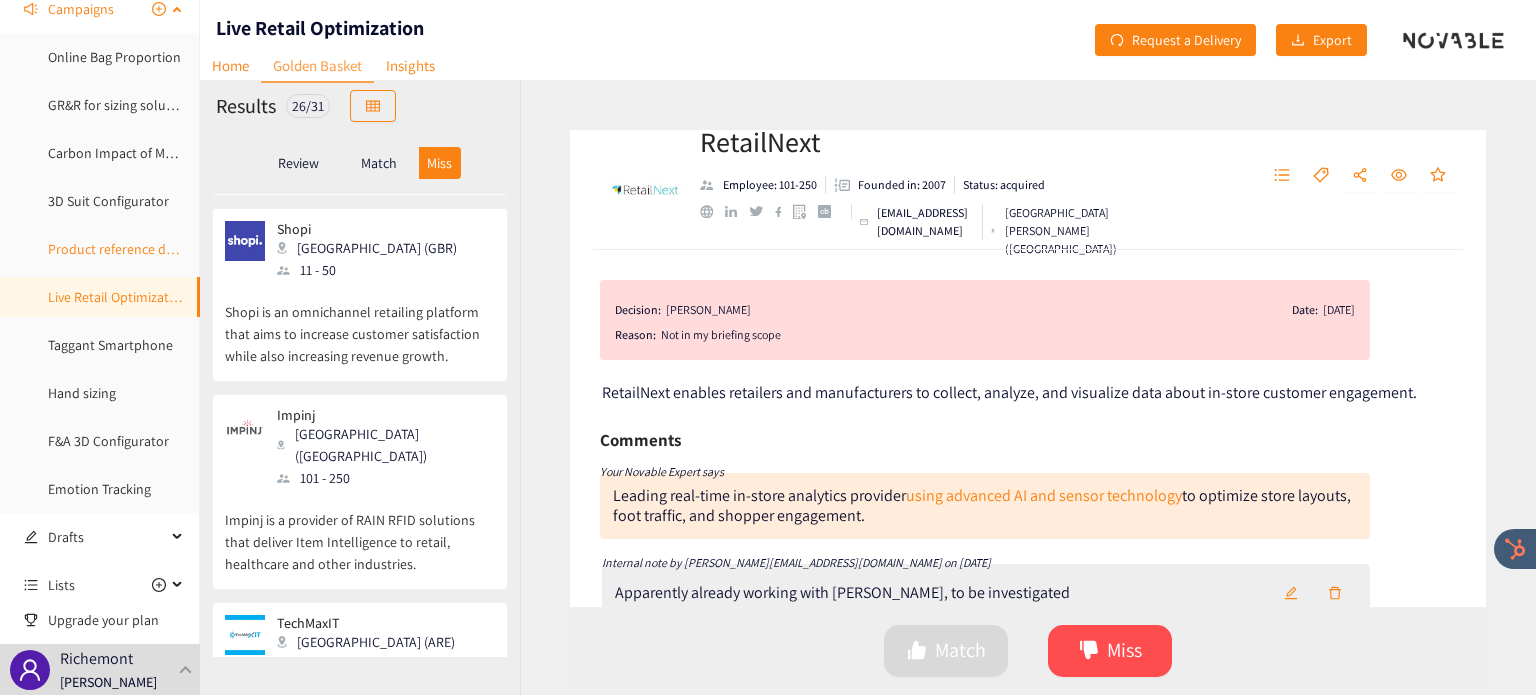 click on "Product reference detection" at bounding box center (131, 249) 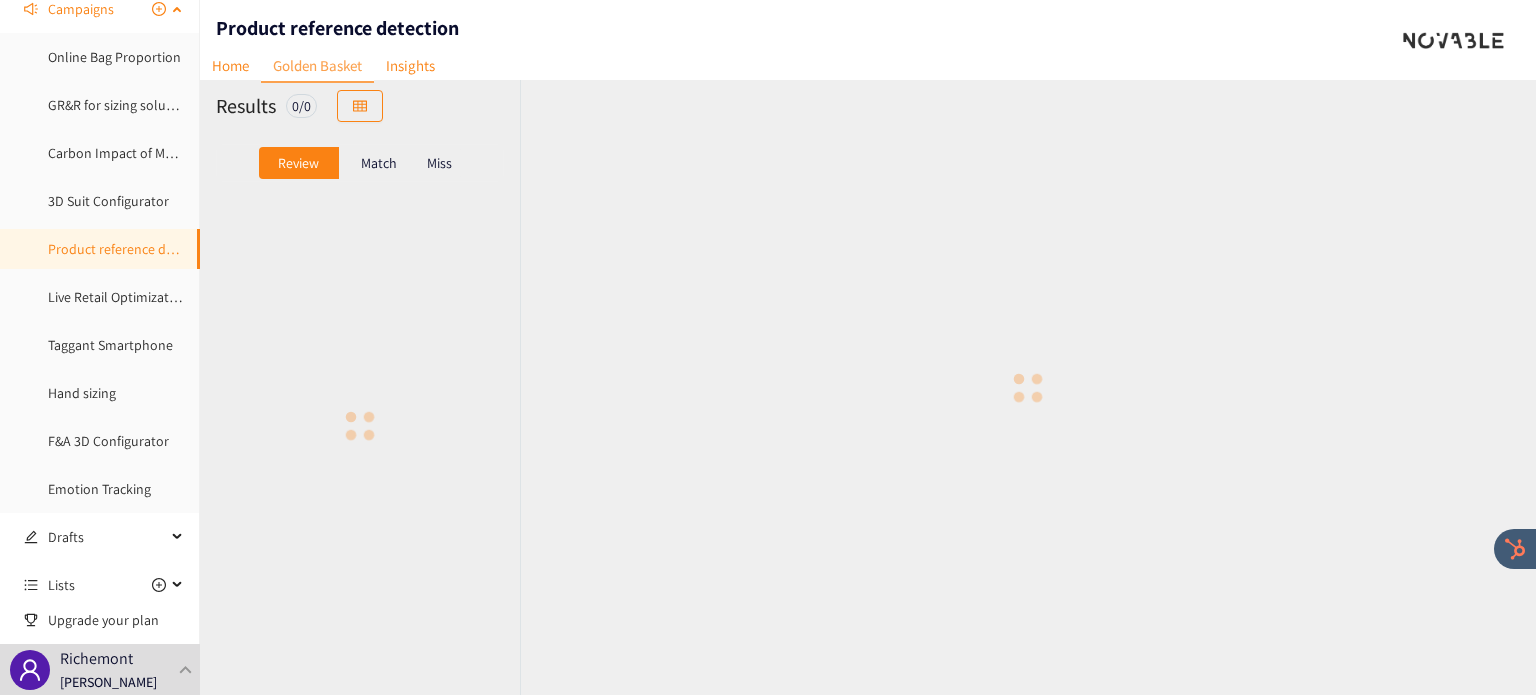 scroll, scrollTop: 0, scrollLeft: 0, axis: both 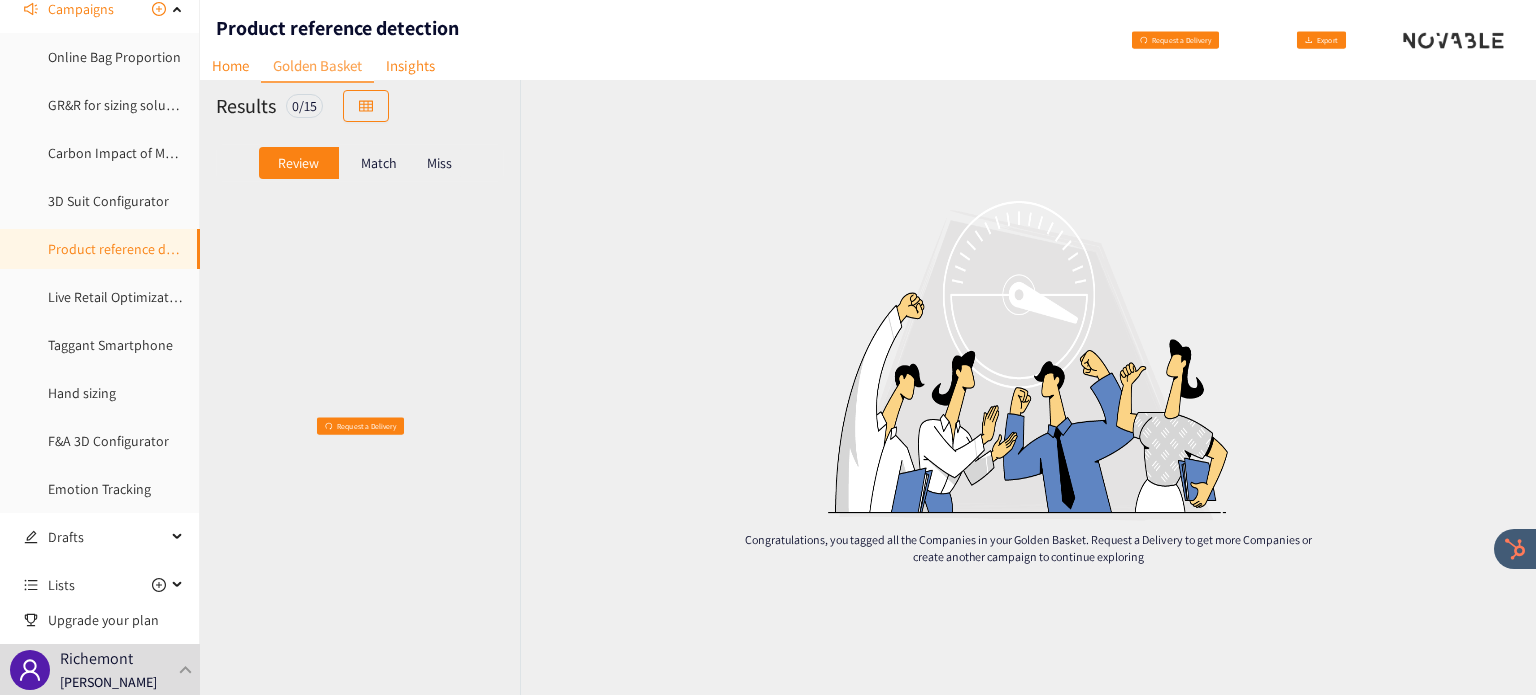 click on "Match" at bounding box center [379, 163] 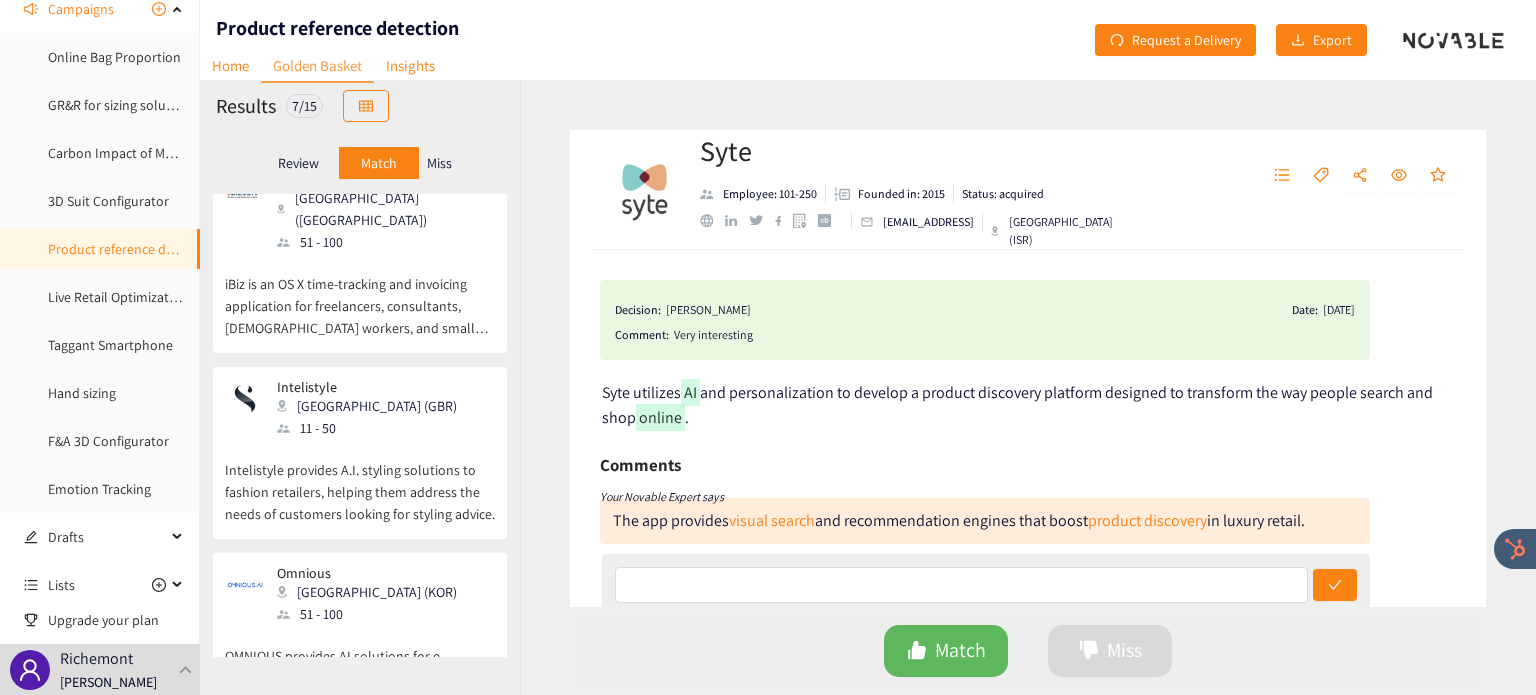 scroll, scrollTop: 836, scrollLeft: 0, axis: vertical 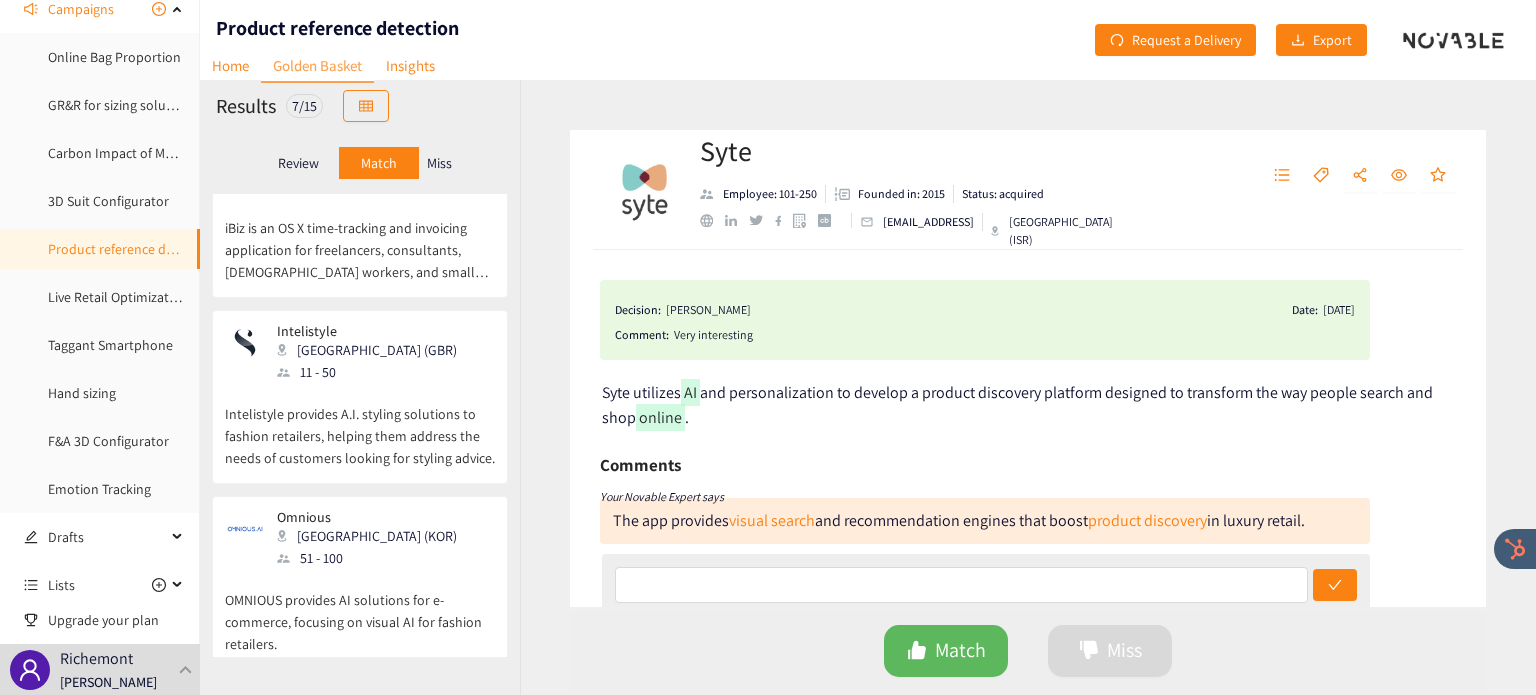 click on "Miss" at bounding box center [439, 163] 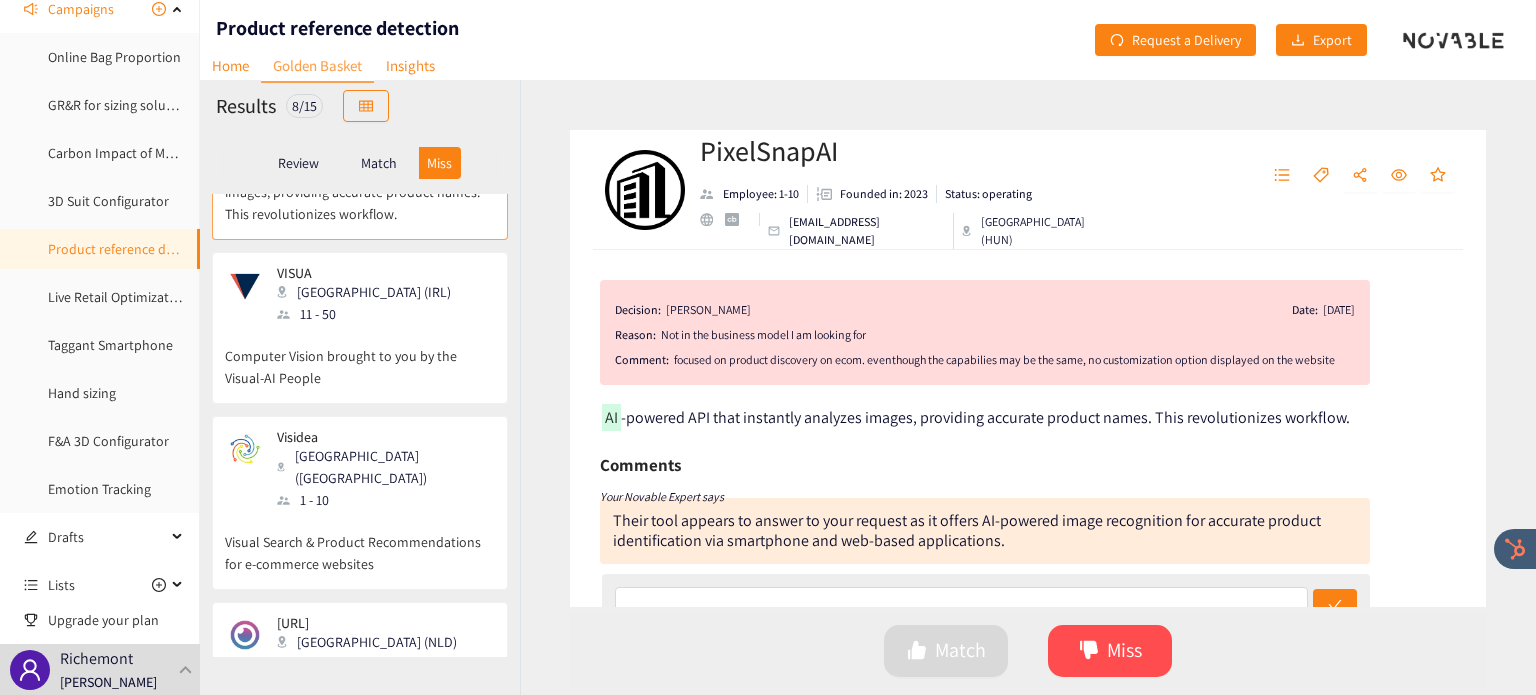 scroll, scrollTop: 0, scrollLeft: 0, axis: both 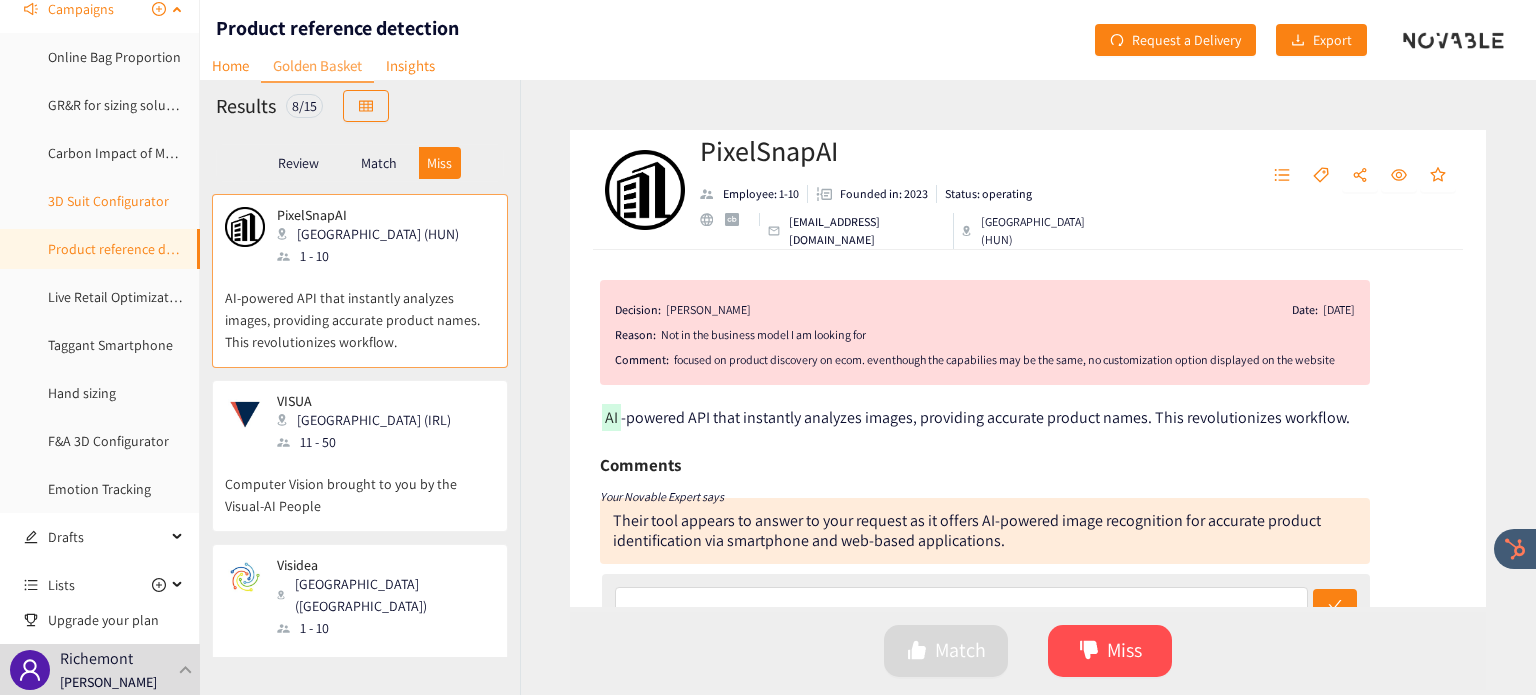 click on "3D Suit Configurator" at bounding box center (108, 201) 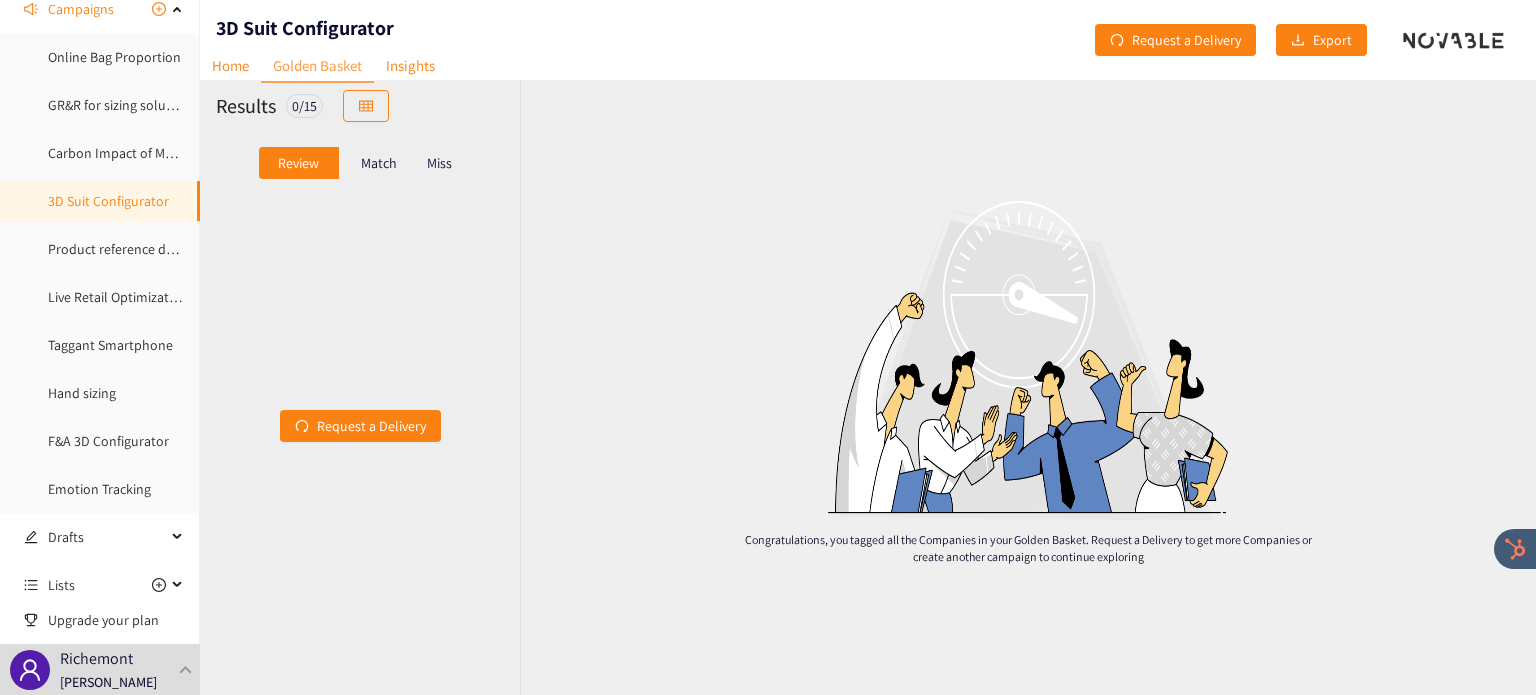 click on "Miss" at bounding box center [439, 163] 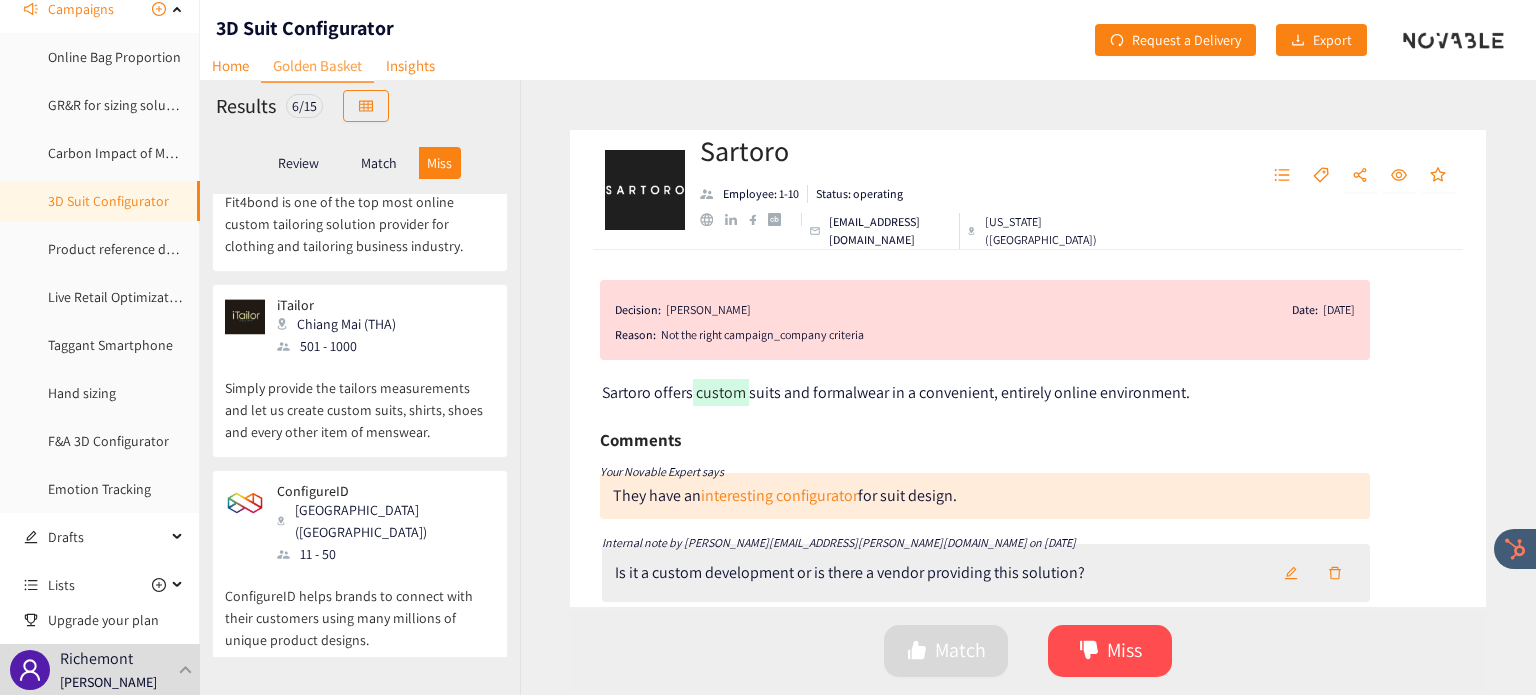 scroll, scrollTop: 280, scrollLeft: 0, axis: vertical 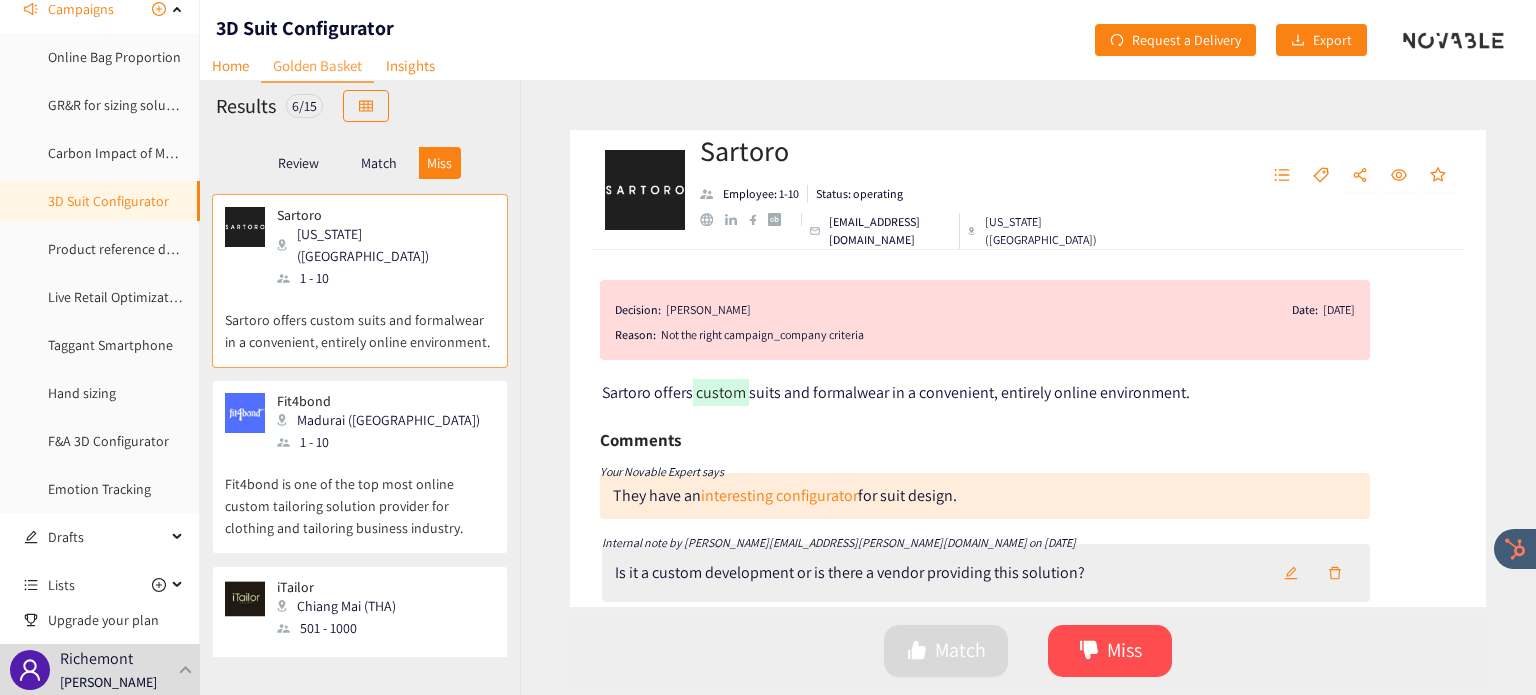 click on "Match" at bounding box center [379, 163] 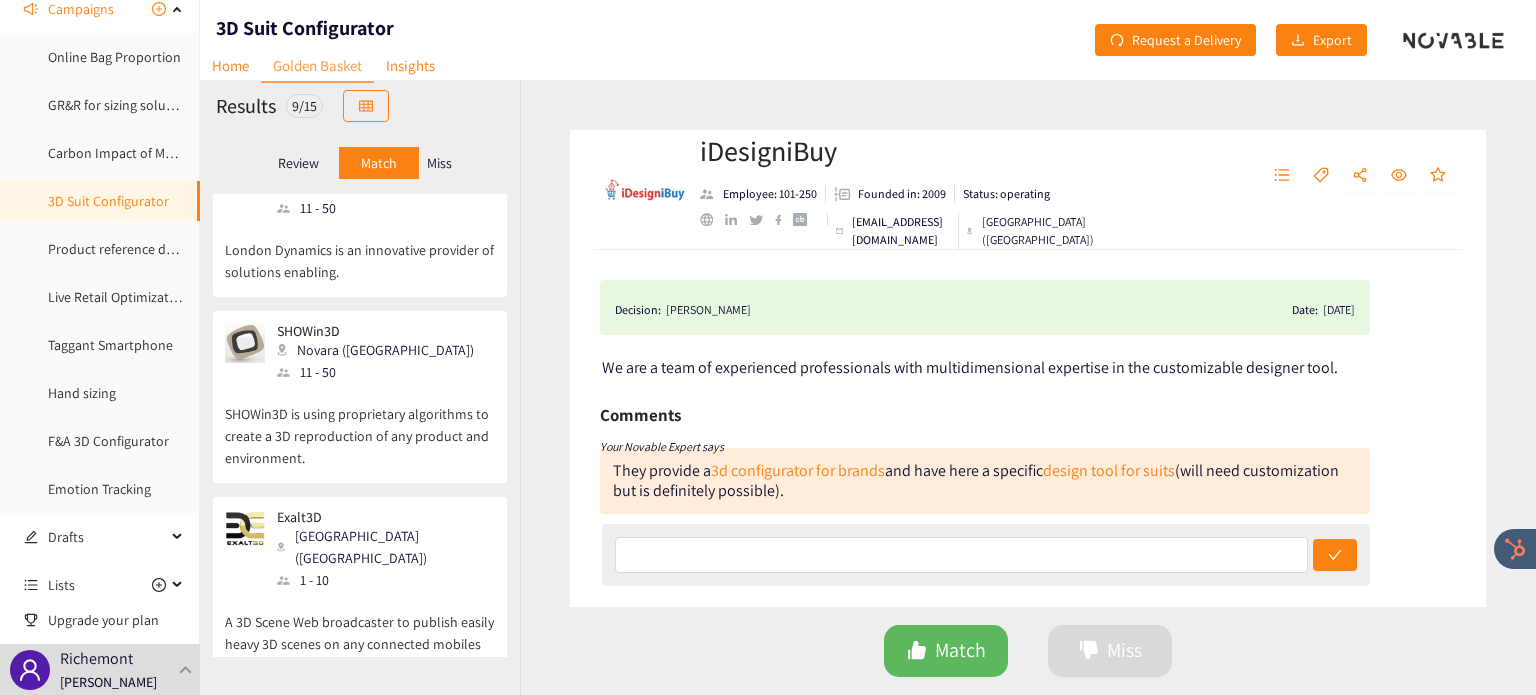 scroll, scrollTop: 1164, scrollLeft: 0, axis: vertical 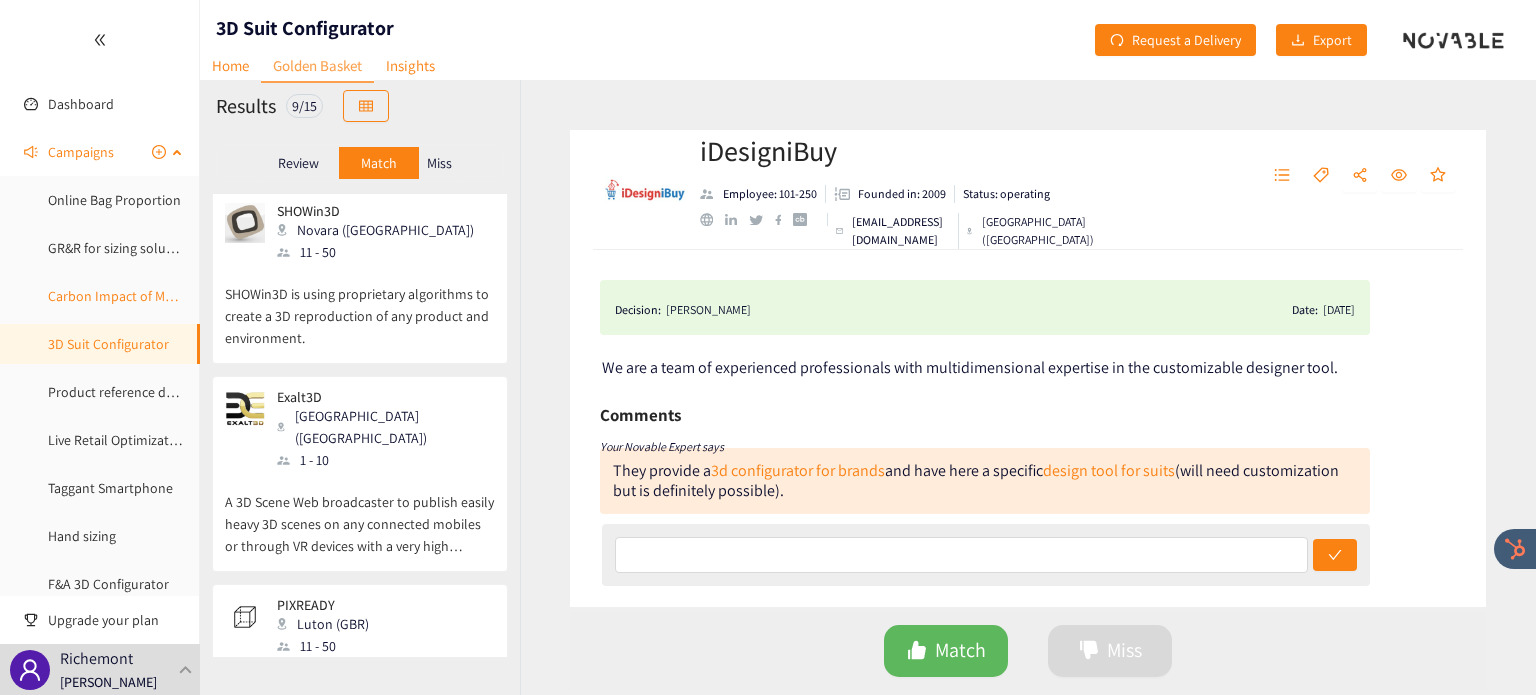 click on "Carbon Impact of Media Campaigns" at bounding box center [153, 296] 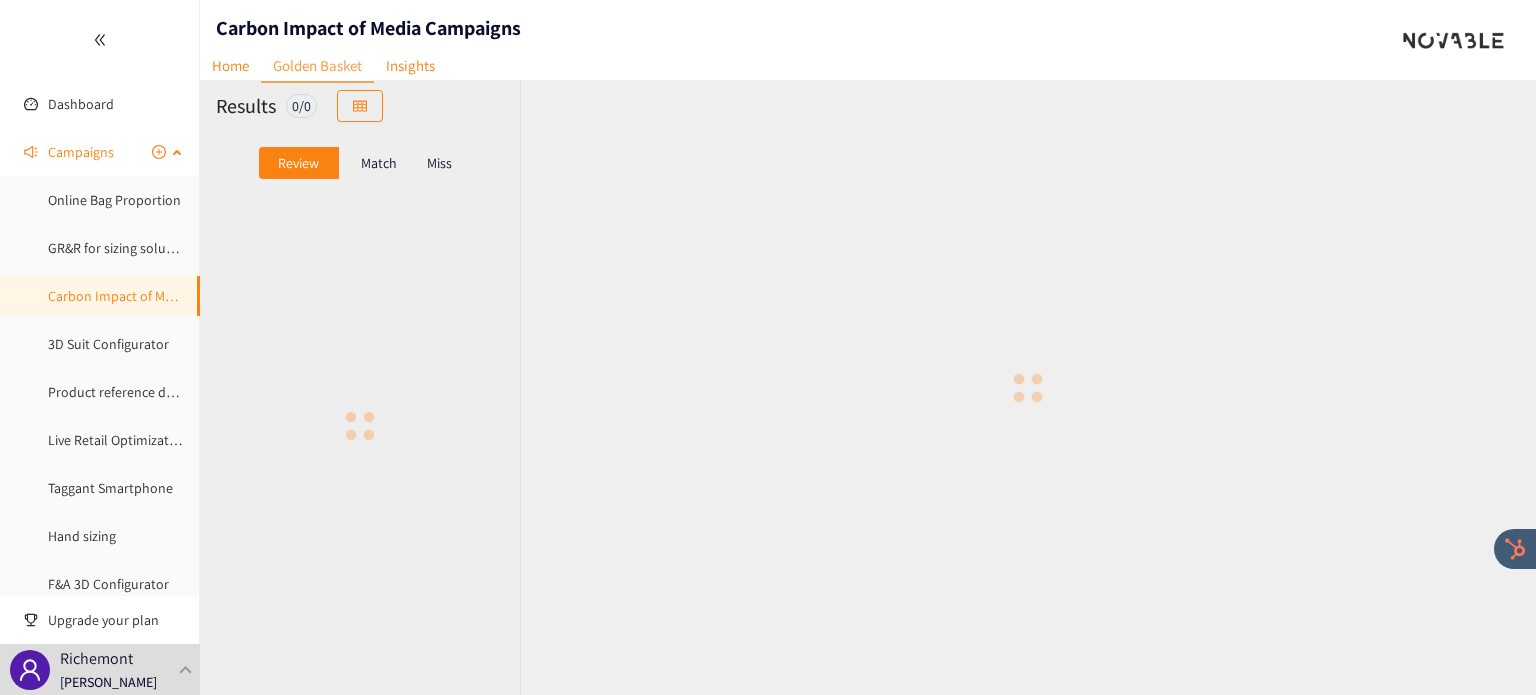 scroll, scrollTop: 0, scrollLeft: 0, axis: both 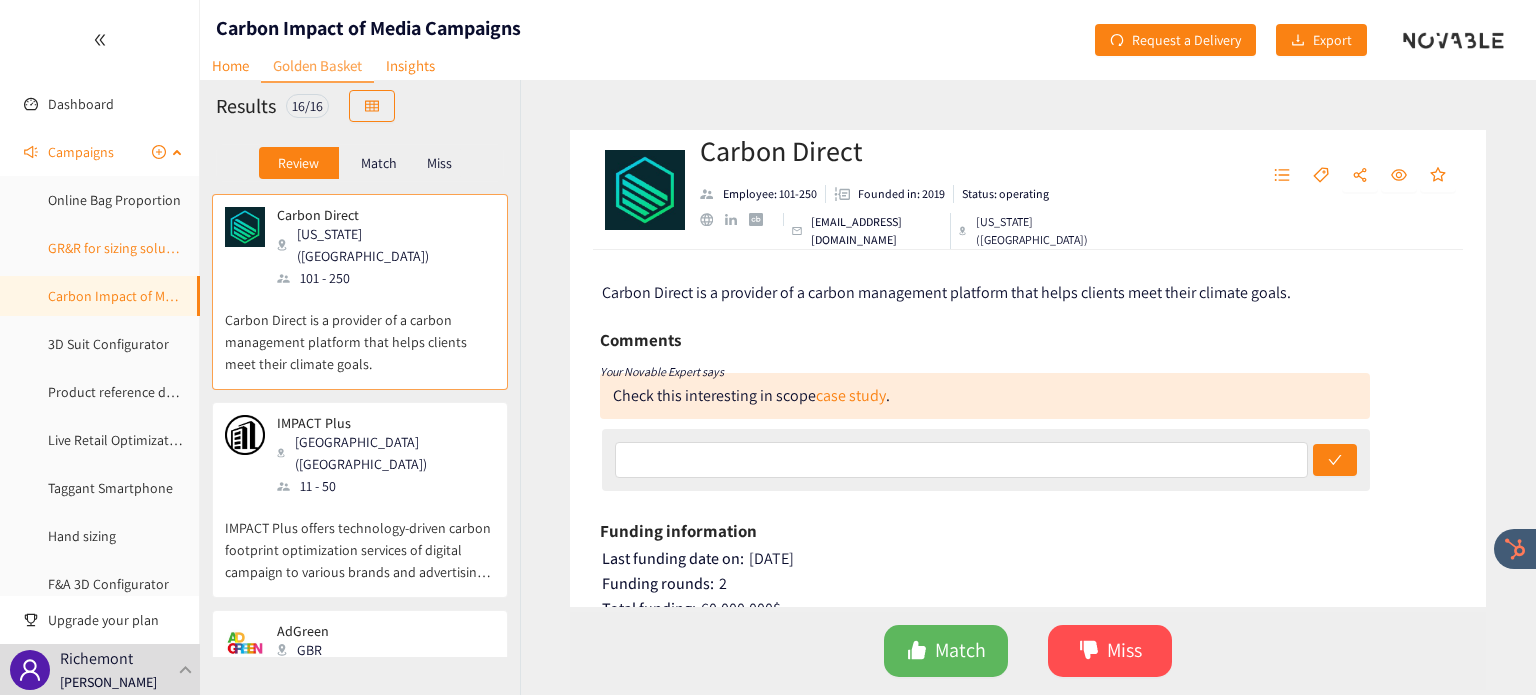 click on "GR&R for sizing solution" at bounding box center [119, 248] 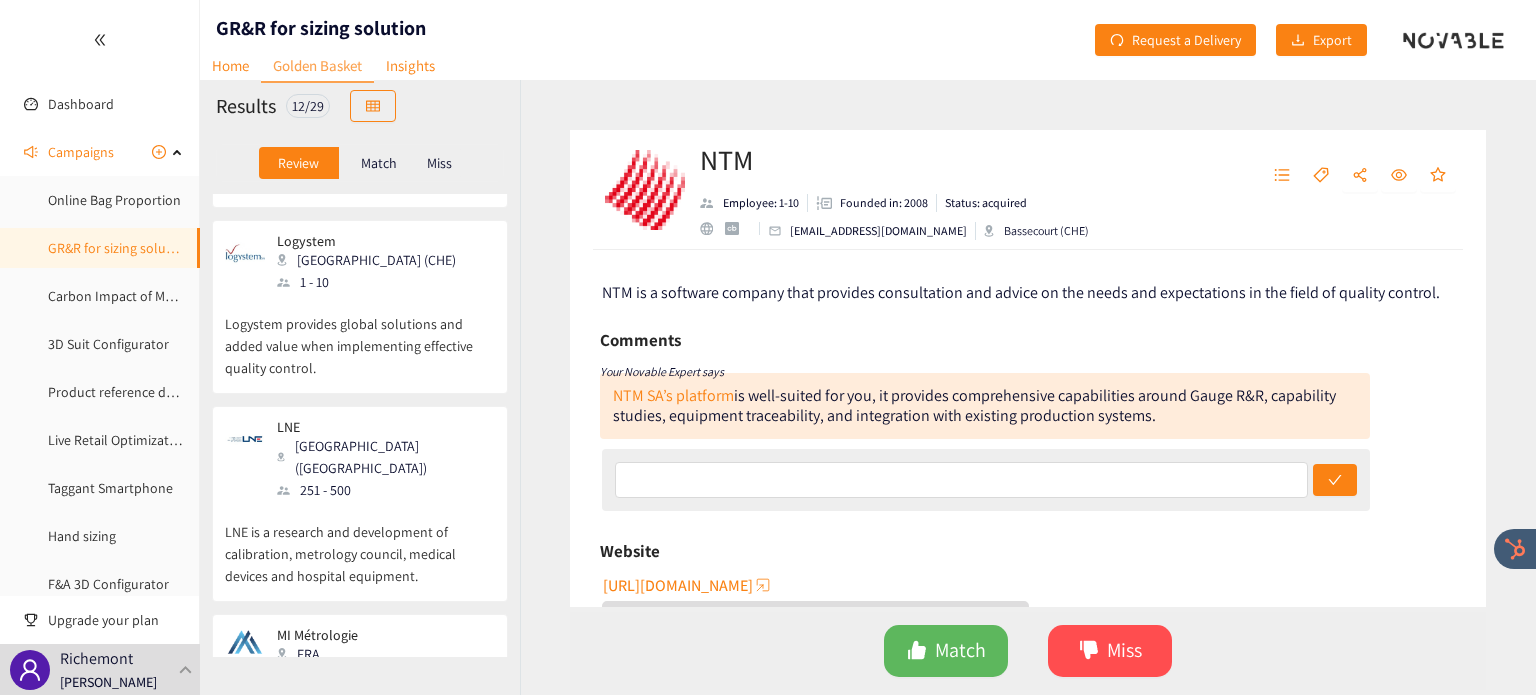 scroll, scrollTop: 1637, scrollLeft: 0, axis: vertical 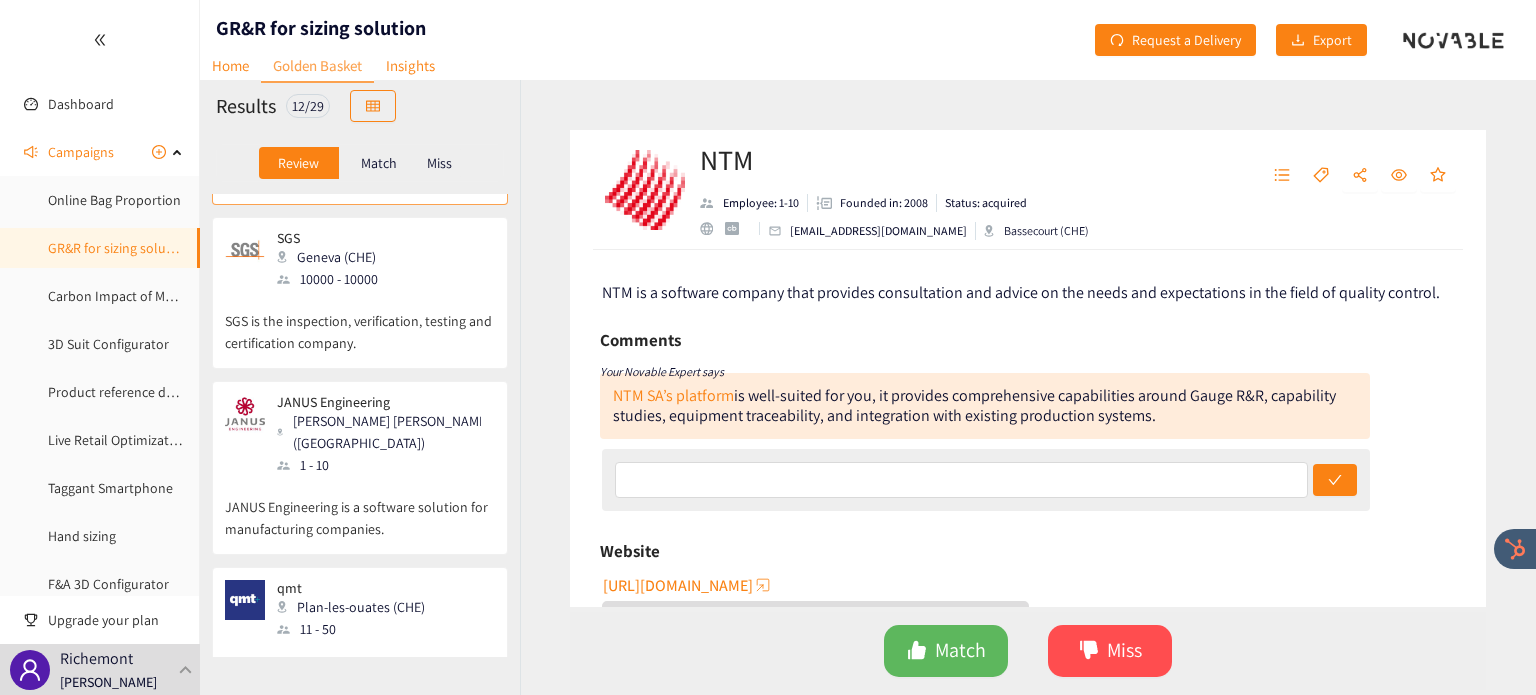 click on "SGS is the inspection, verification, testing and certification company." at bounding box center (360, 322) 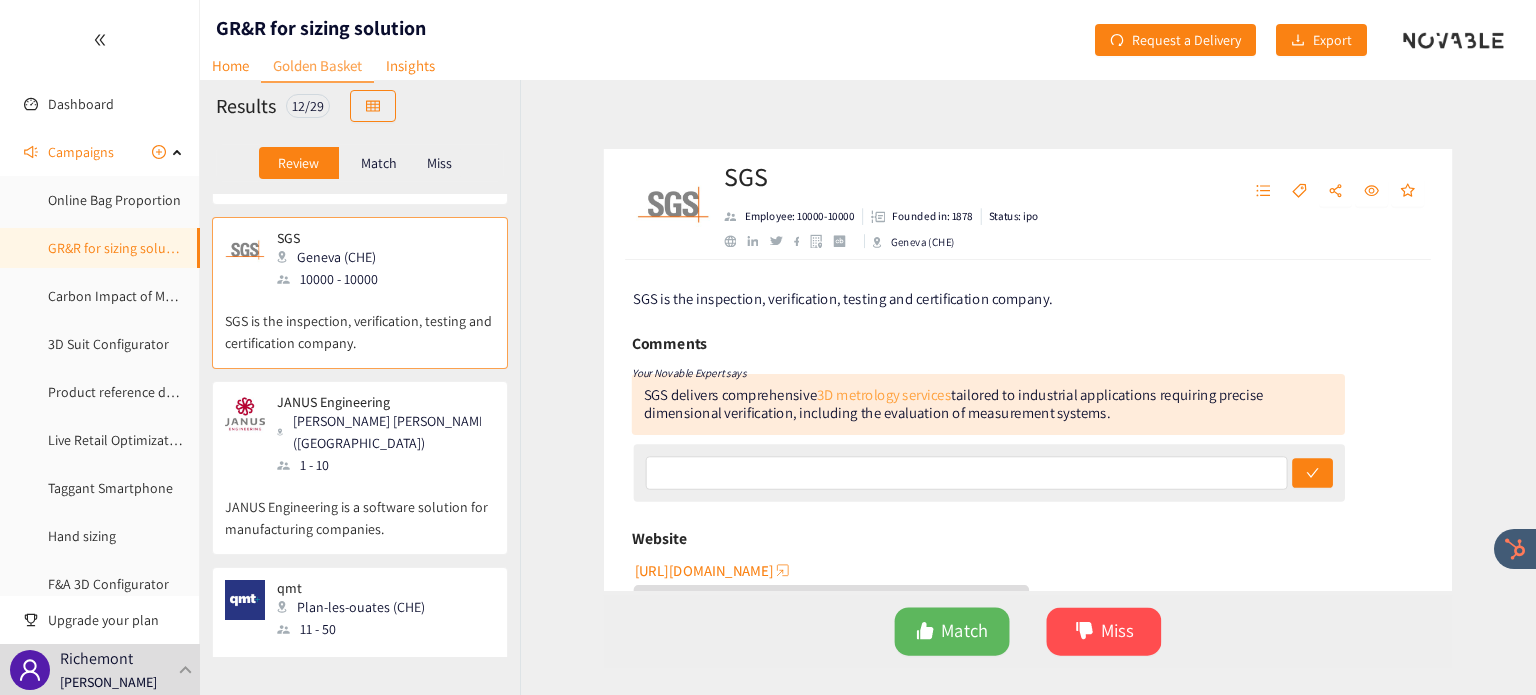 click on "3D metrology services" at bounding box center [872, 395] 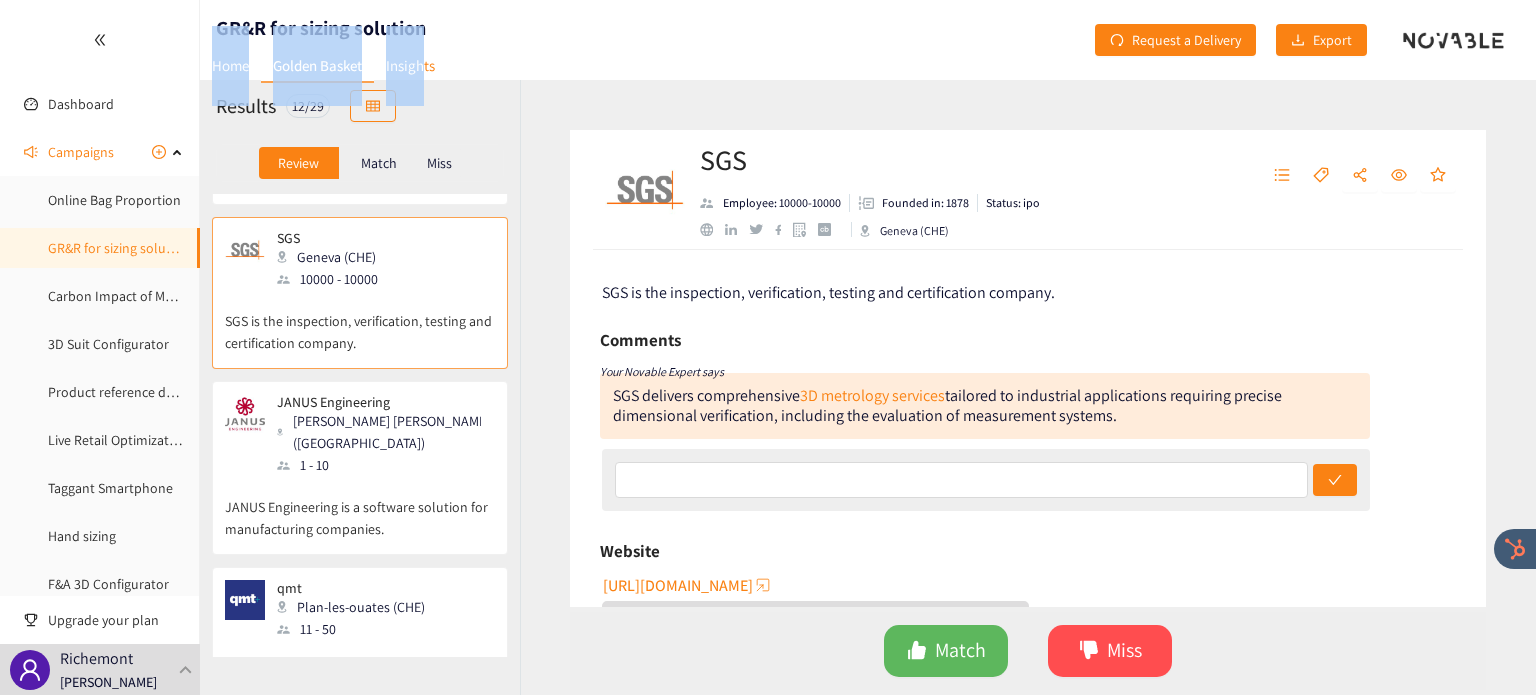 drag, startPoint x: 427, startPoint y: 31, endPoint x: 555, endPoint y: 62, distance: 131.70042 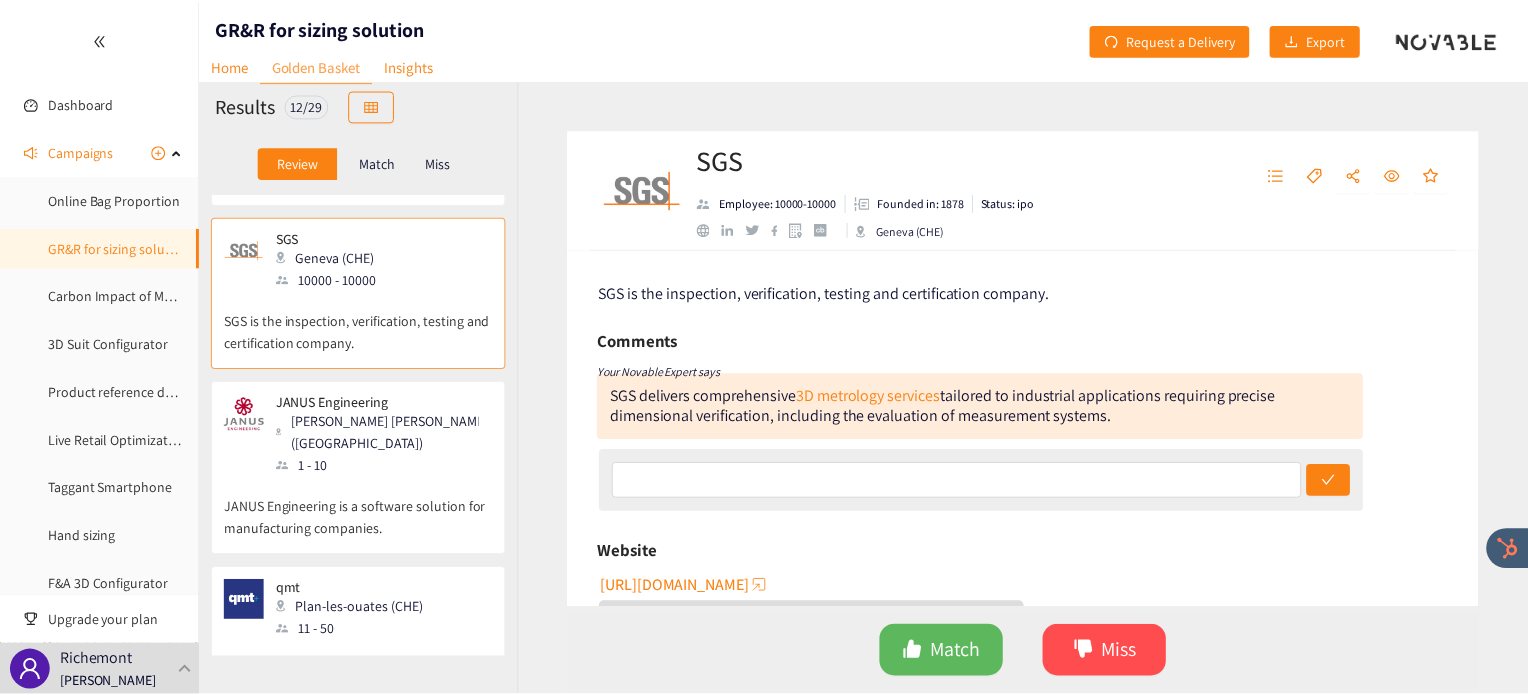scroll, scrollTop: 0, scrollLeft: 0, axis: both 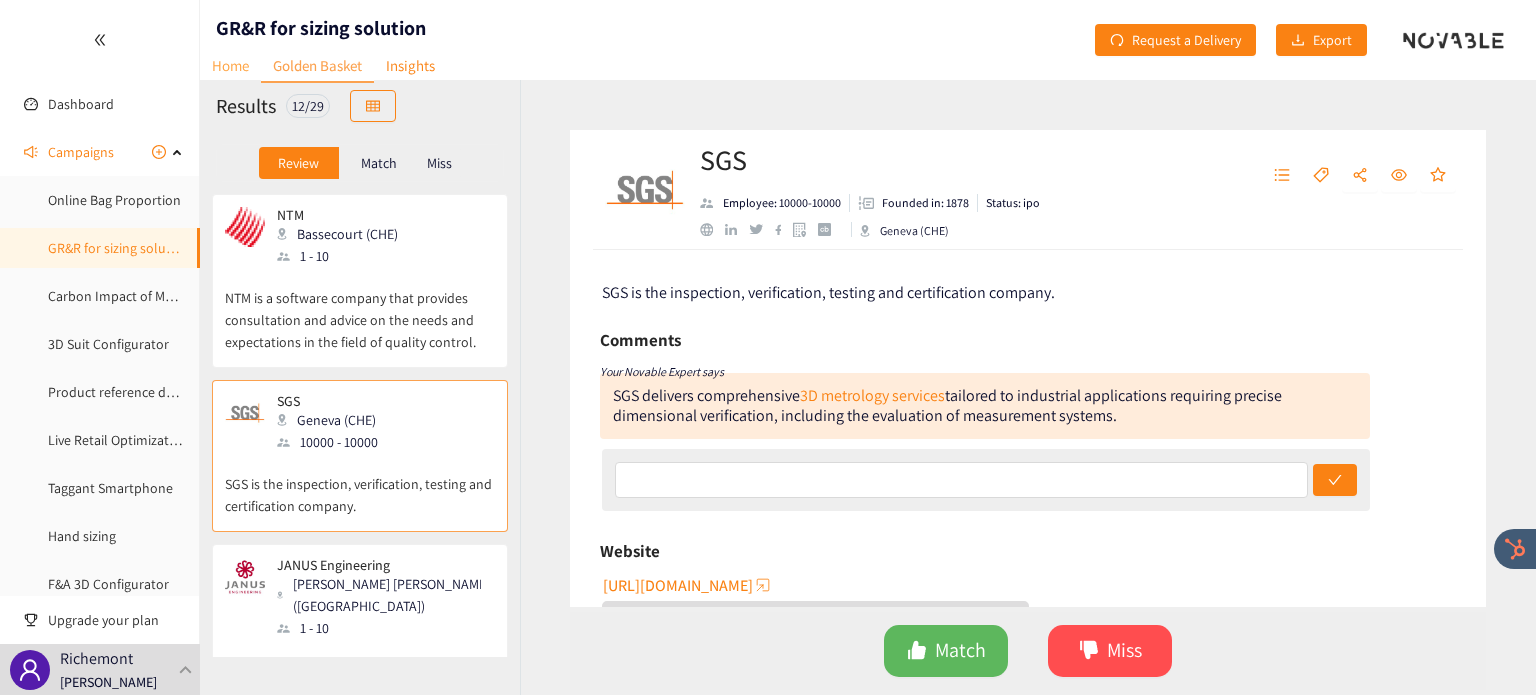 click on "Home" at bounding box center (230, 65) 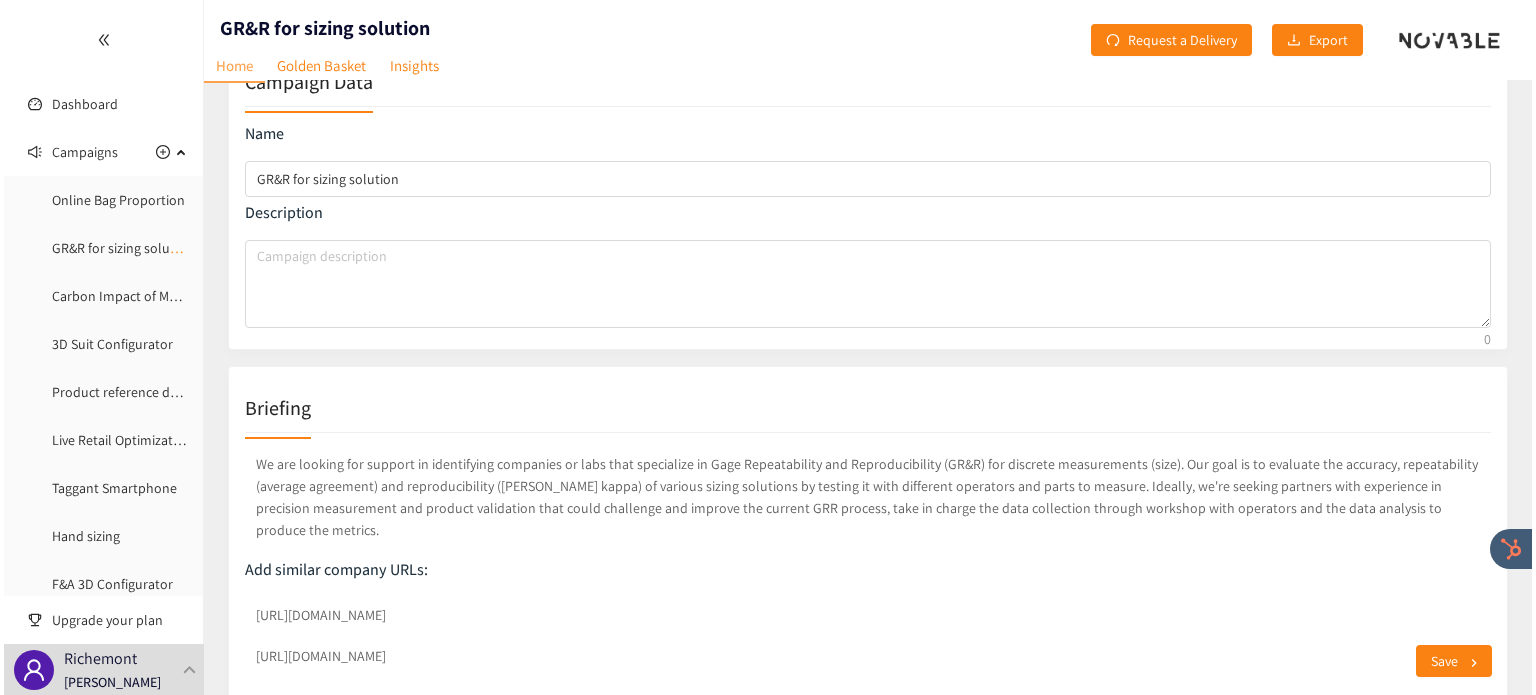 scroll, scrollTop: 0, scrollLeft: 0, axis: both 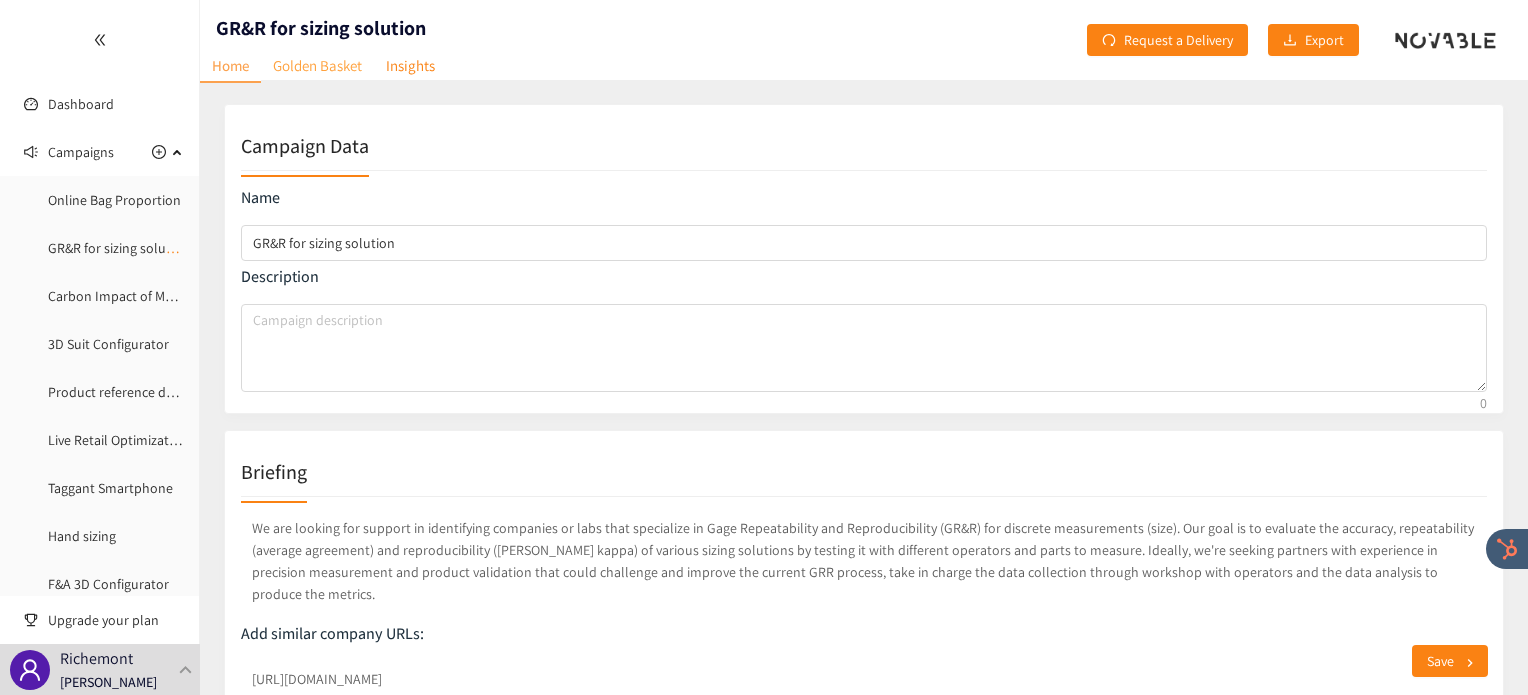 click on "Golden Basket" at bounding box center (317, 65) 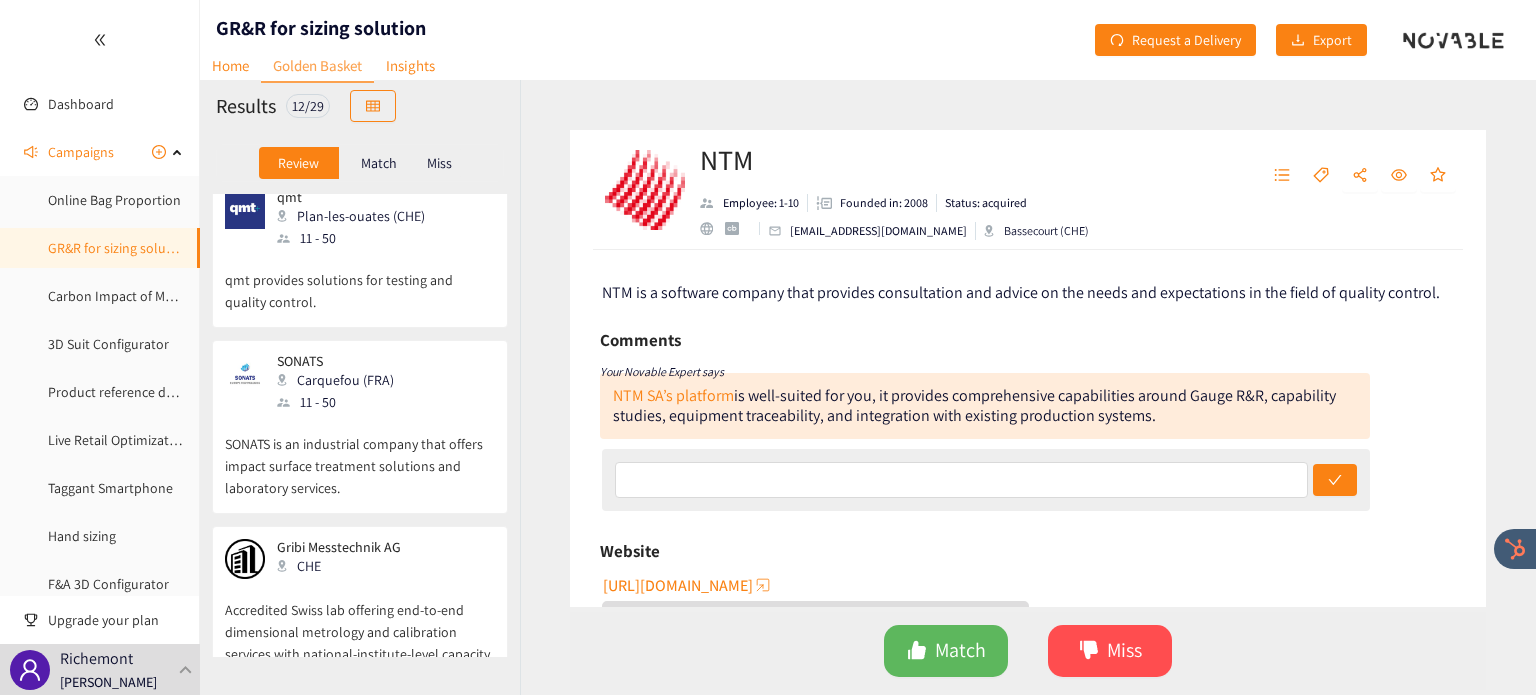 scroll, scrollTop: 555, scrollLeft: 0, axis: vertical 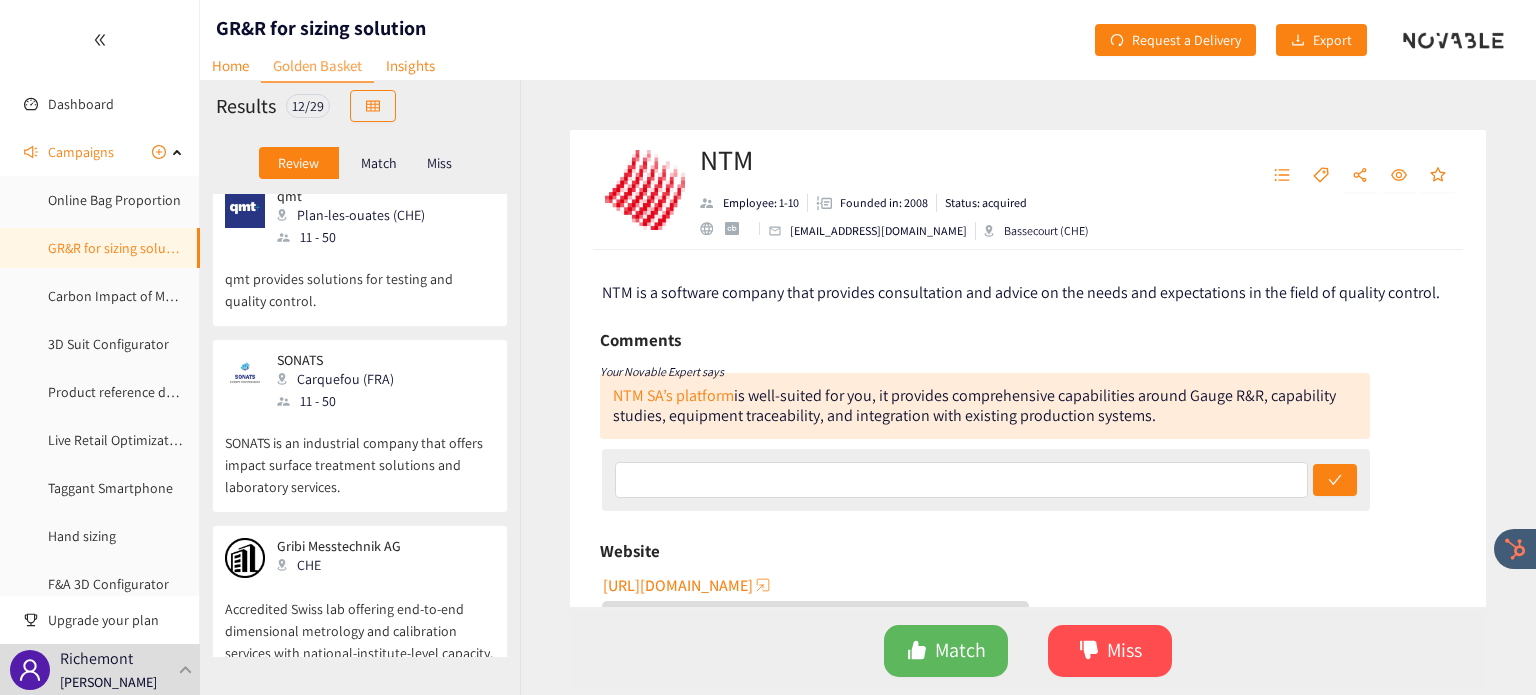 click on "SONATS is an industrial company that offers impact surface treatment solutions and laboratory services." at bounding box center [360, 455] 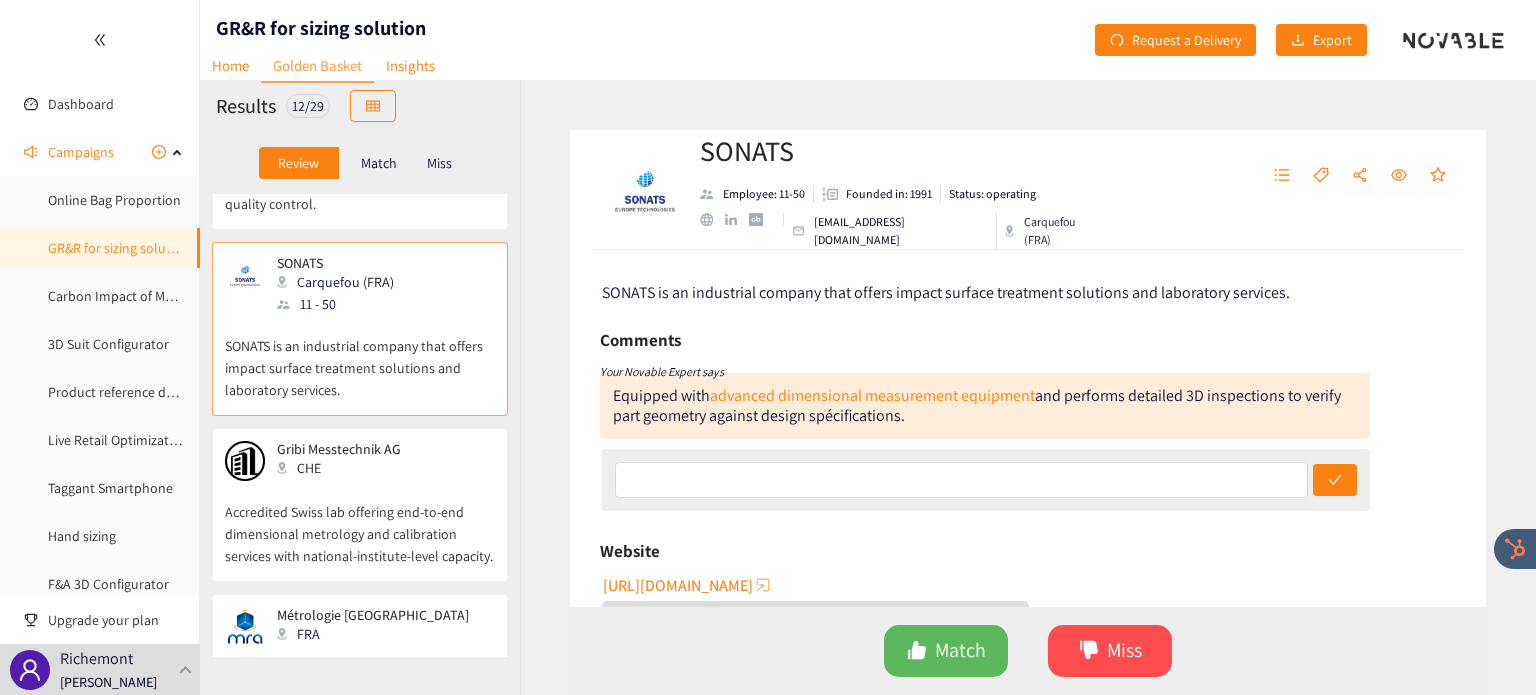 scroll, scrollTop: 707, scrollLeft: 0, axis: vertical 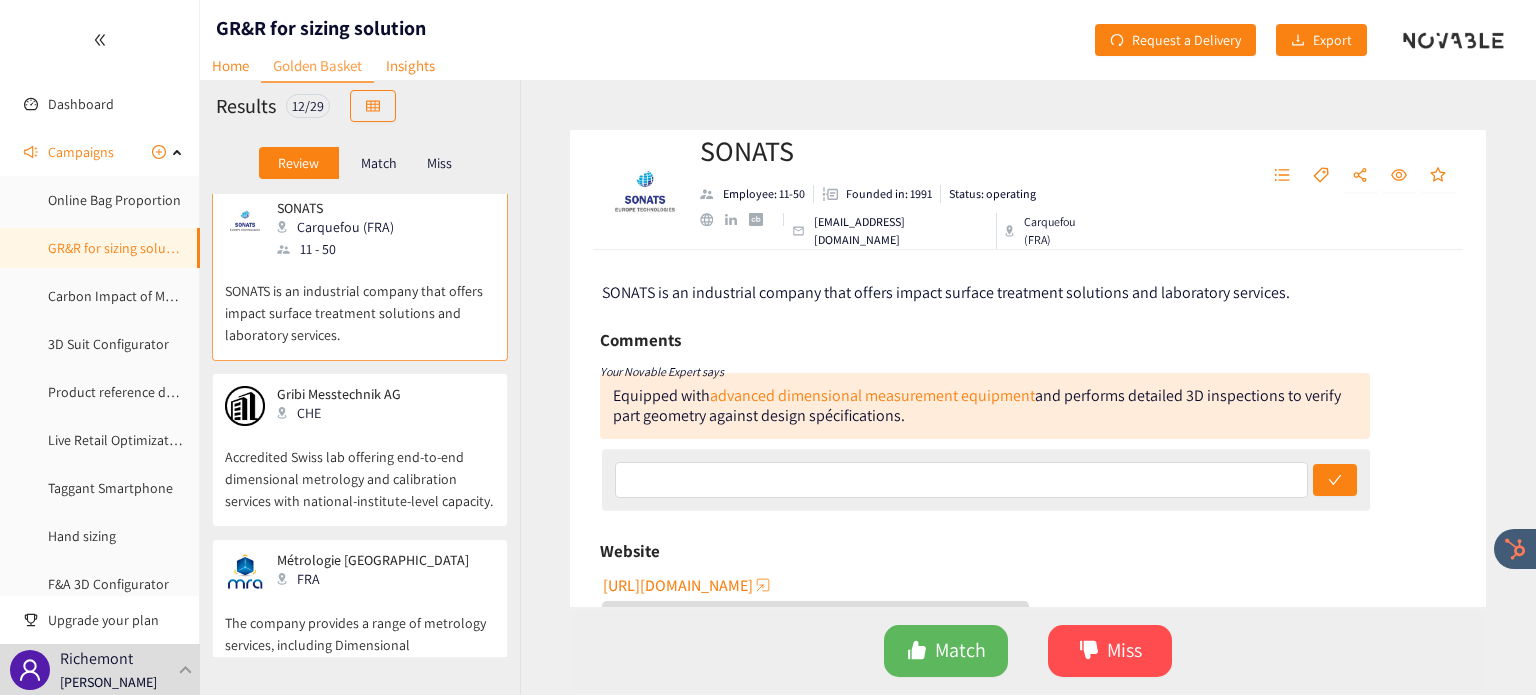 drag, startPoint x: 336, startPoint y: 412, endPoint x: 289, endPoint y: 451, distance: 61.073727 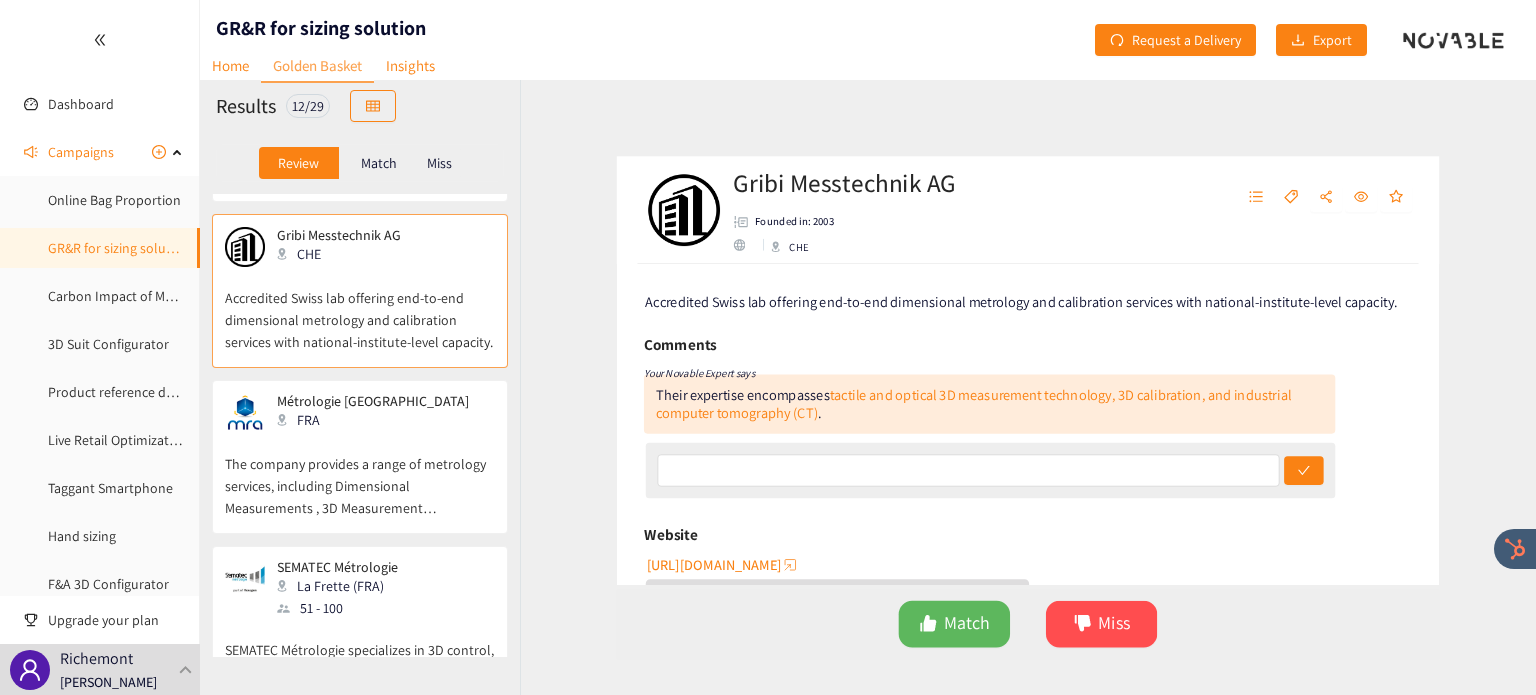 scroll, scrollTop: 876, scrollLeft: 0, axis: vertical 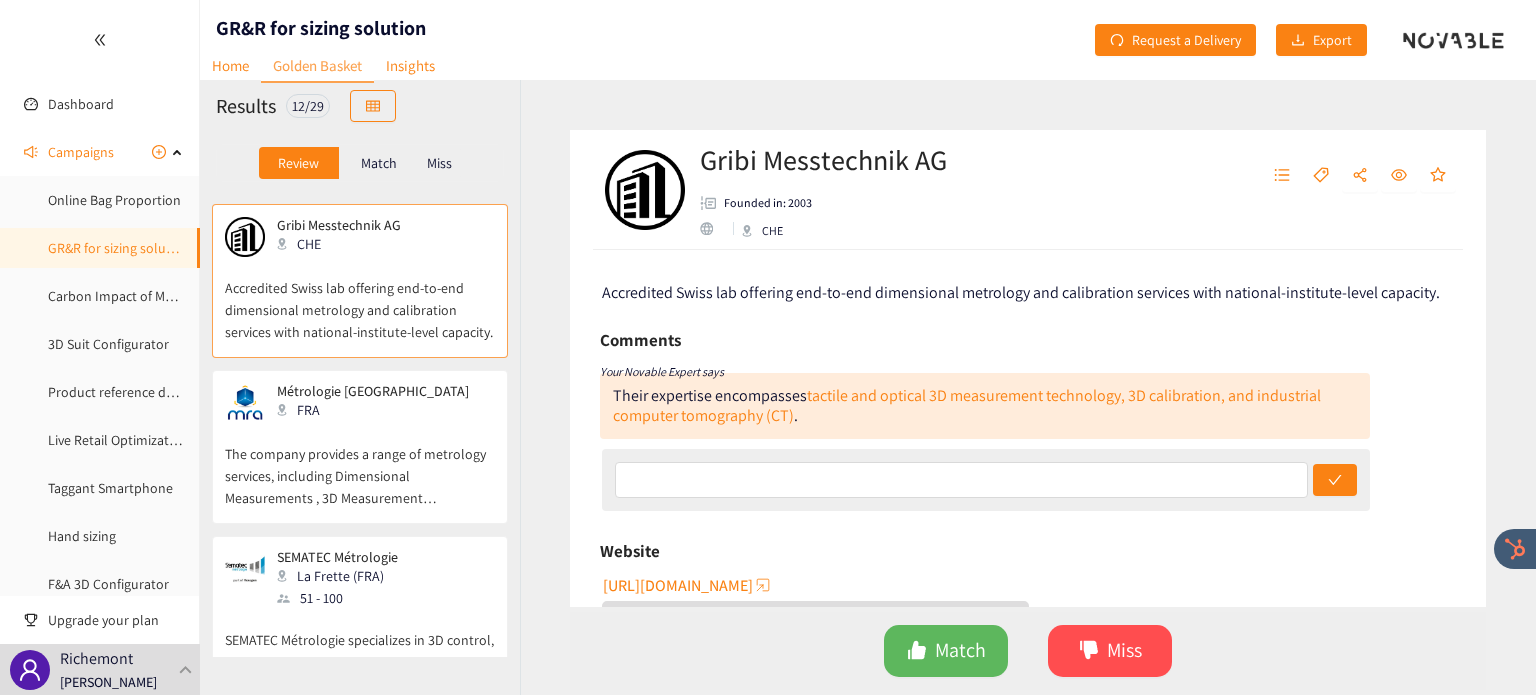 click on "The company provides a range of metrology services, including Dimensional Measurements , 3D Measurement Programming, , Video Measurement Systems." at bounding box center (360, 466) 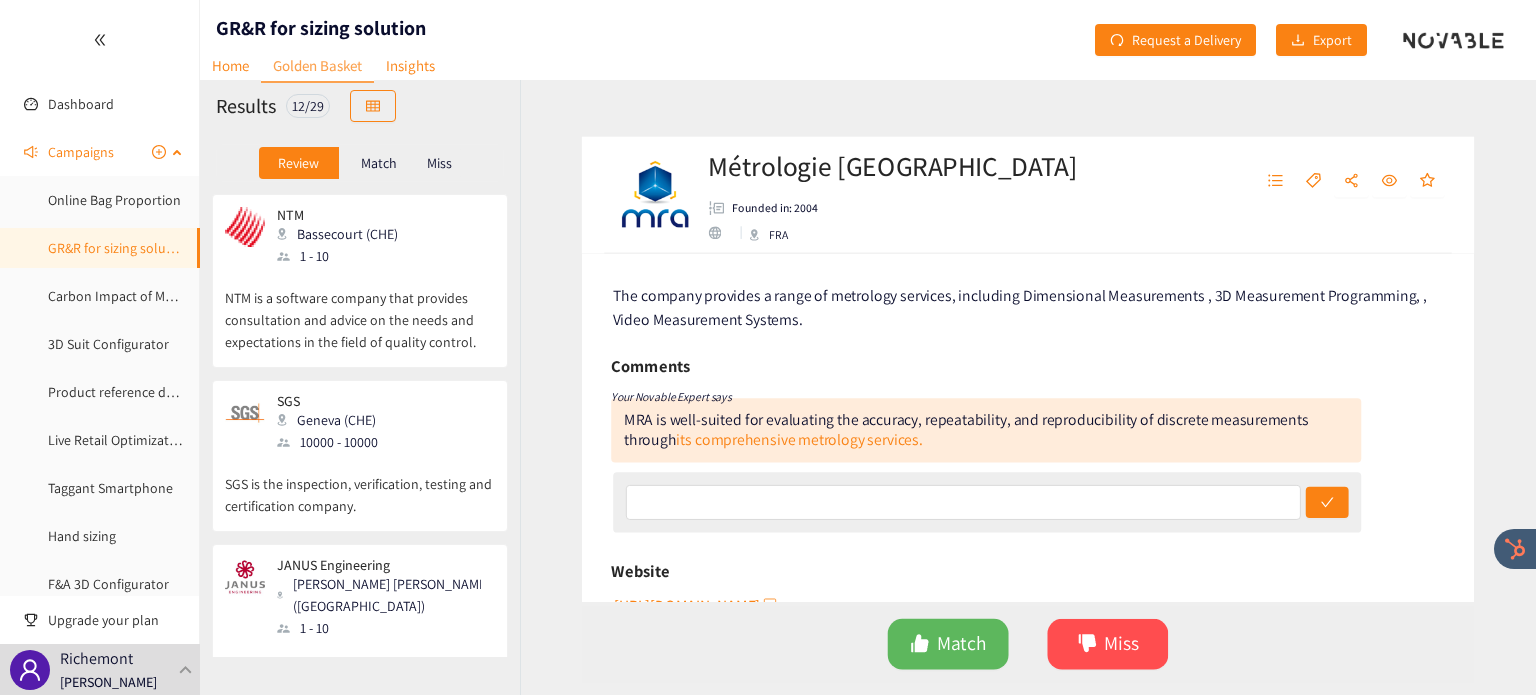 scroll, scrollTop: 0, scrollLeft: 0, axis: both 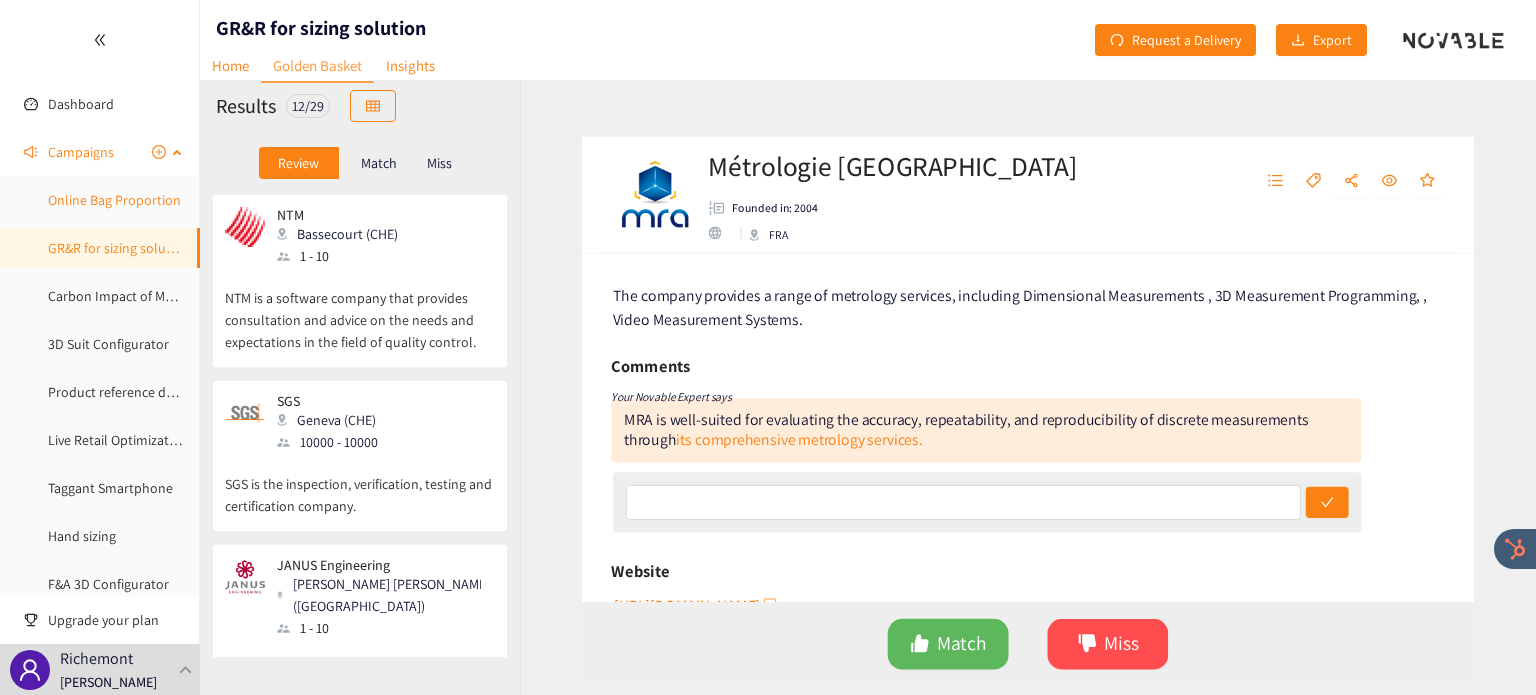 click on "Online Bag Proportion" at bounding box center (114, 200) 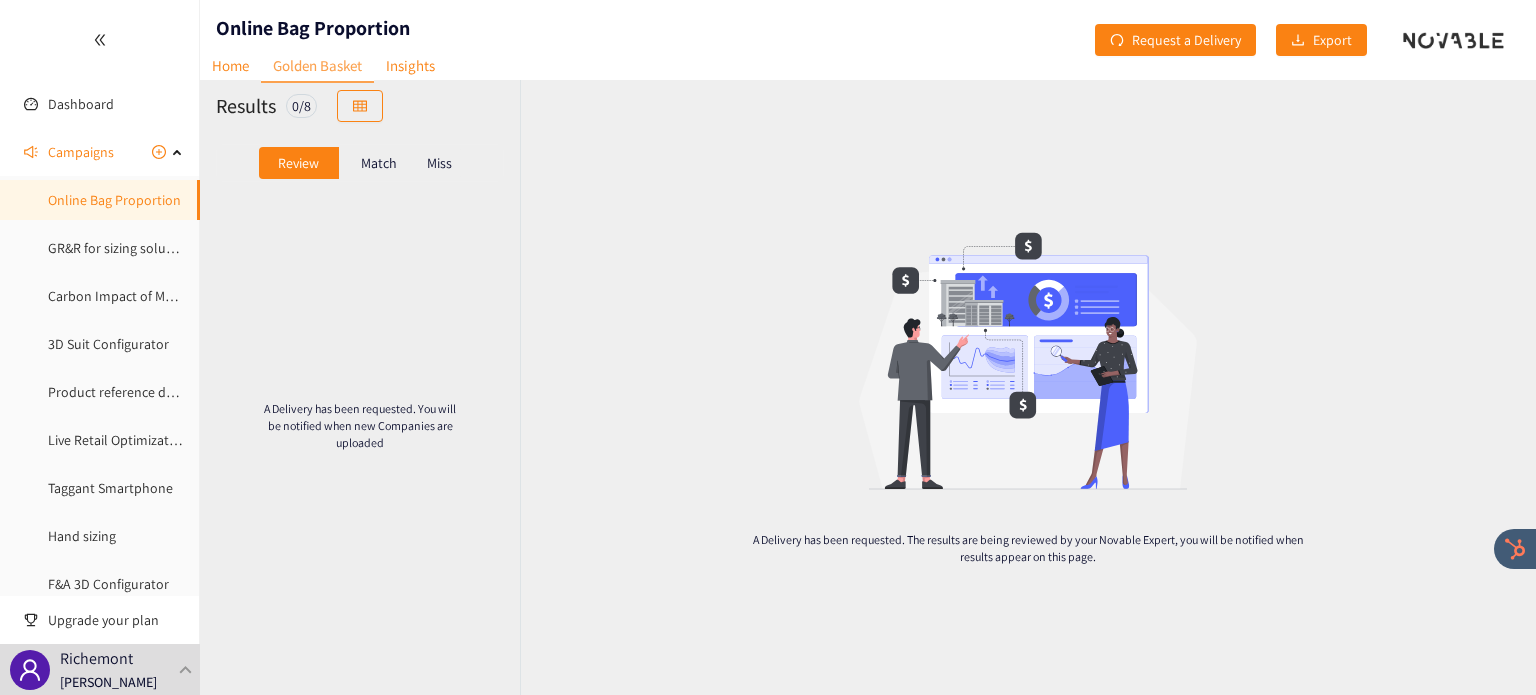 click on "Miss" at bounding box center (439, 163) 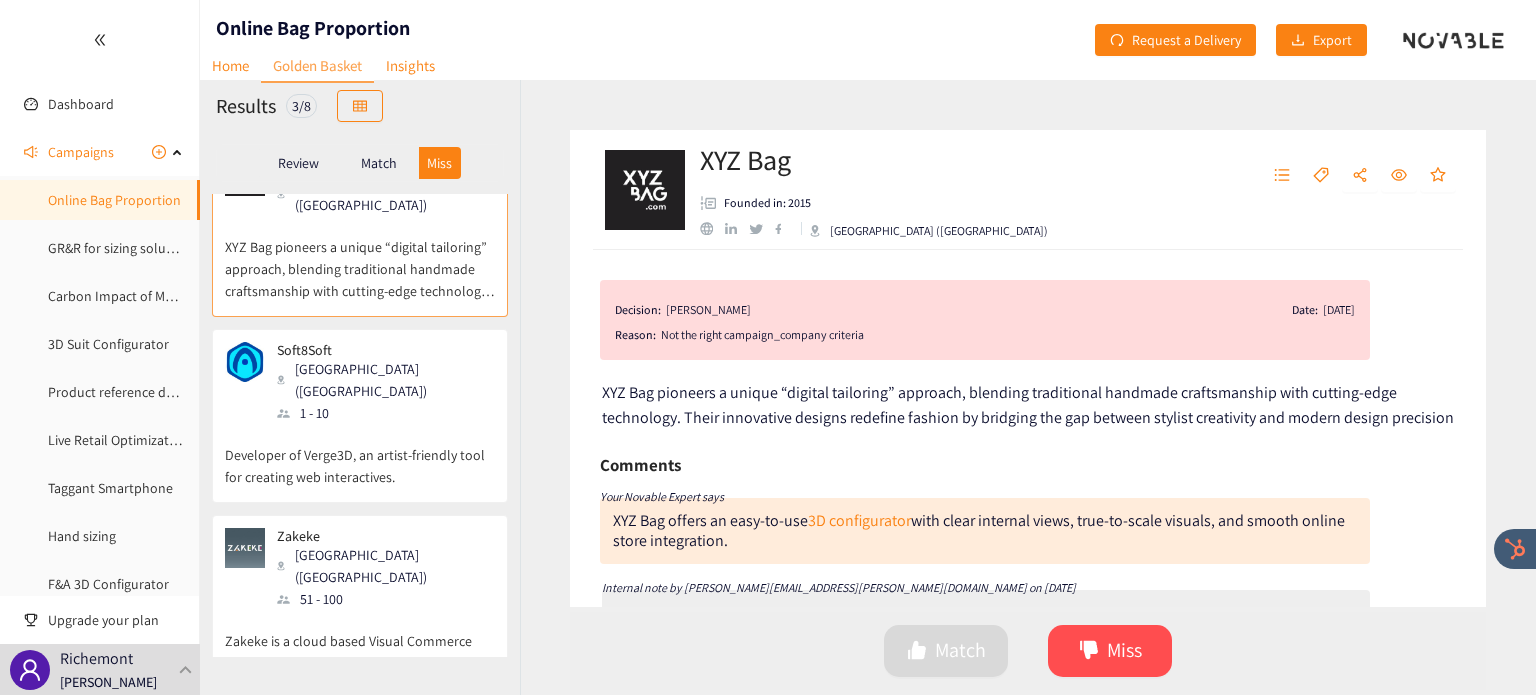 scroll, scrollTop: 50, scrollLeft: 0, axis: vertical 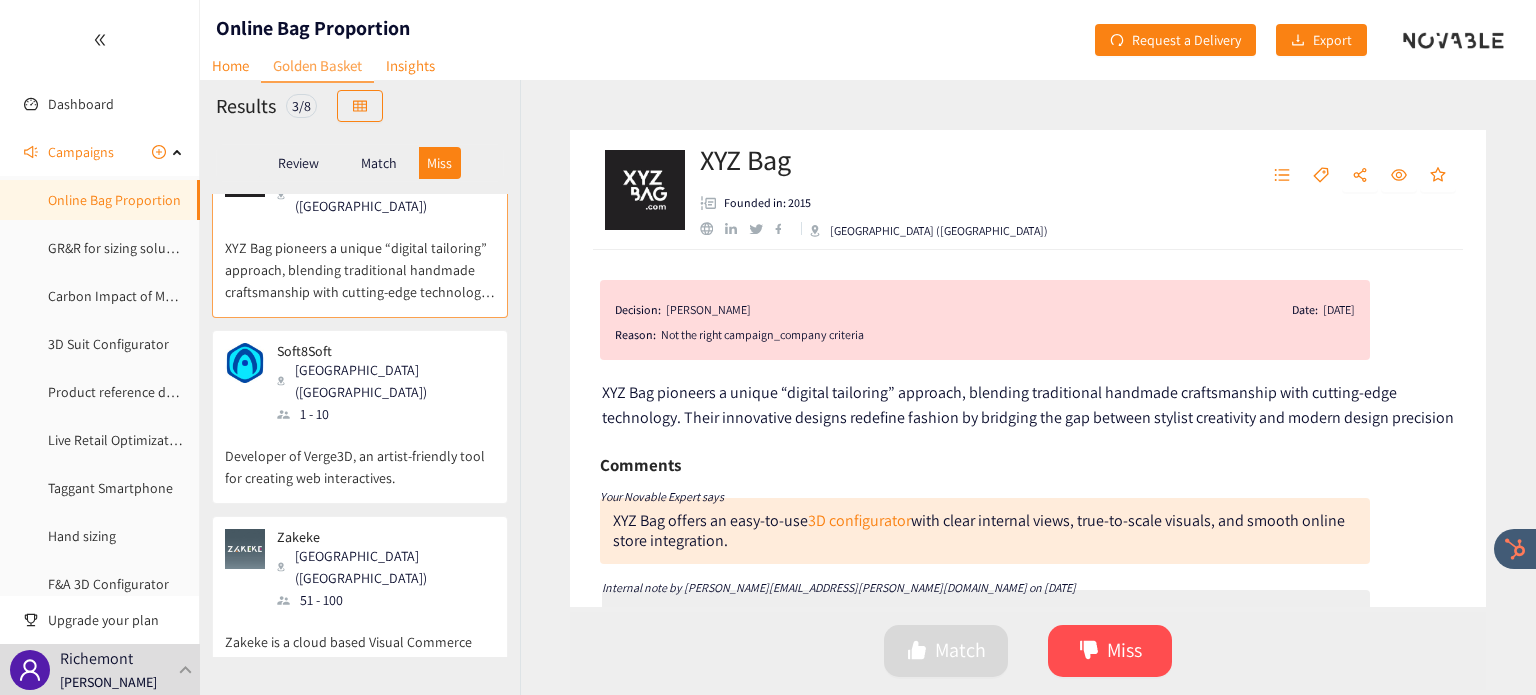 click on "Match" at bounding box center (379, 163) 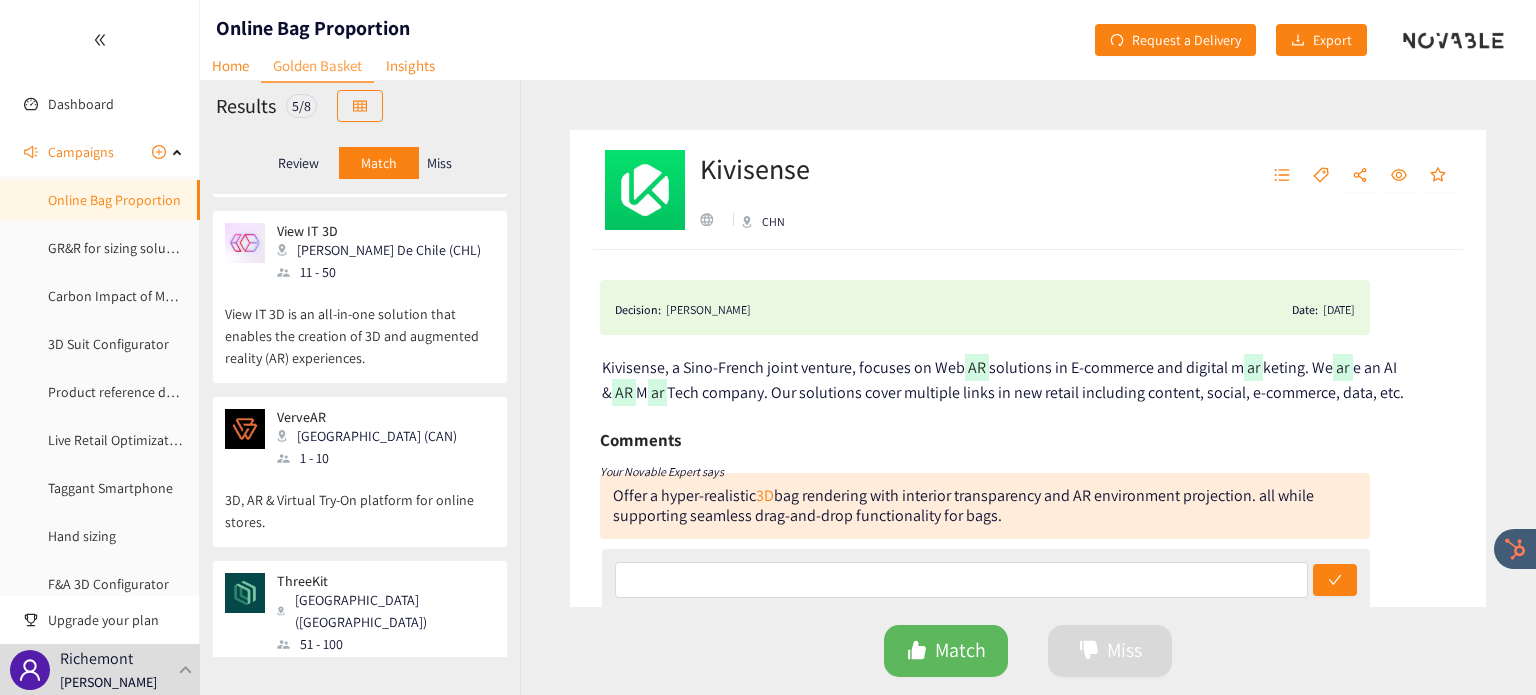 scroll, scrollTop: 422, scrollLeft: 0, axis: vertical 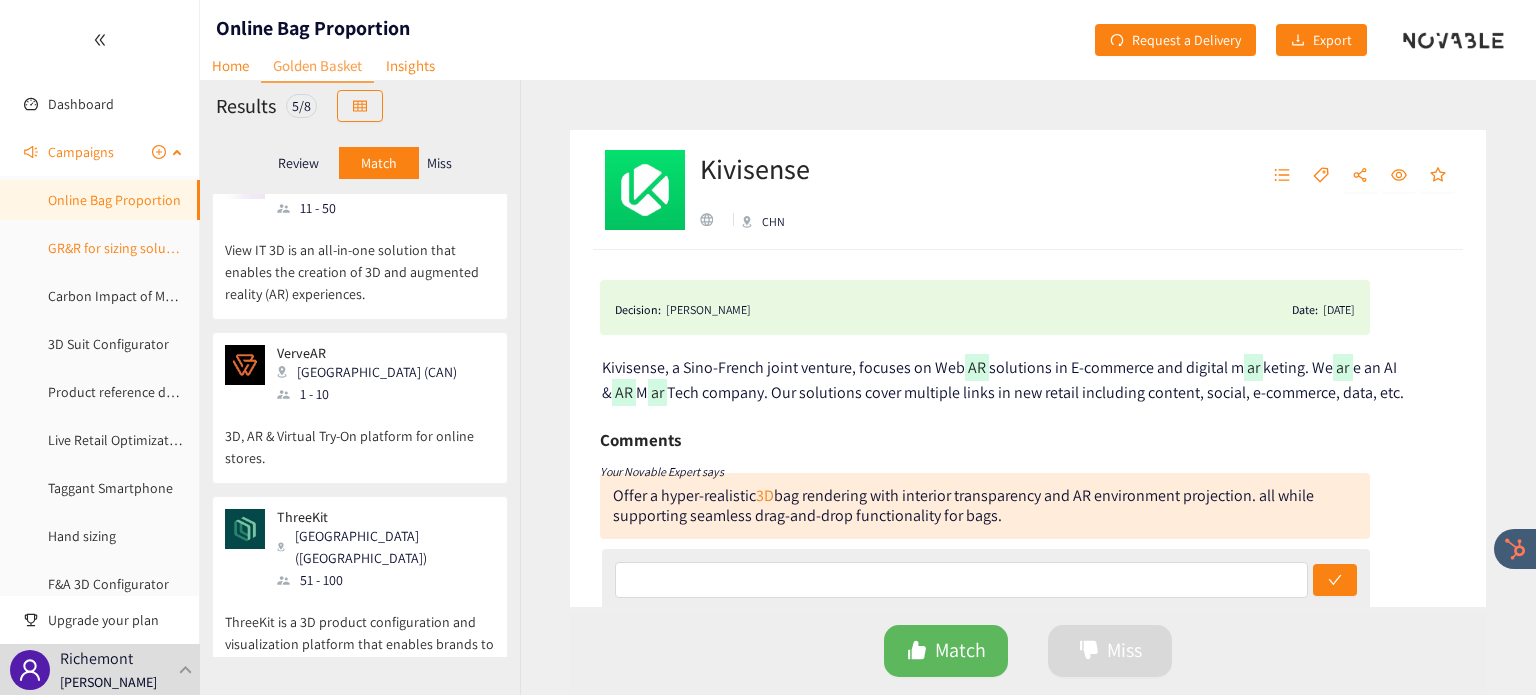 click on "GR&R for sizing solution" at bounding box center (119, 248) 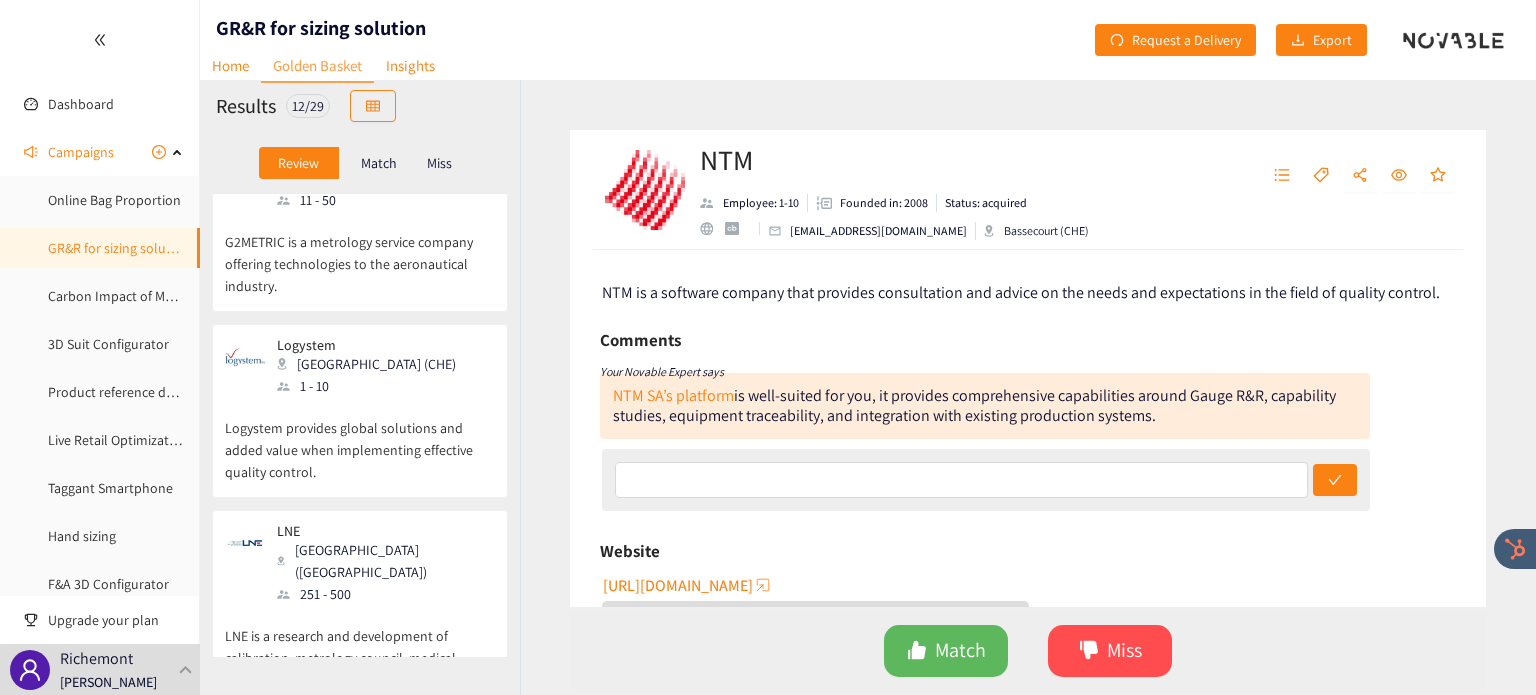 scroll, scrollTop: 1637, scrollLeft: 0, axis: vertical 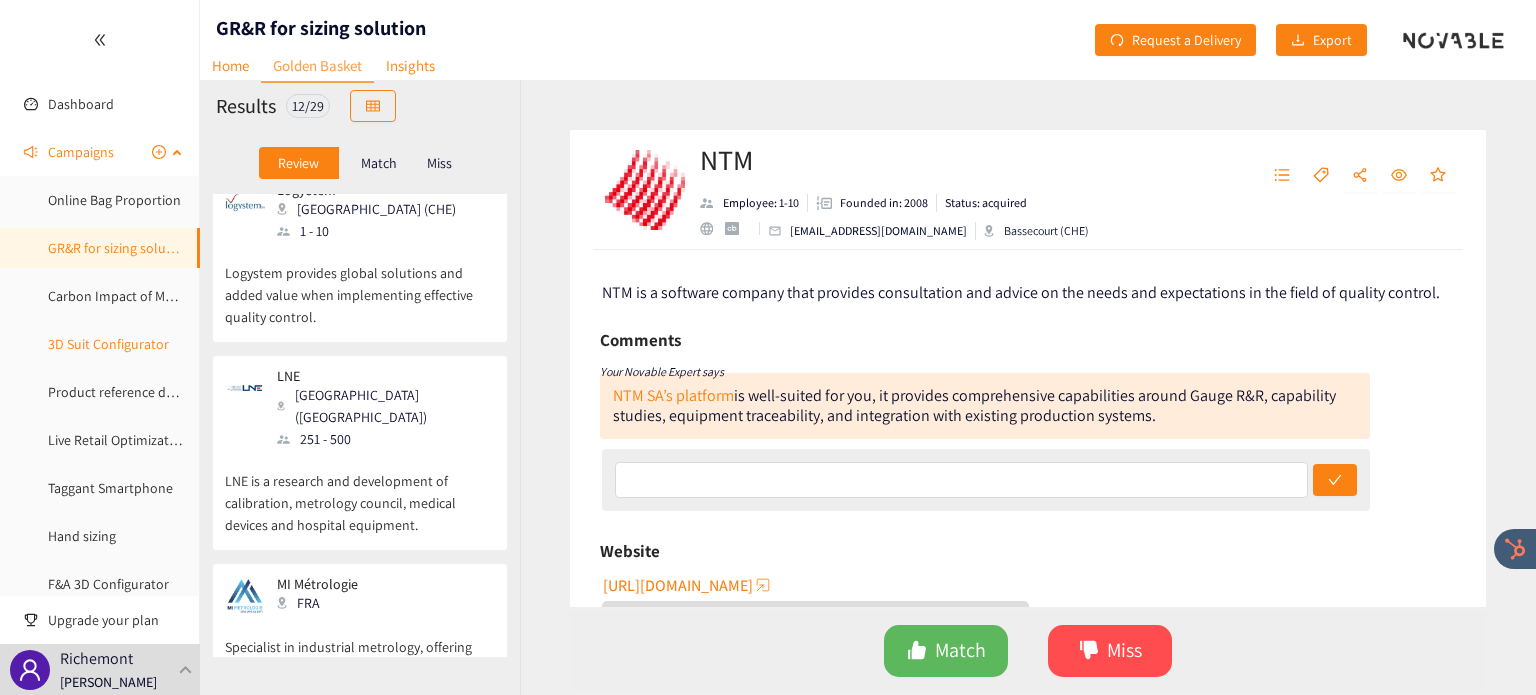 click on "3D Suit Configurator" at bounding box center [108, 344] 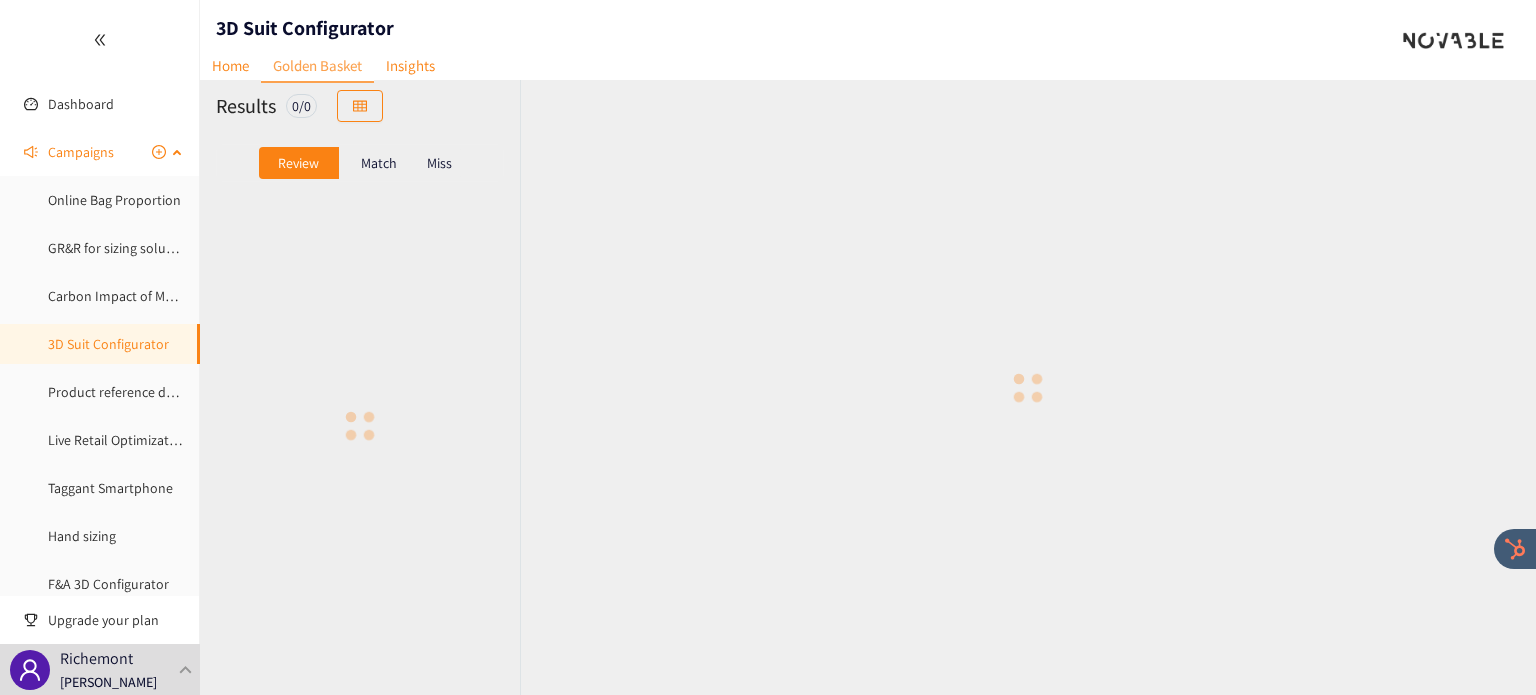 scroll, scrollTop: 0, scrollLeft: 0, axis: both 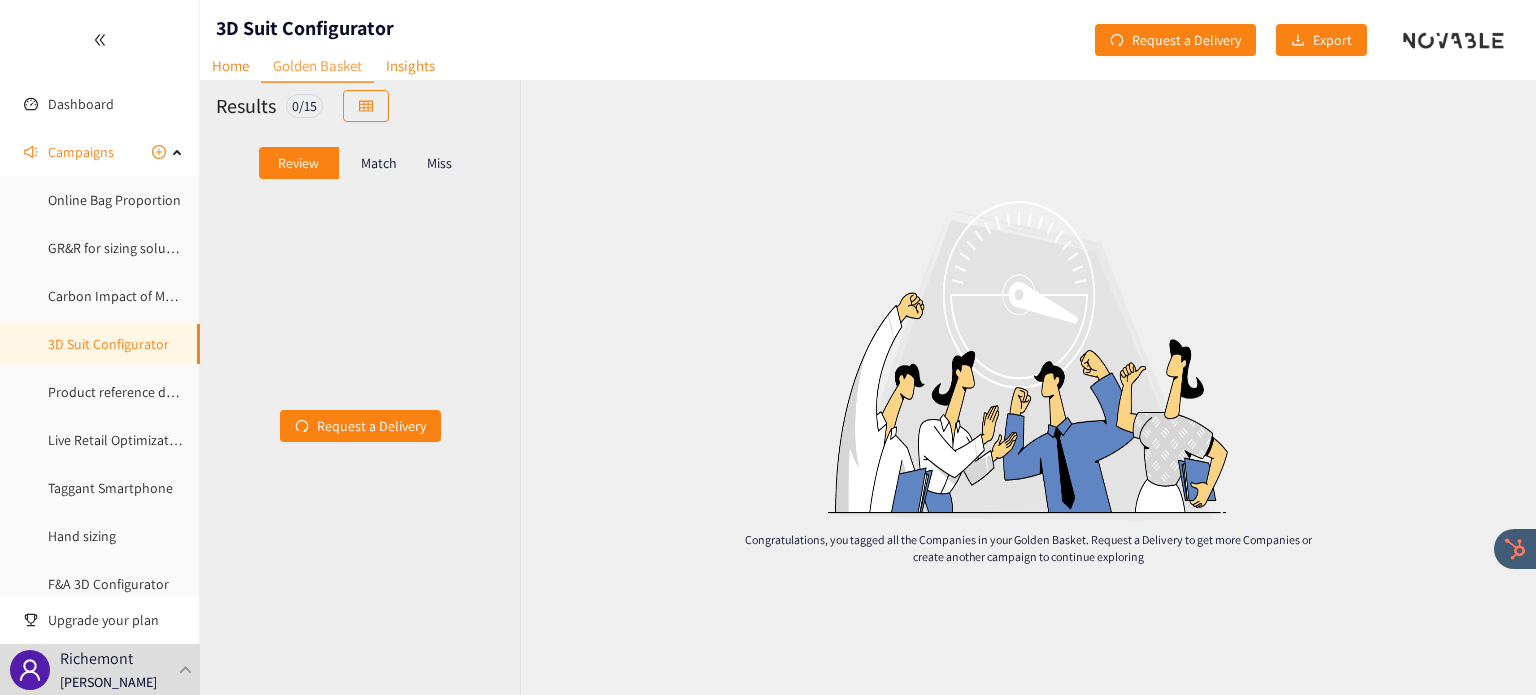 click on "Match" at bounding box center (379, 163) 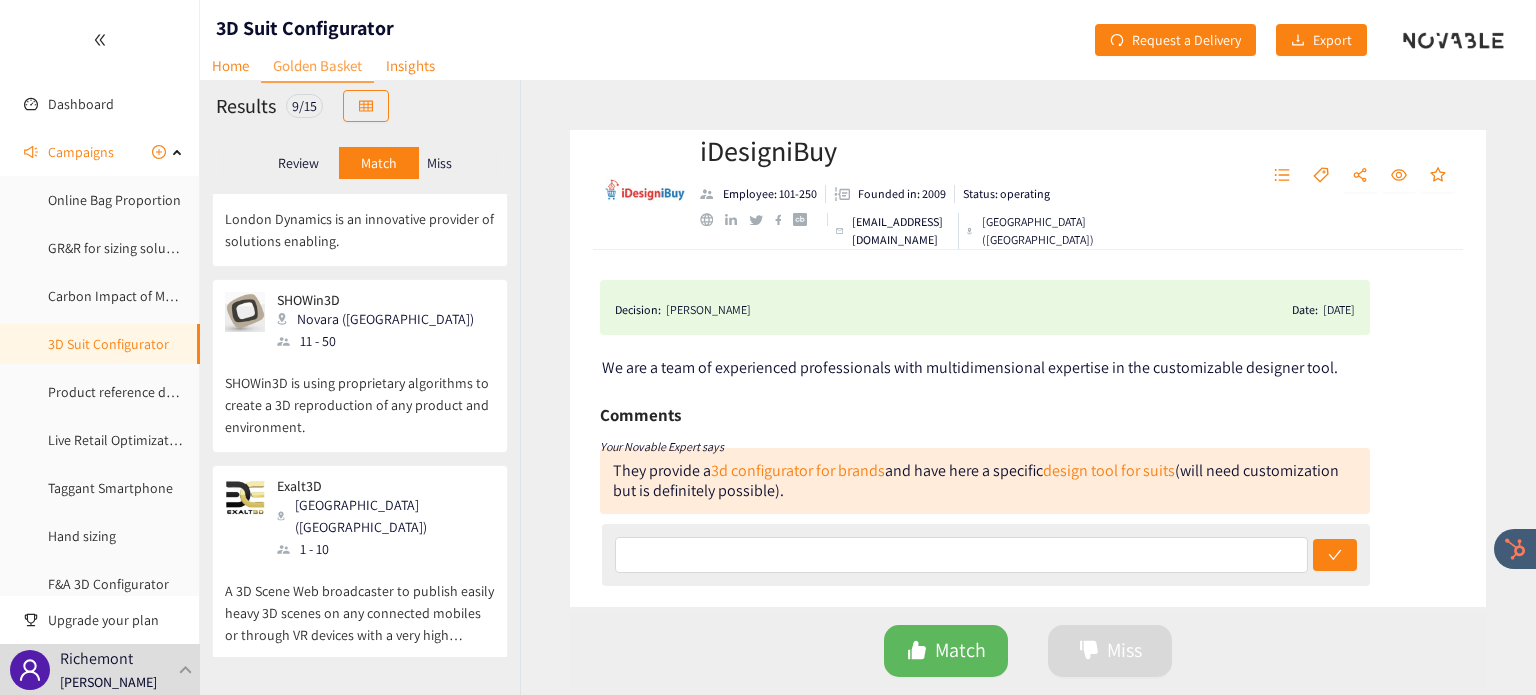 scroll, scrollTop: 1164, scrollLeft: 0, axis: vertical 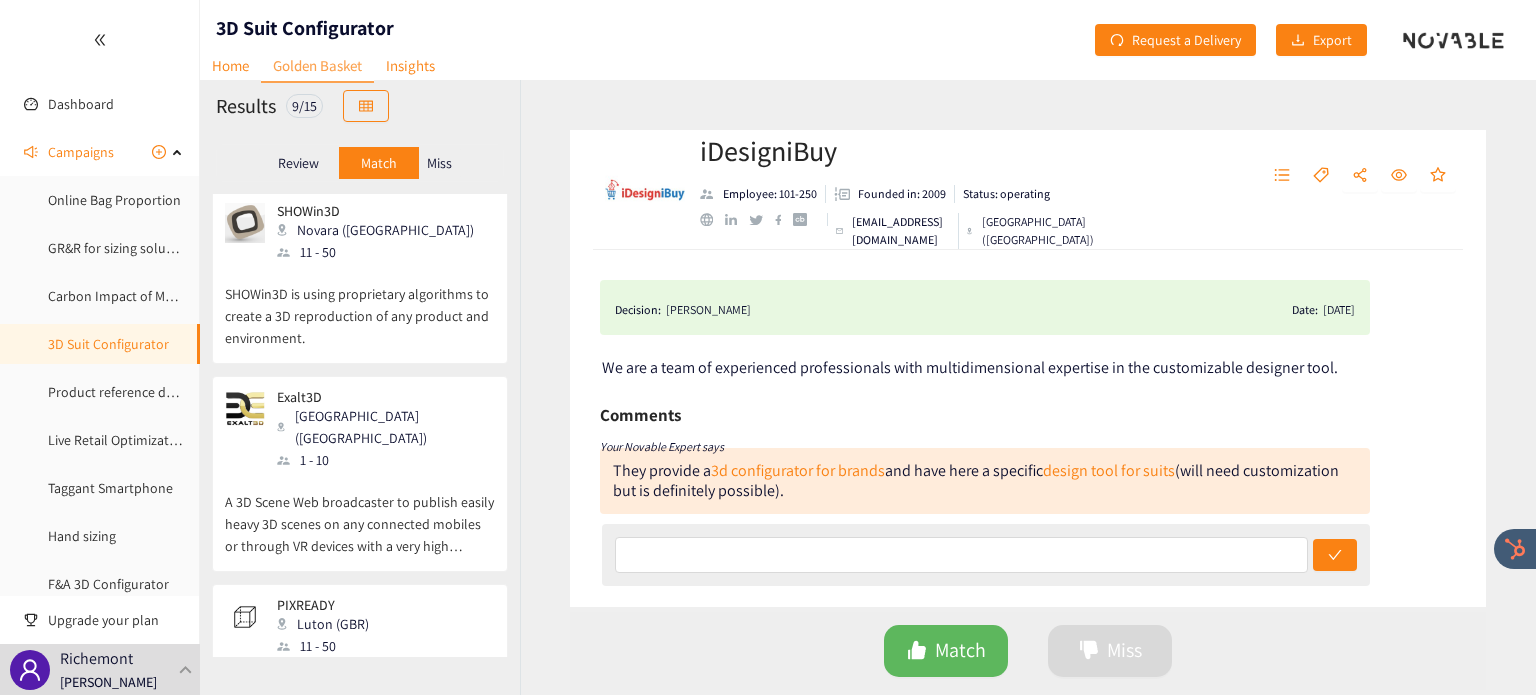 click at bounding box center (731, 220) 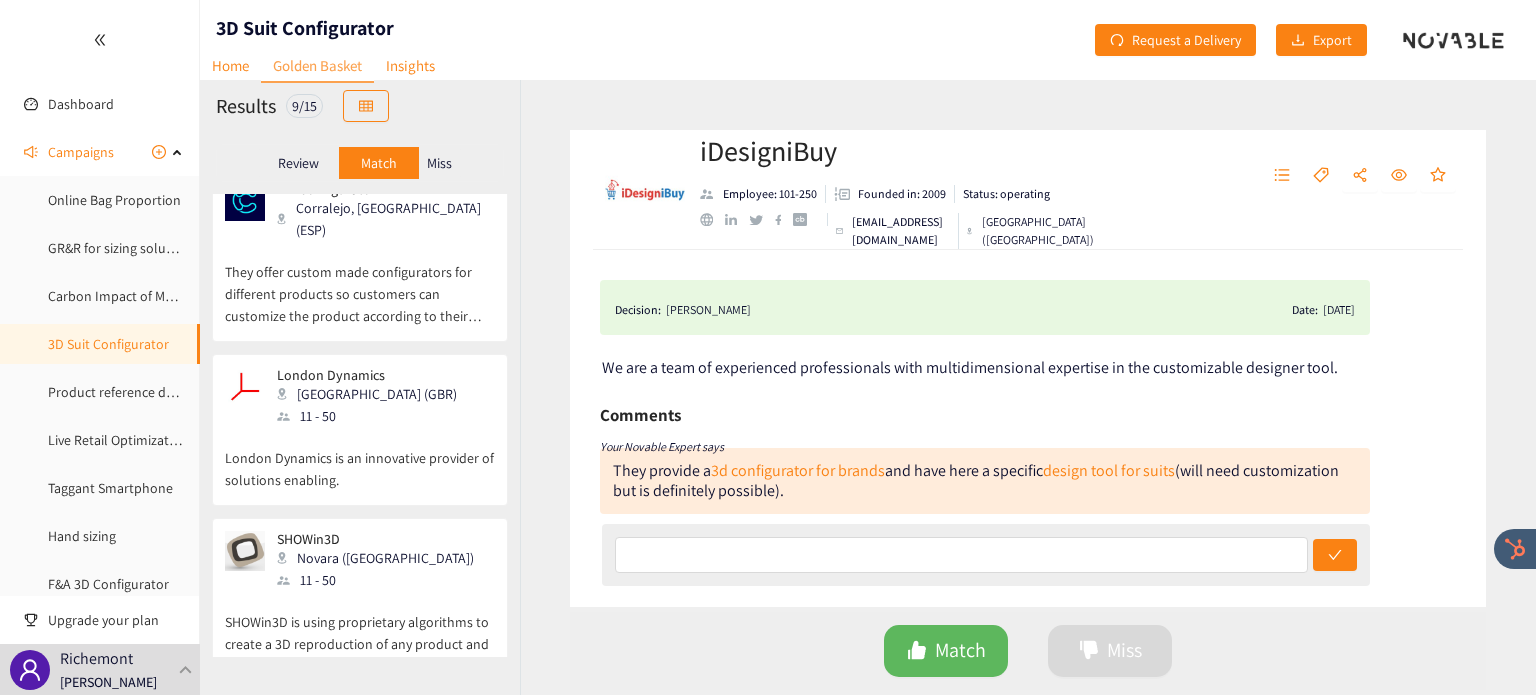 scroll, scrollTop: 835, scrollLeft: 0, axis: vertical 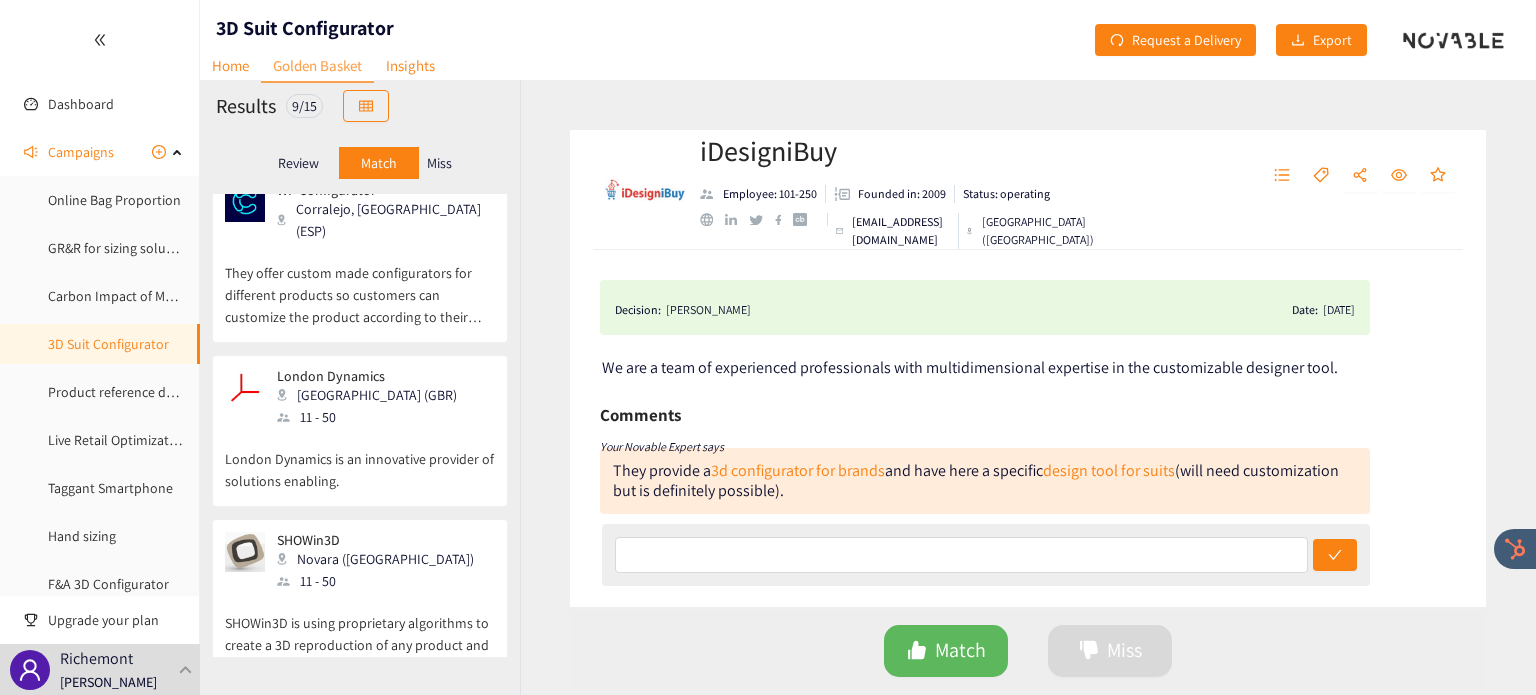 click on "Miss" at bounding box center [440, 163] 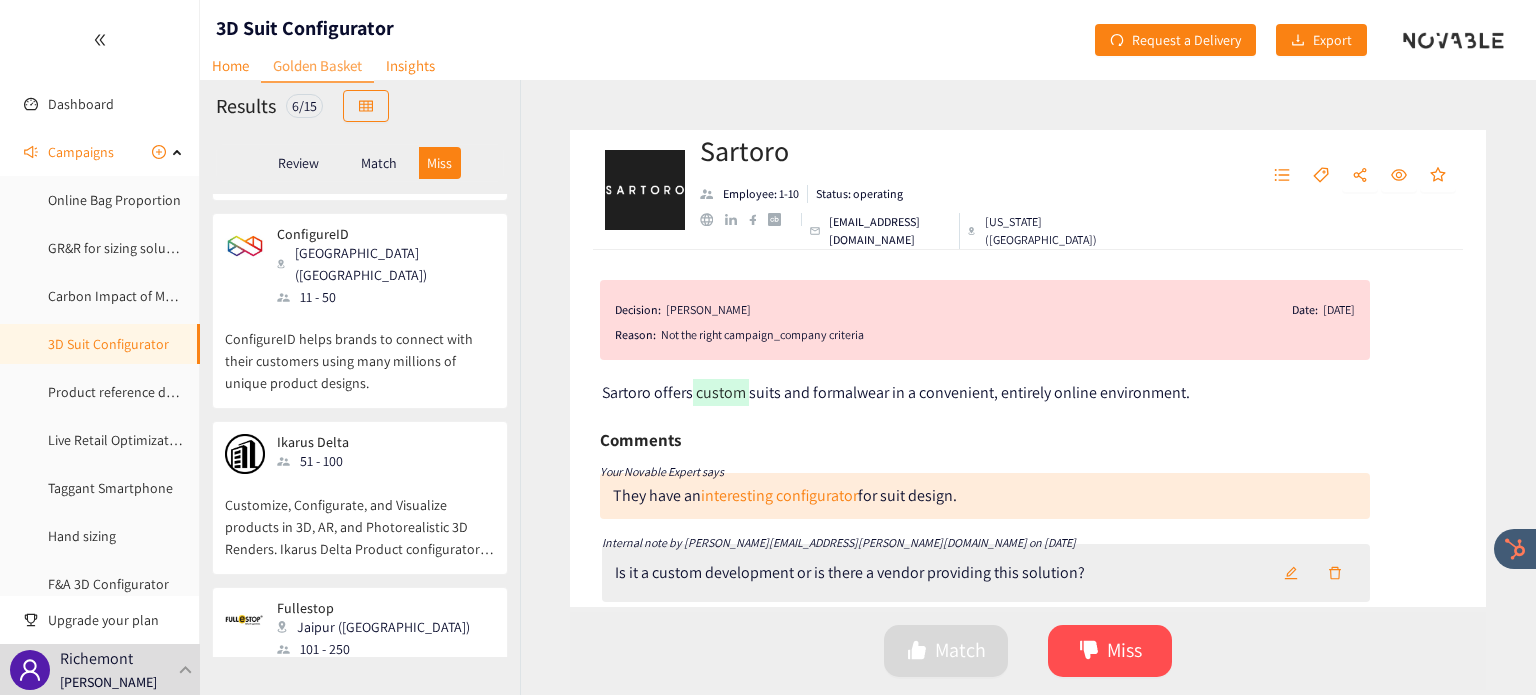 scroll, scrollTop: 608, scrollLeft: 0, axis: vertical 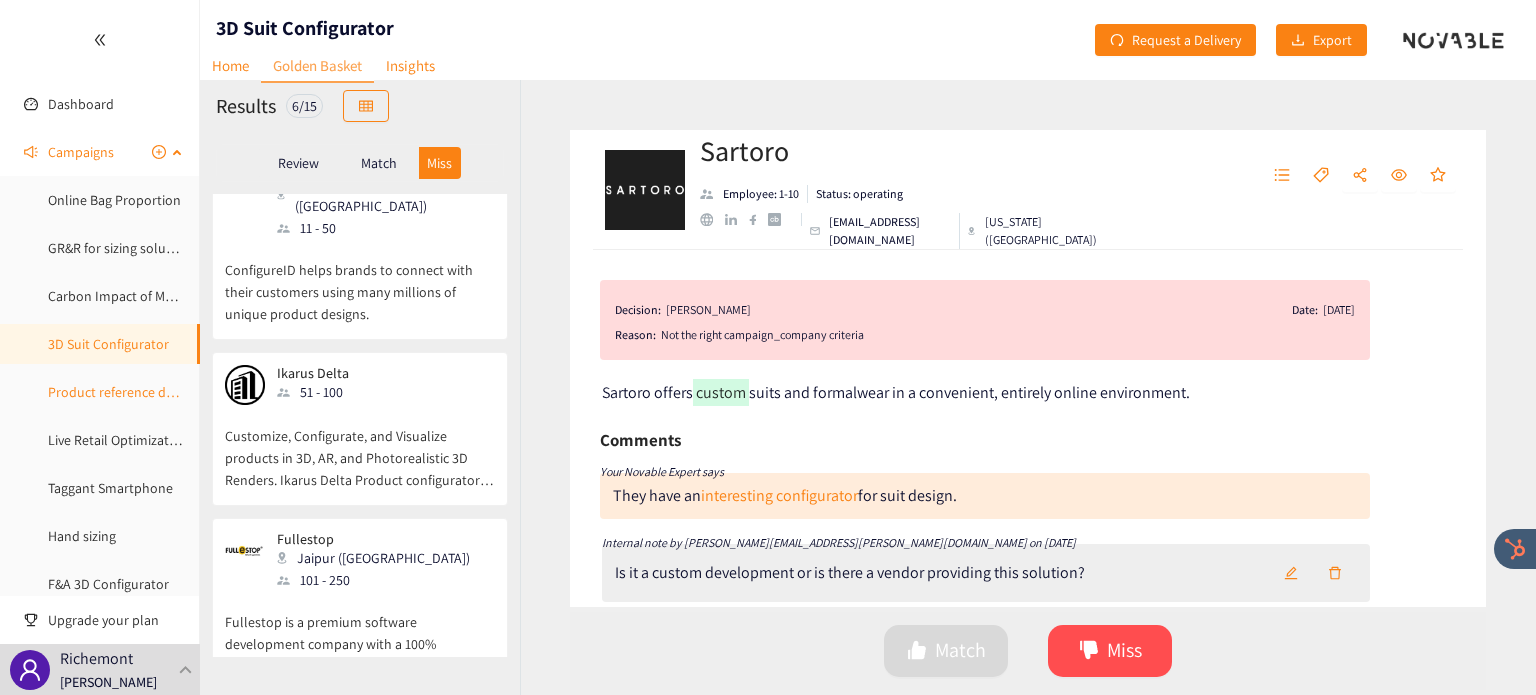 click on "Product reference detection" at bounding box center (131, 392) 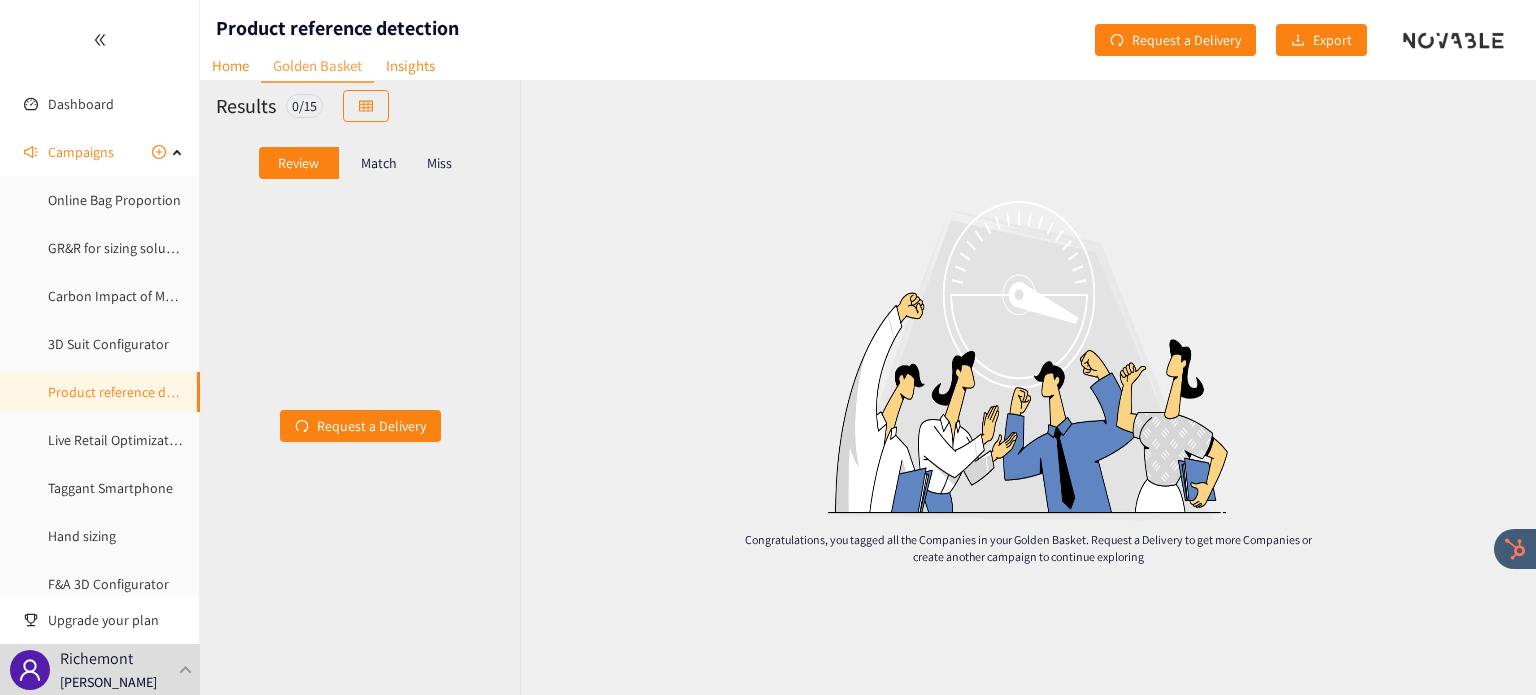 click on "Match" at bounding box center (379, 163) 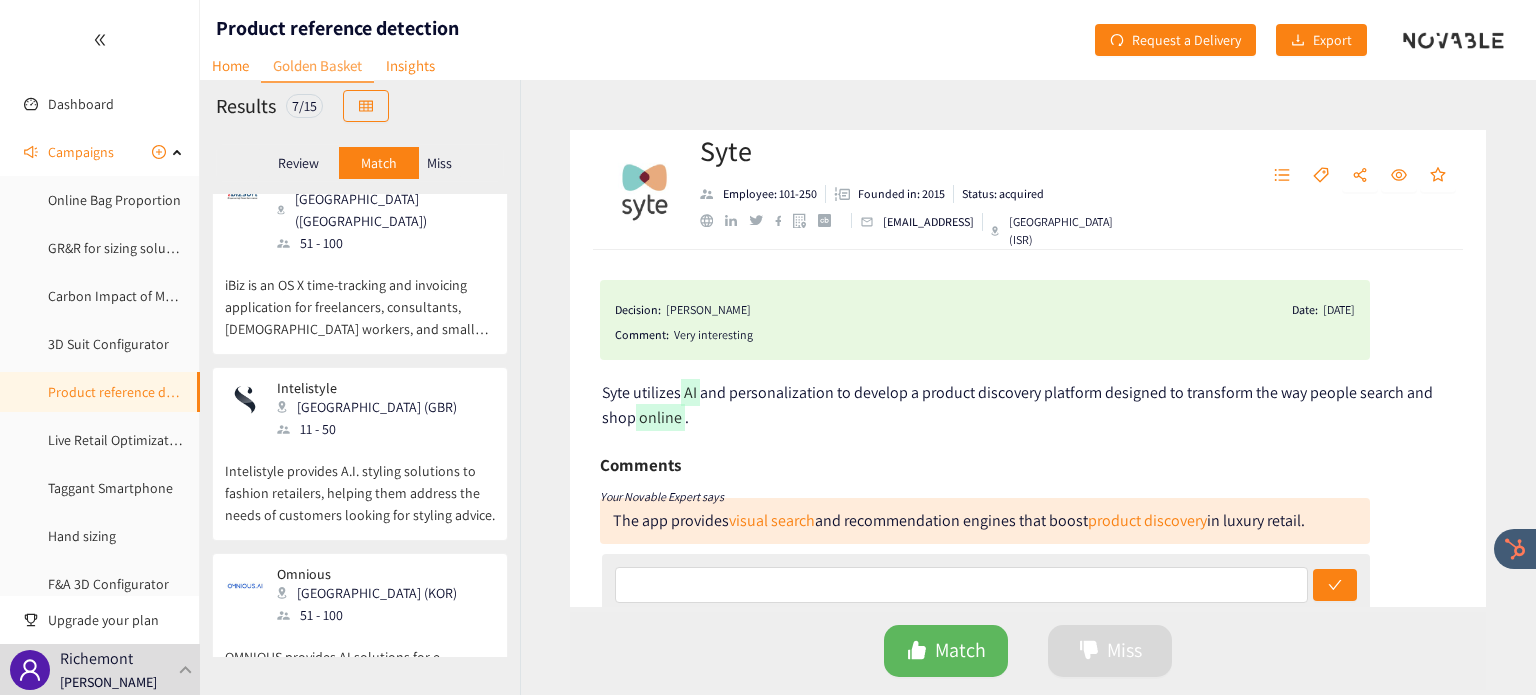 scroll, scrollTop: 836, scrollLeft: 0, axis: vertical 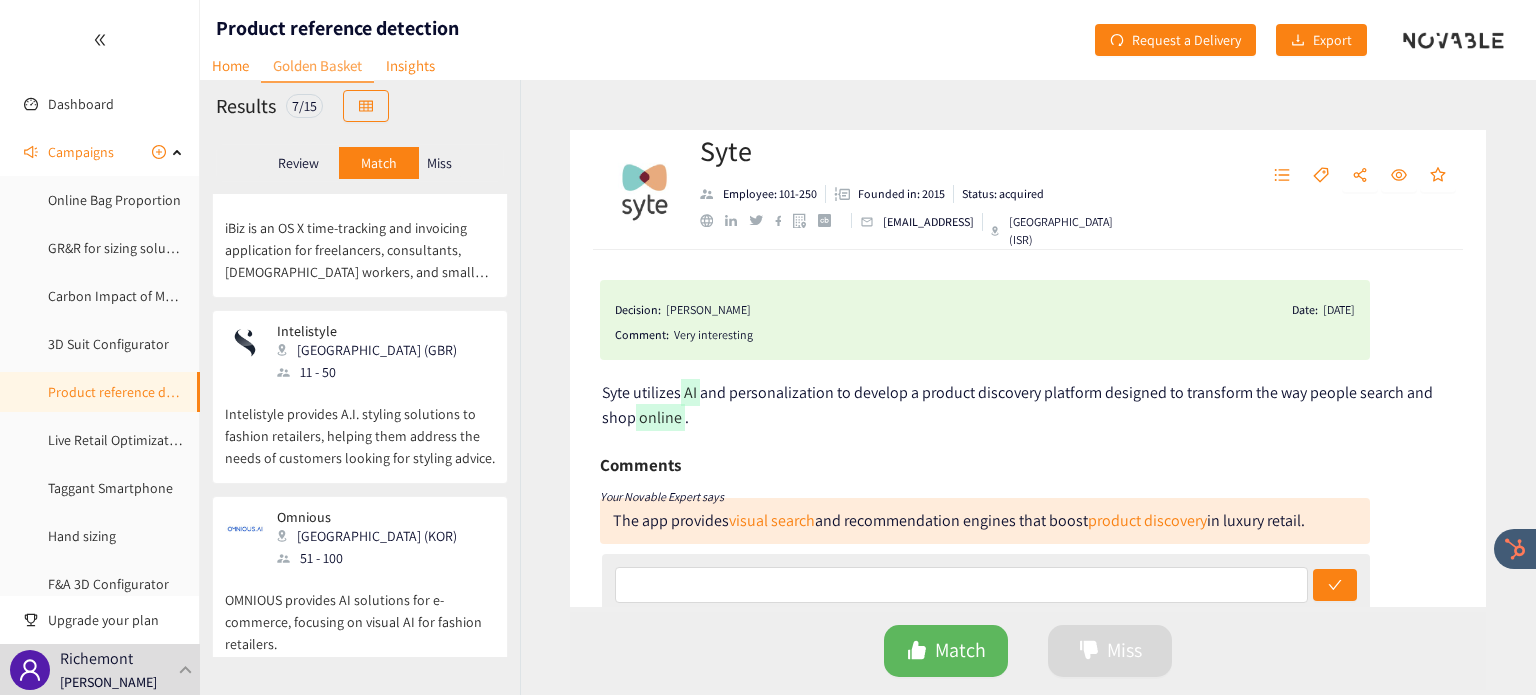 click on "Miss" at bounding box center [439, 163] 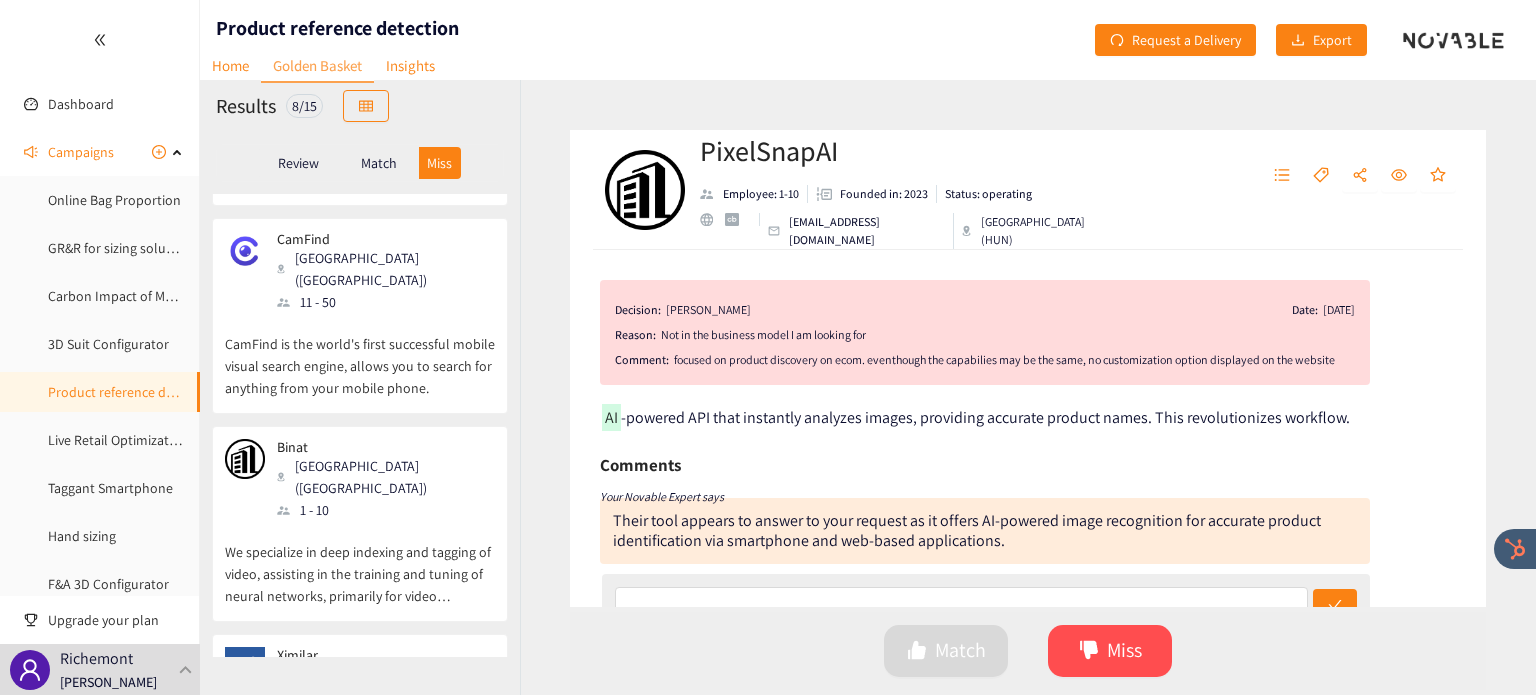 scroll, scrollTop: 933, scrollLeft: 0, axis: vertical 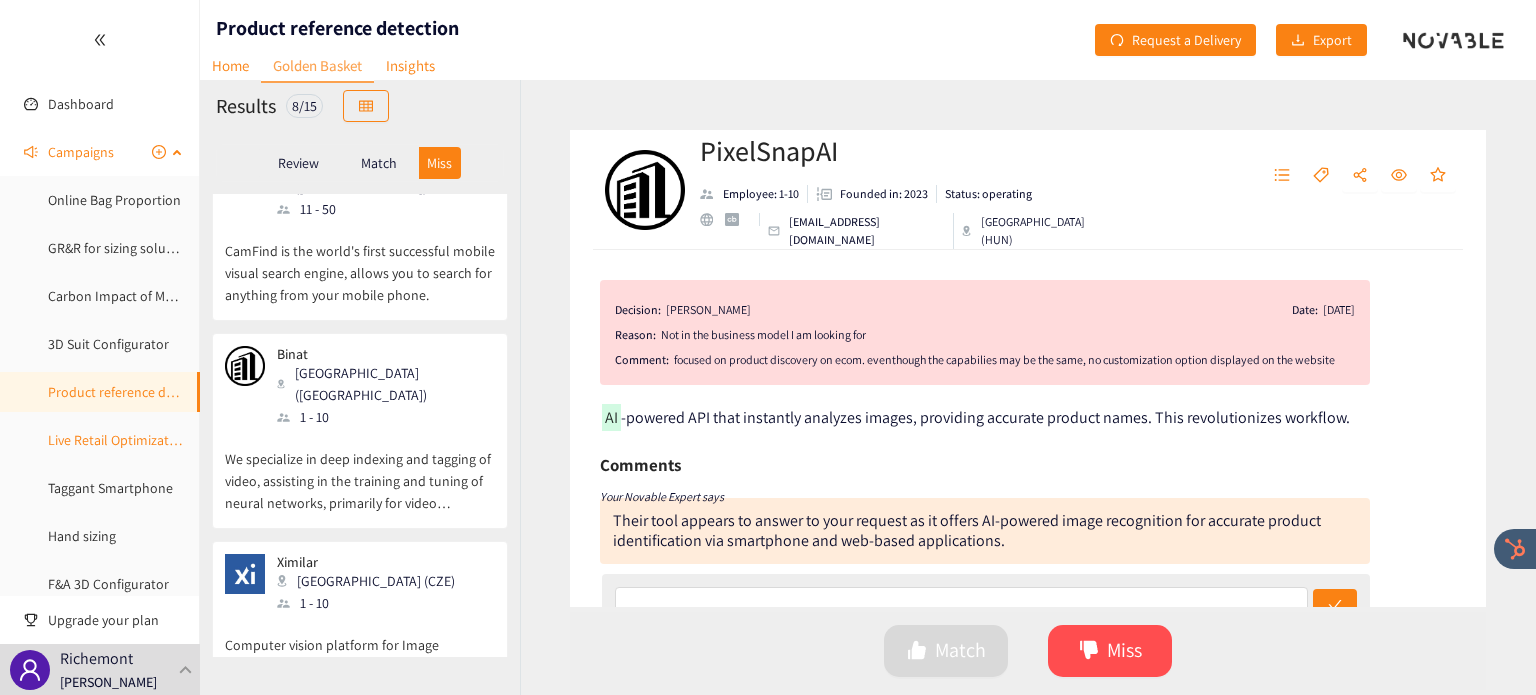 click on "Live Retail Optimization" at bounding box center [118, 440] 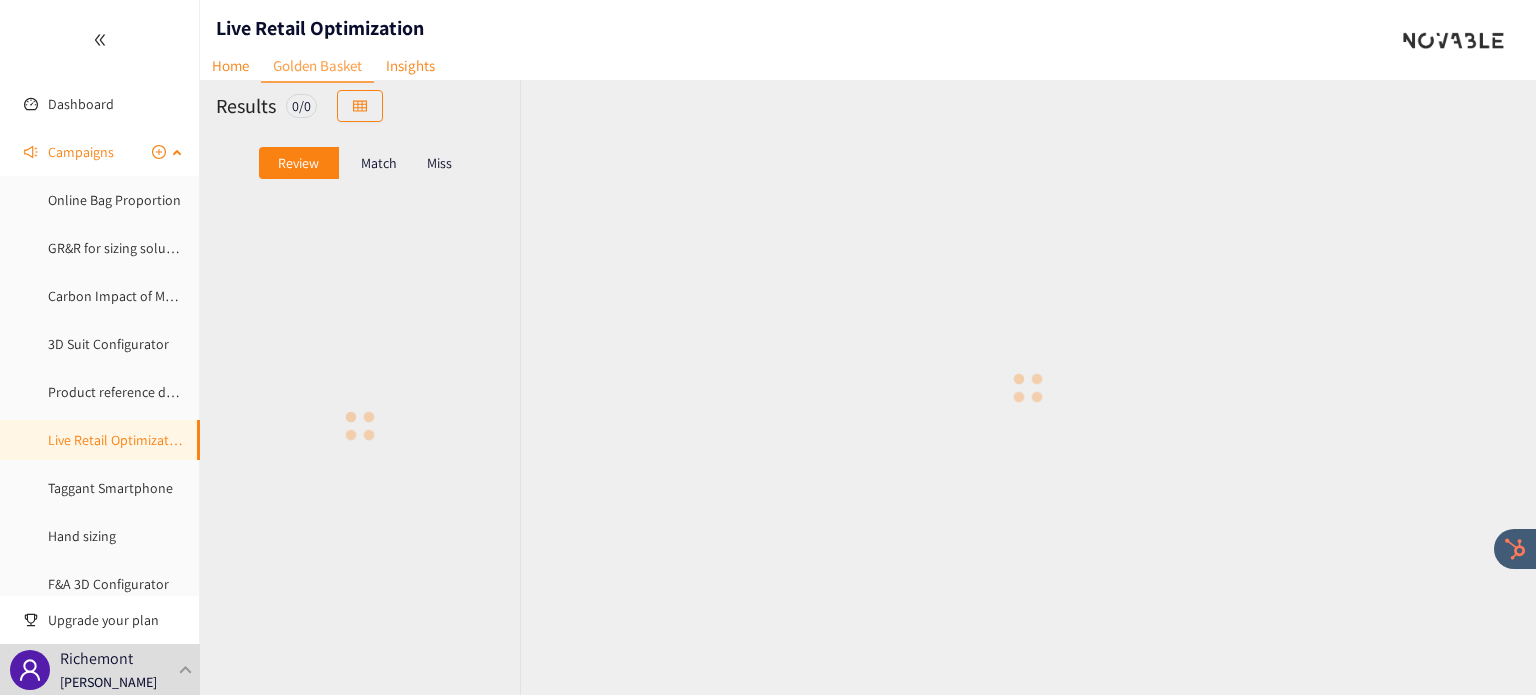 scroll, scrollTop: 0, scrollLeft: 0, axis: both 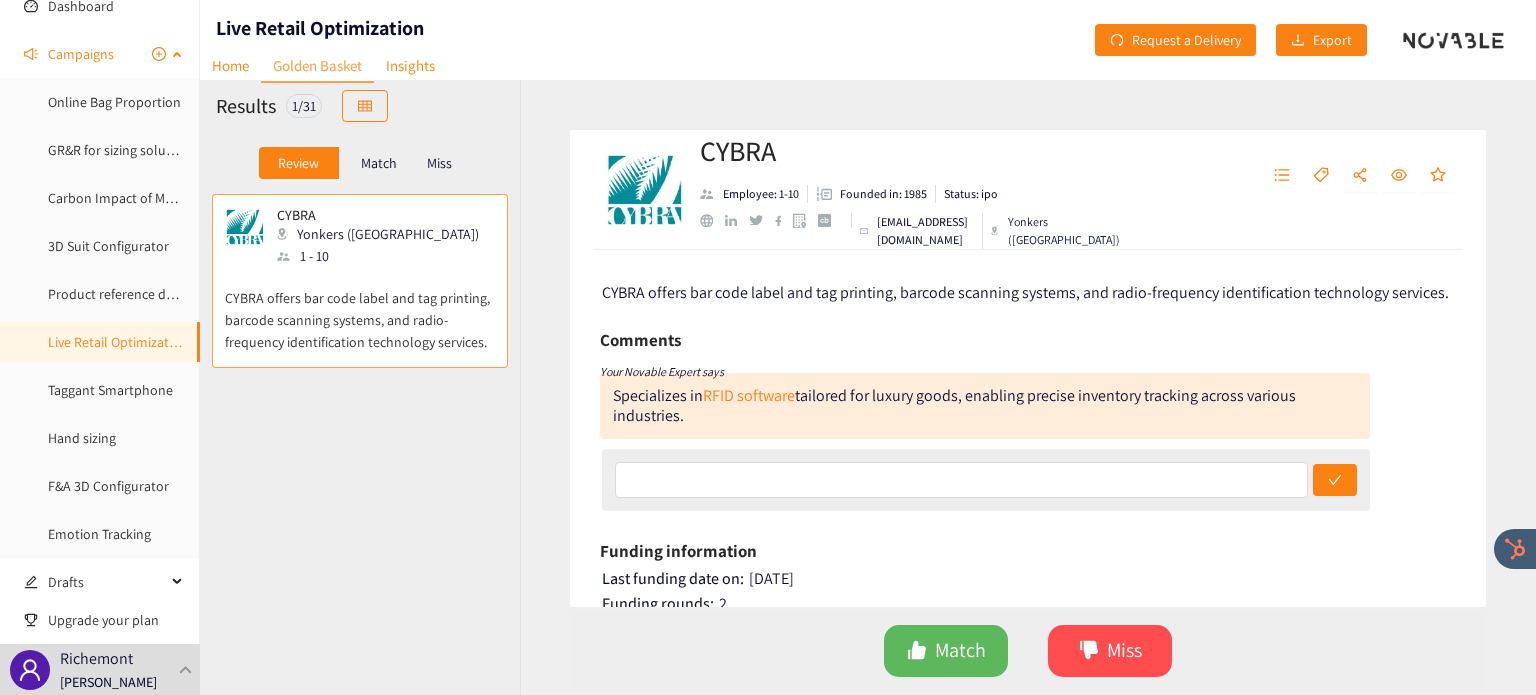 click on "Hand sizing" at bounding box center (82, 438) 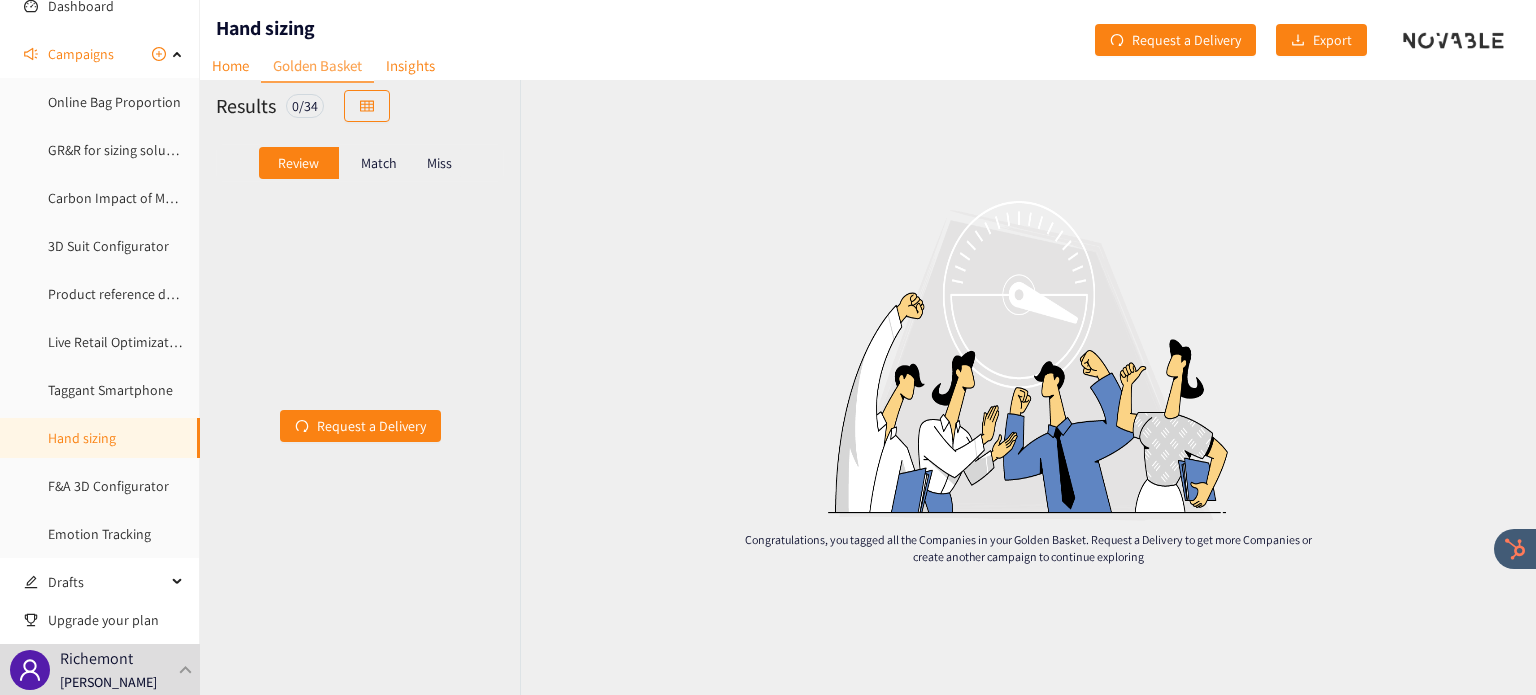 click on "Match" at bounding box center (379, 163) 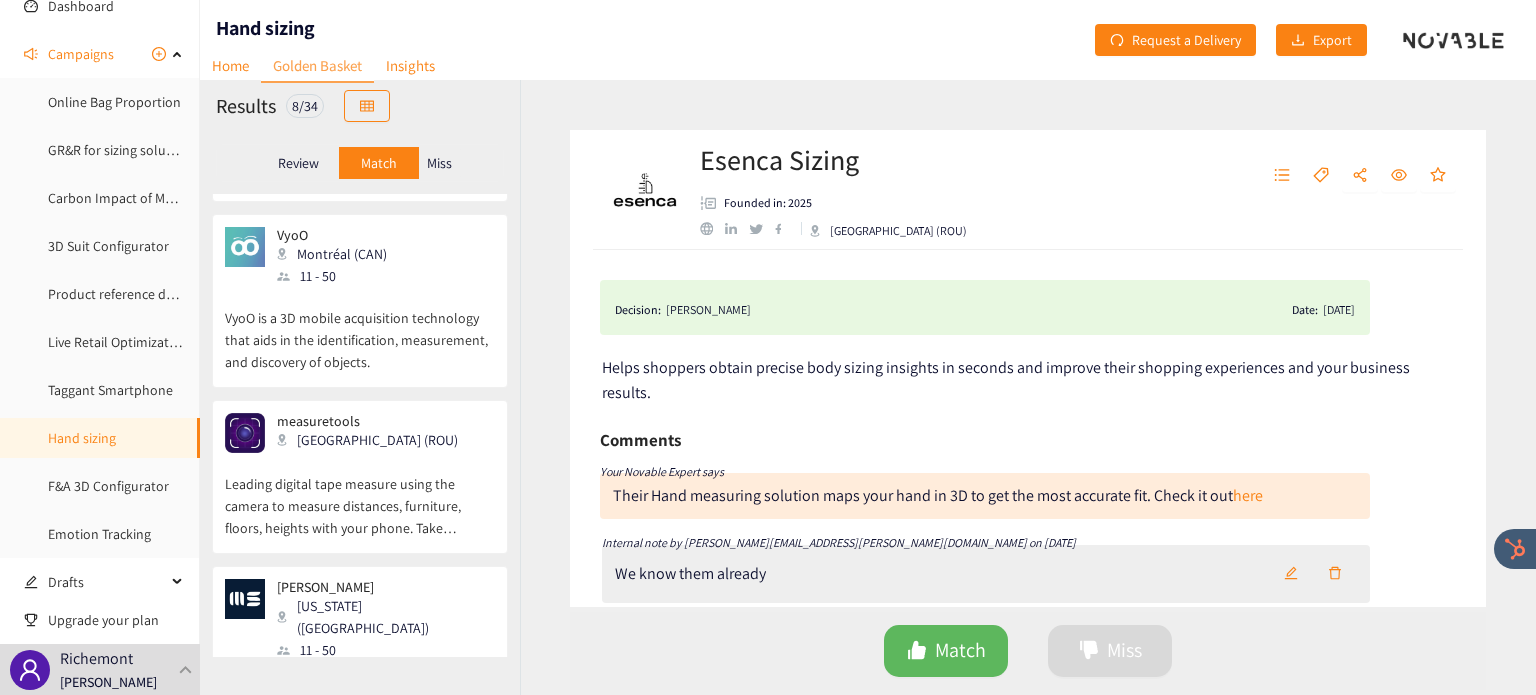 scroll, scrollTop: 915, scrollLeft: 0, axis: vertical 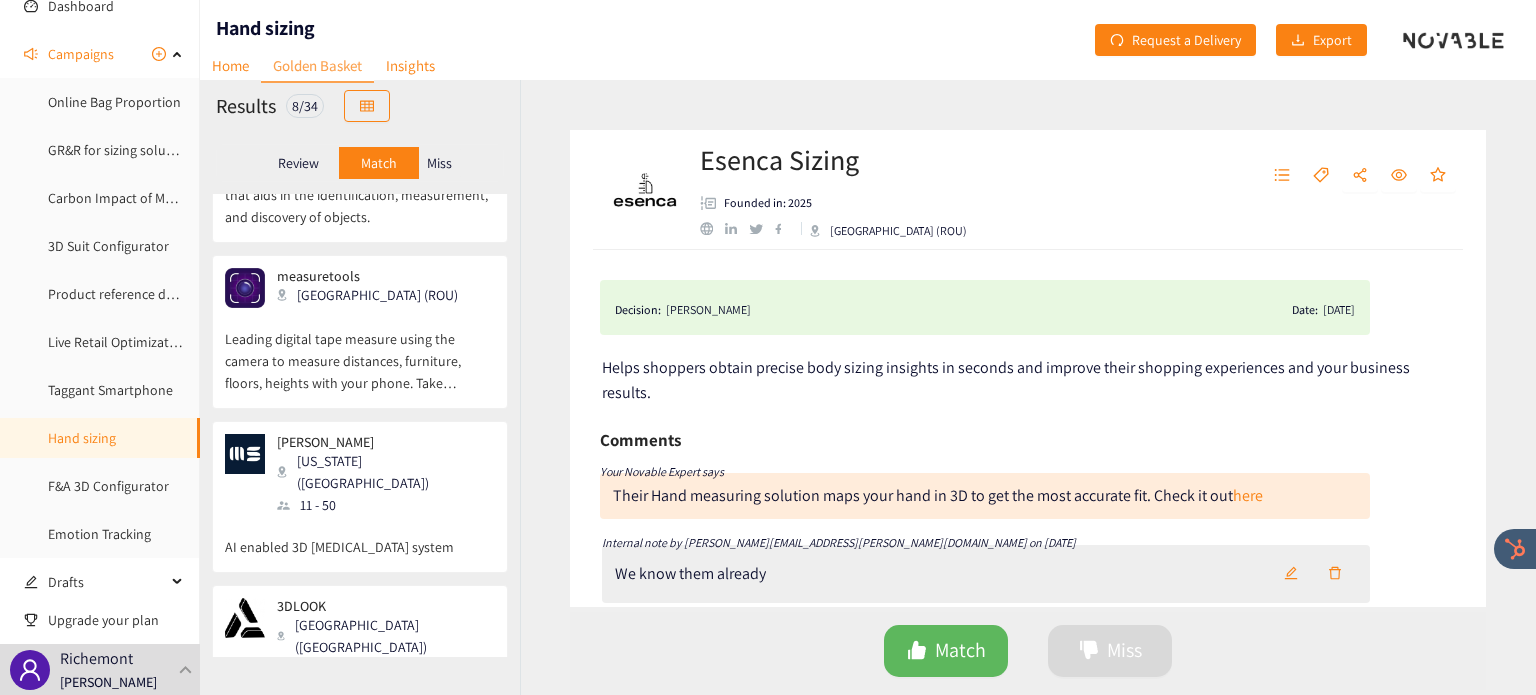 click on "Miss" at bounding box center (439, 163) 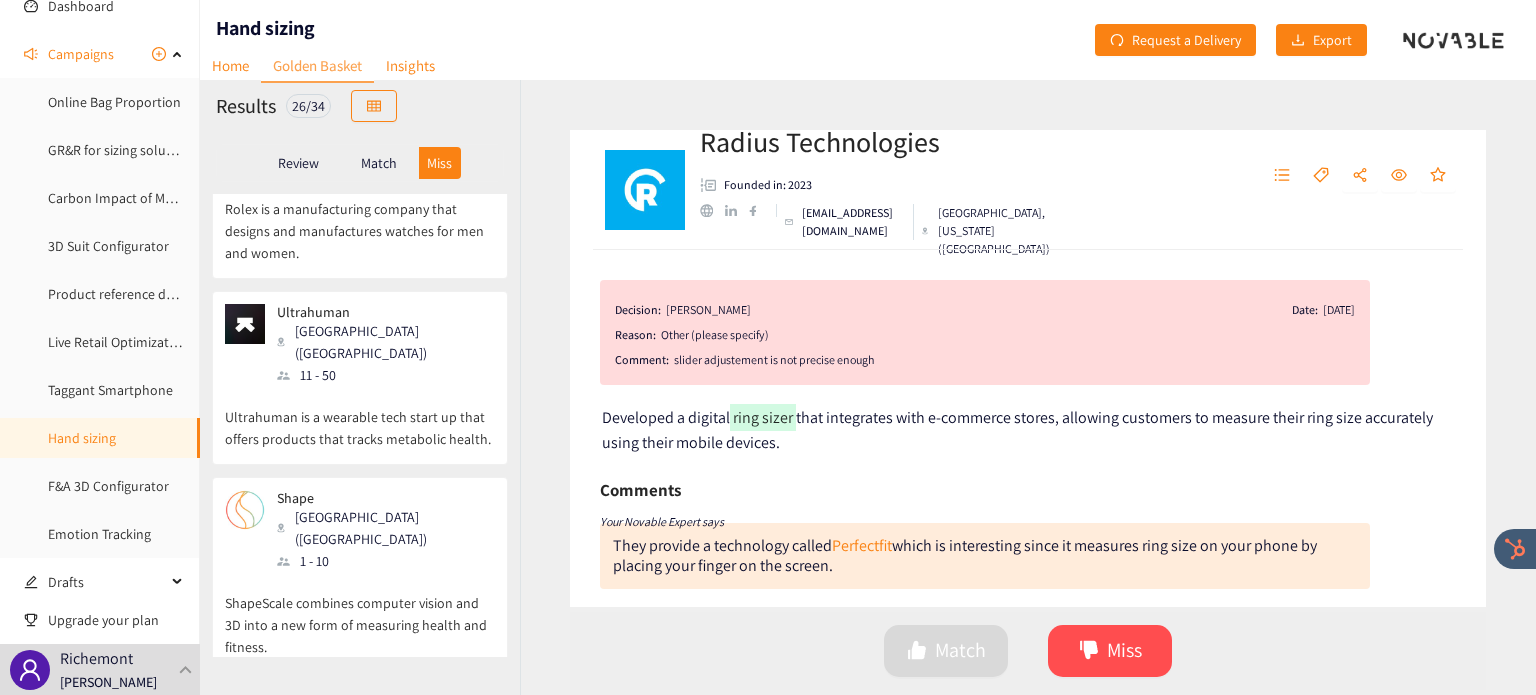 scroll, scrollTop: 4188, scrollLeft: 0, axis: vertical 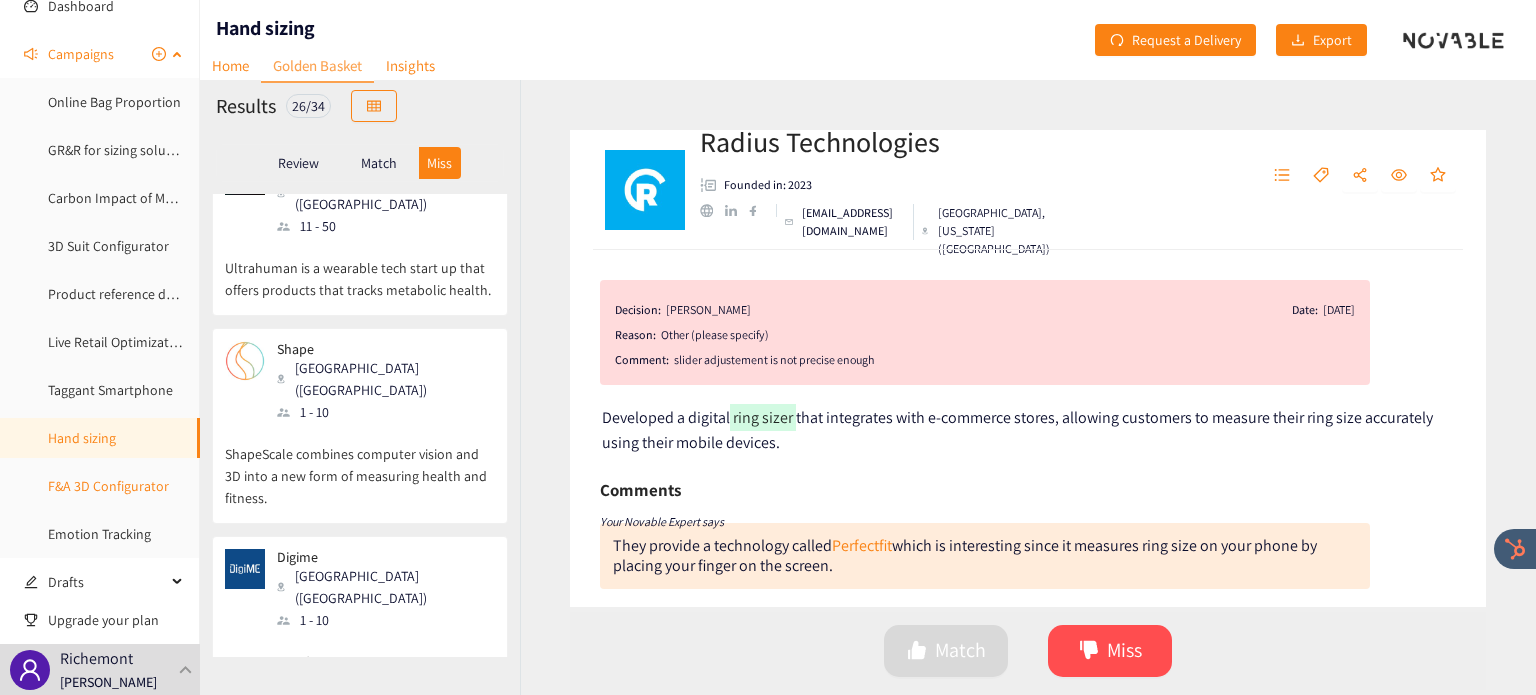 click on "F&A 3D Configurator" at bounding box center [108, 486] 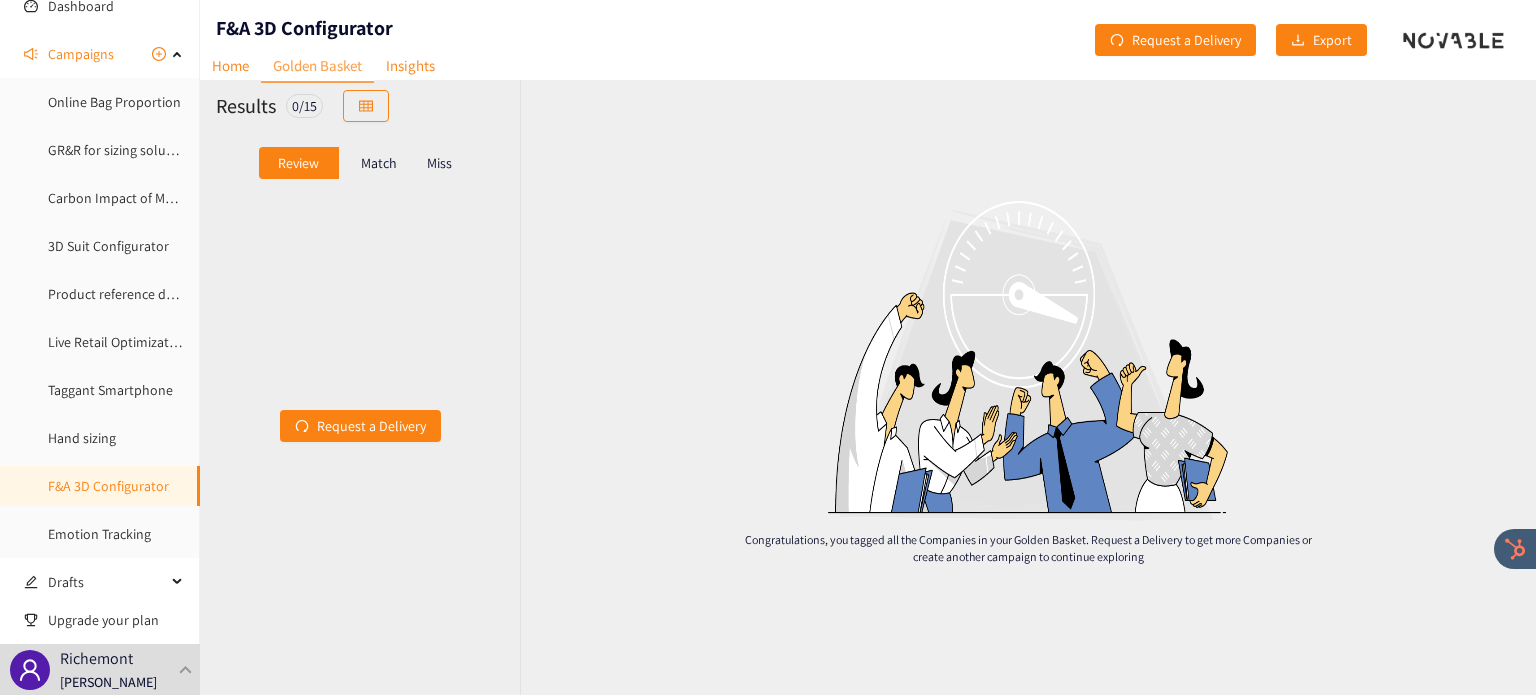 click on "Match" at bounding box center (379, 163) 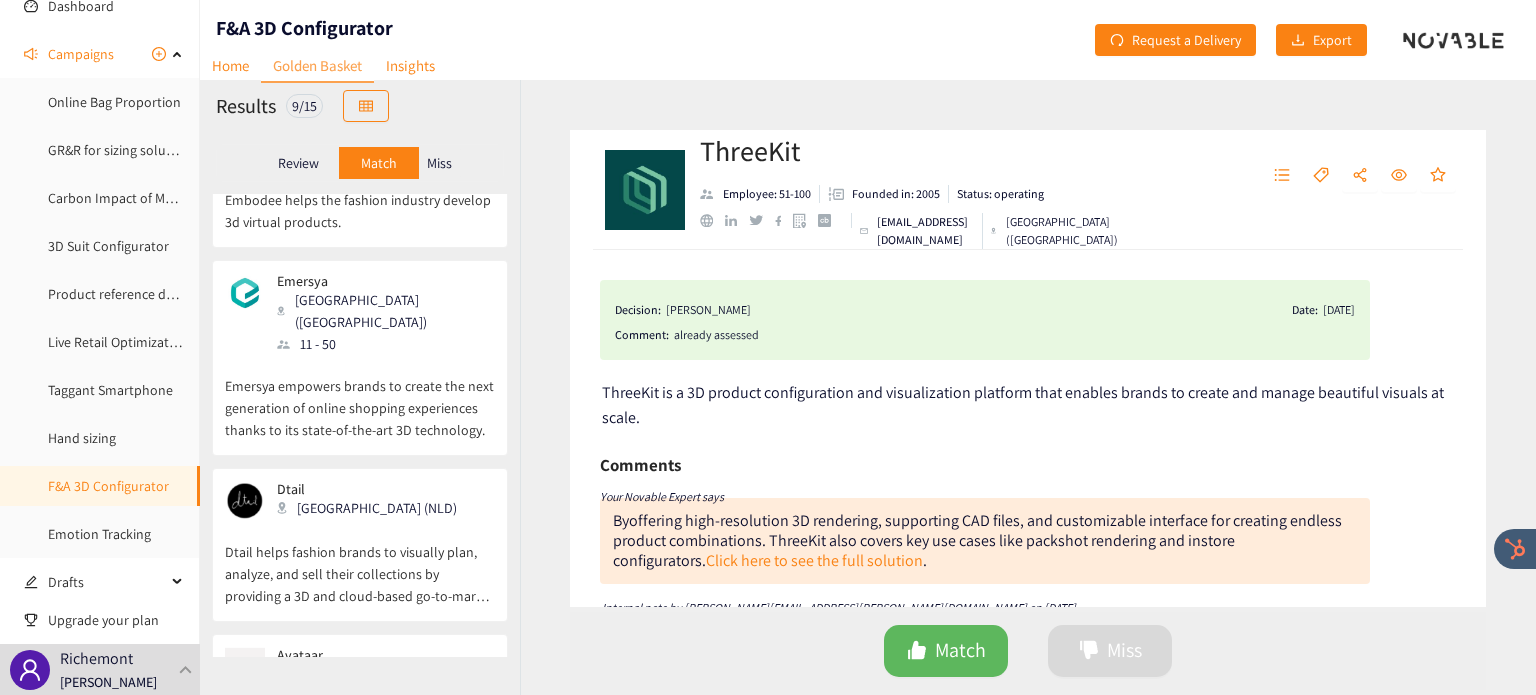 scroll, scrollTop: 1164, scrollLeft: 0, axis: vertical 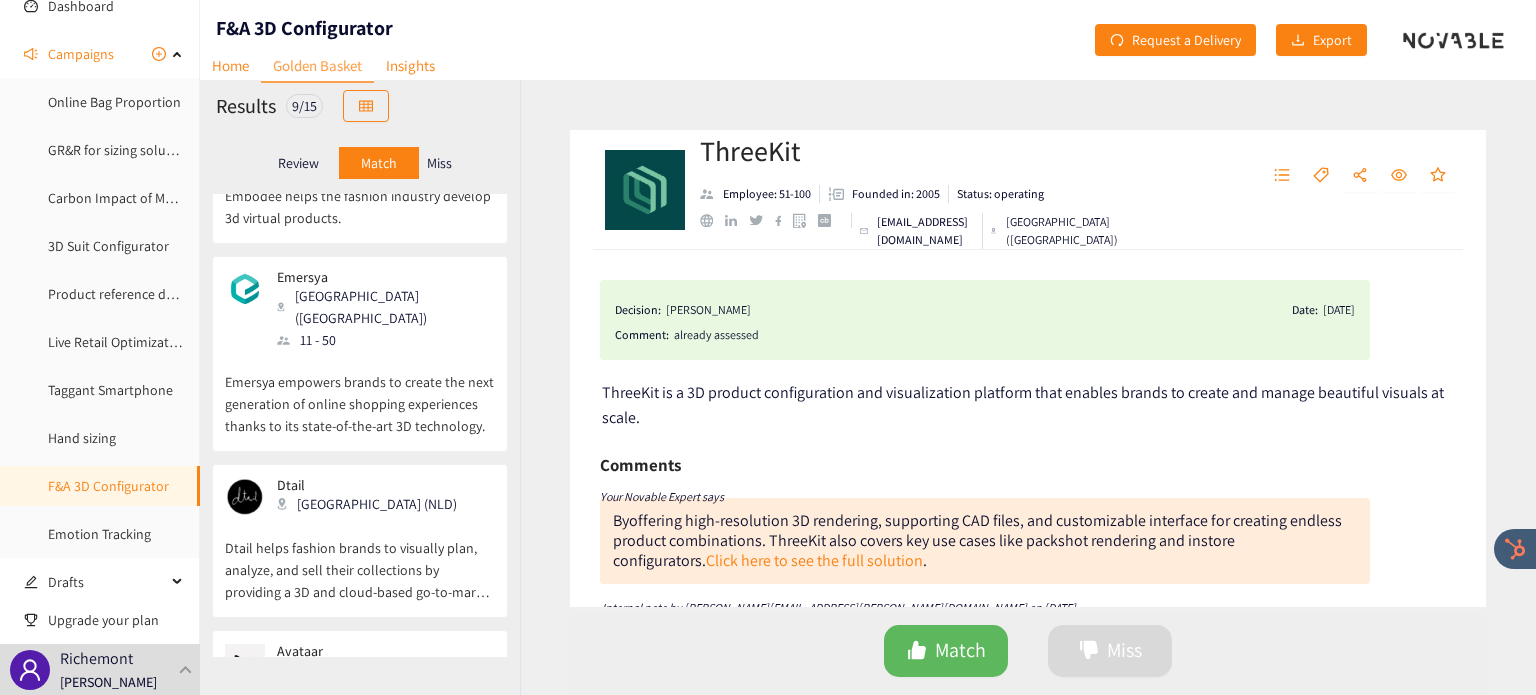 click on "Miss" at bounding box center [440, 163] 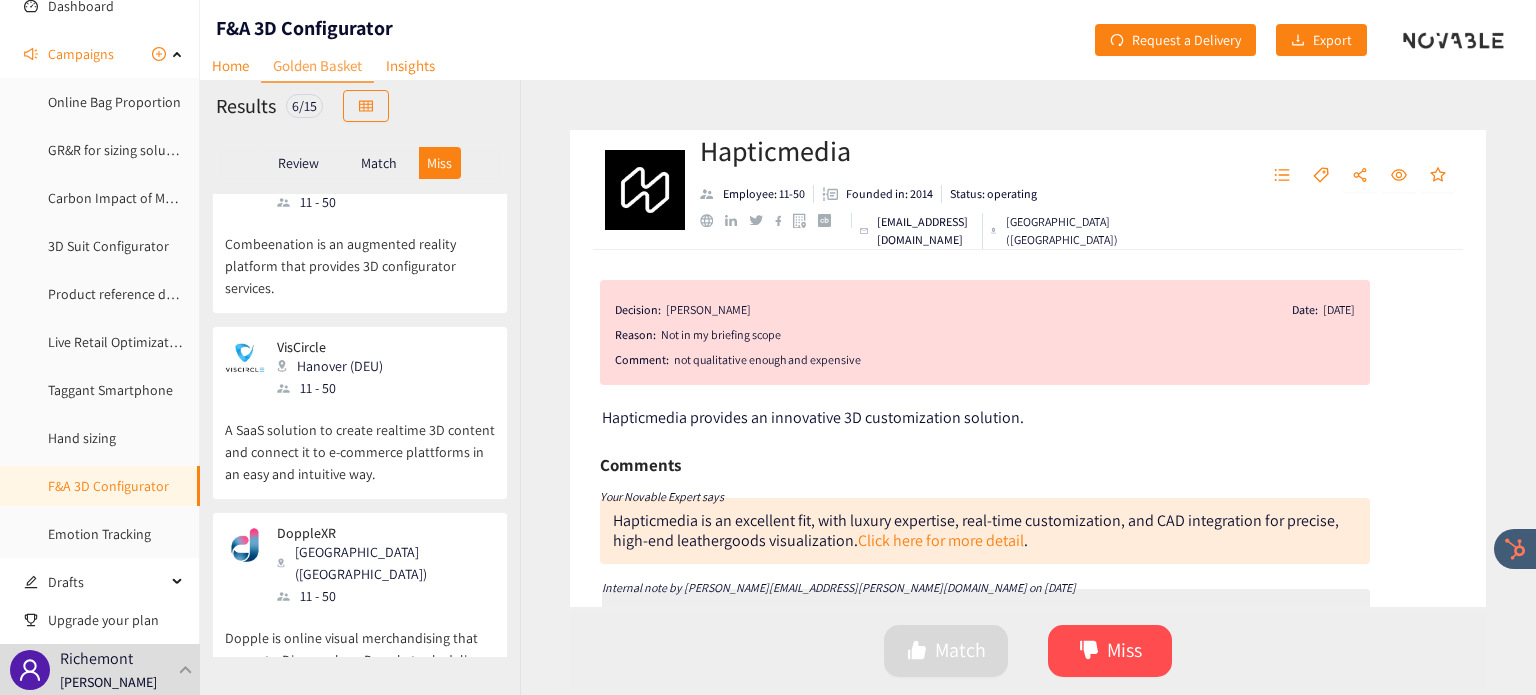 scroll, scrollTop: 606, scrollLeft: 0, axis: vertical 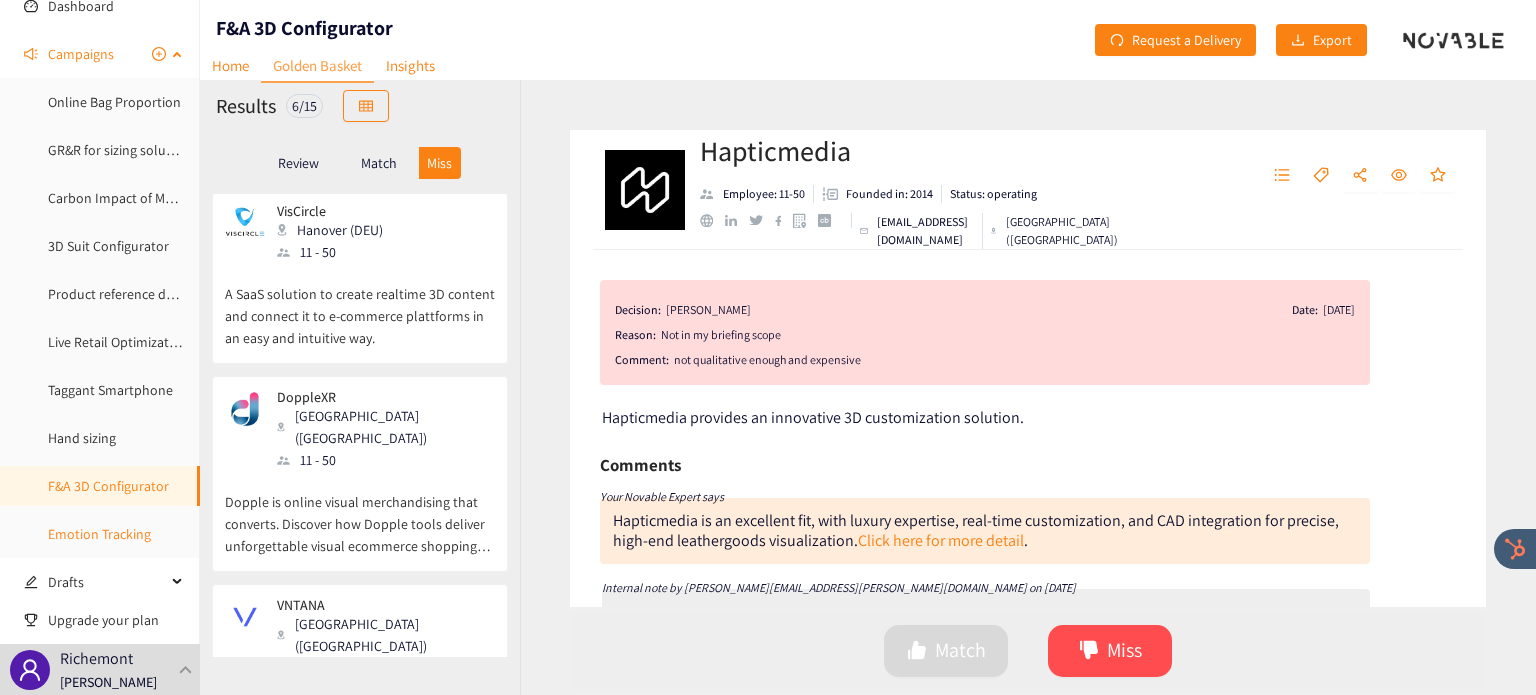 click on "Emotion Tracking" at bounding box center [99, 534] 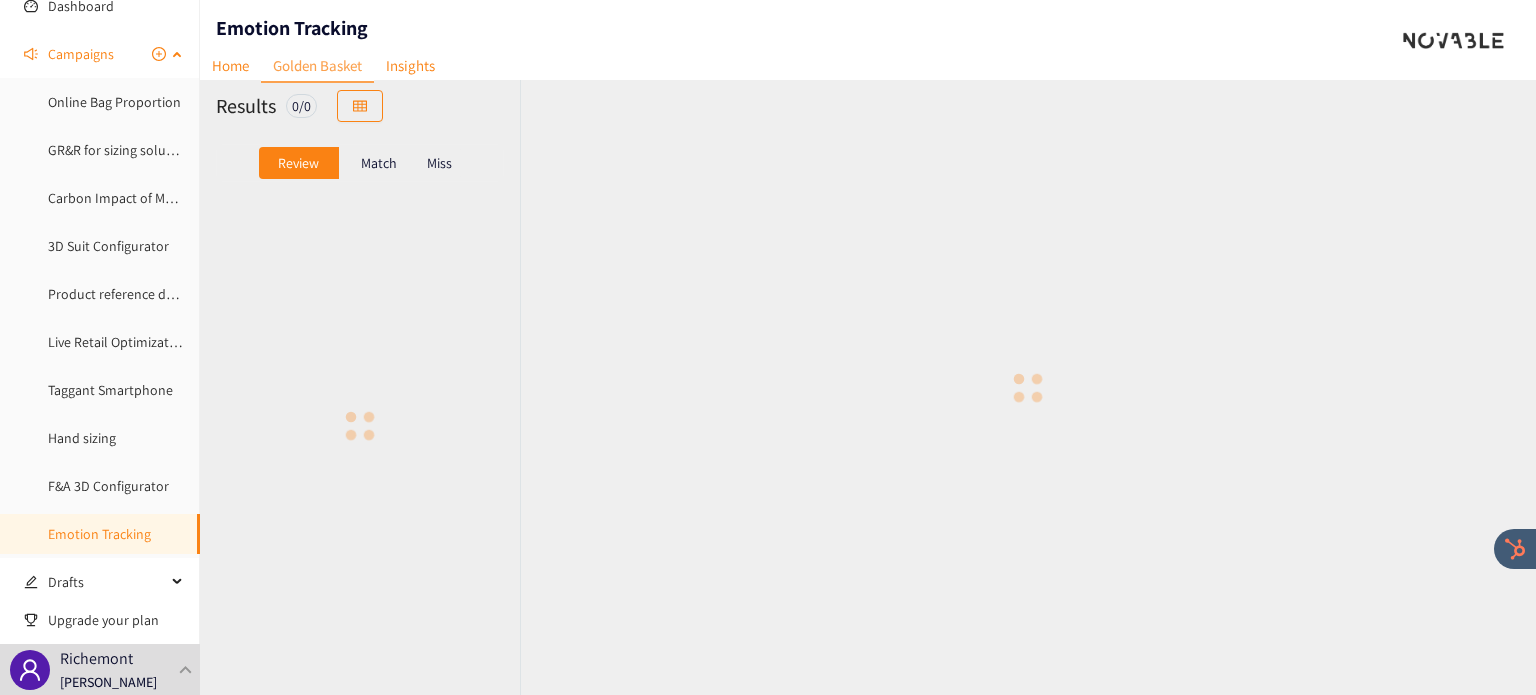 scroll, scrollTop: 0, scrollLeft: 0, axis: both 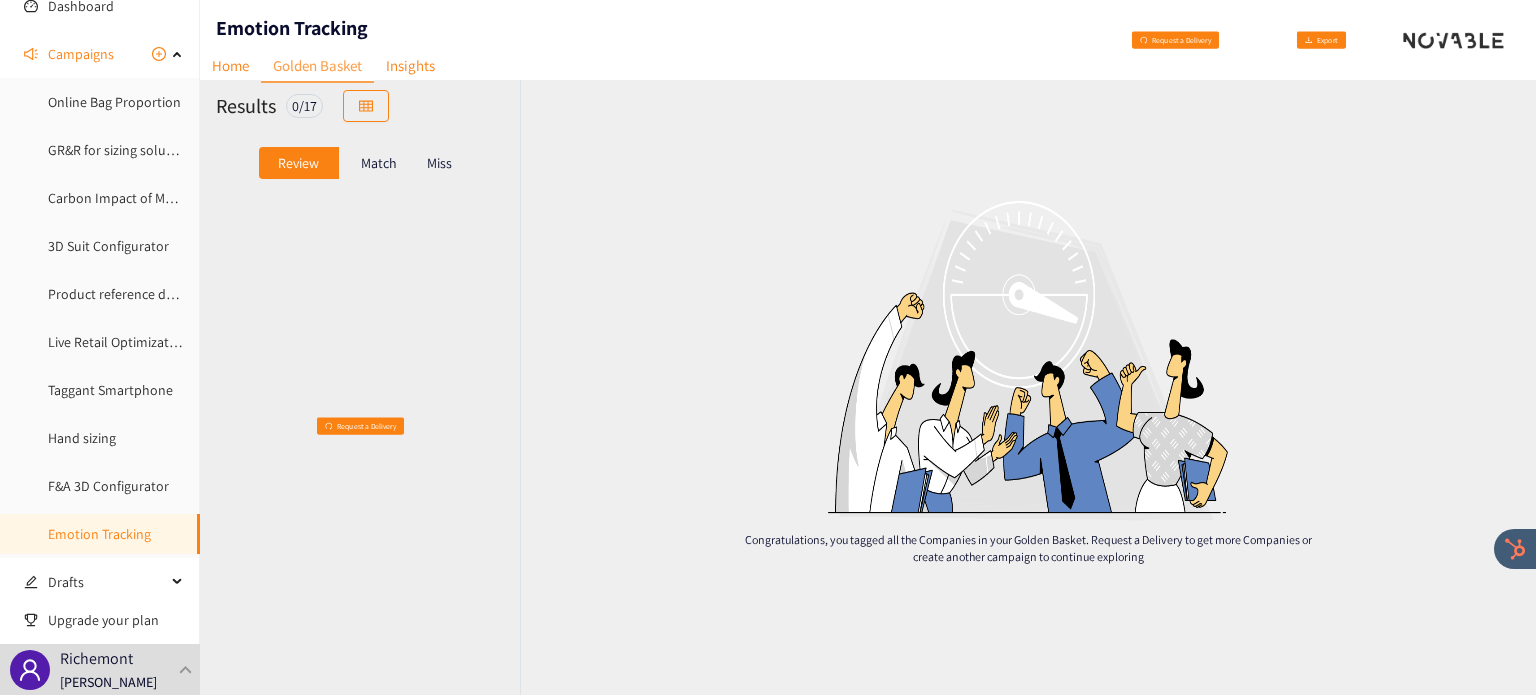 click on "Match" at bounding box center [379, 163] 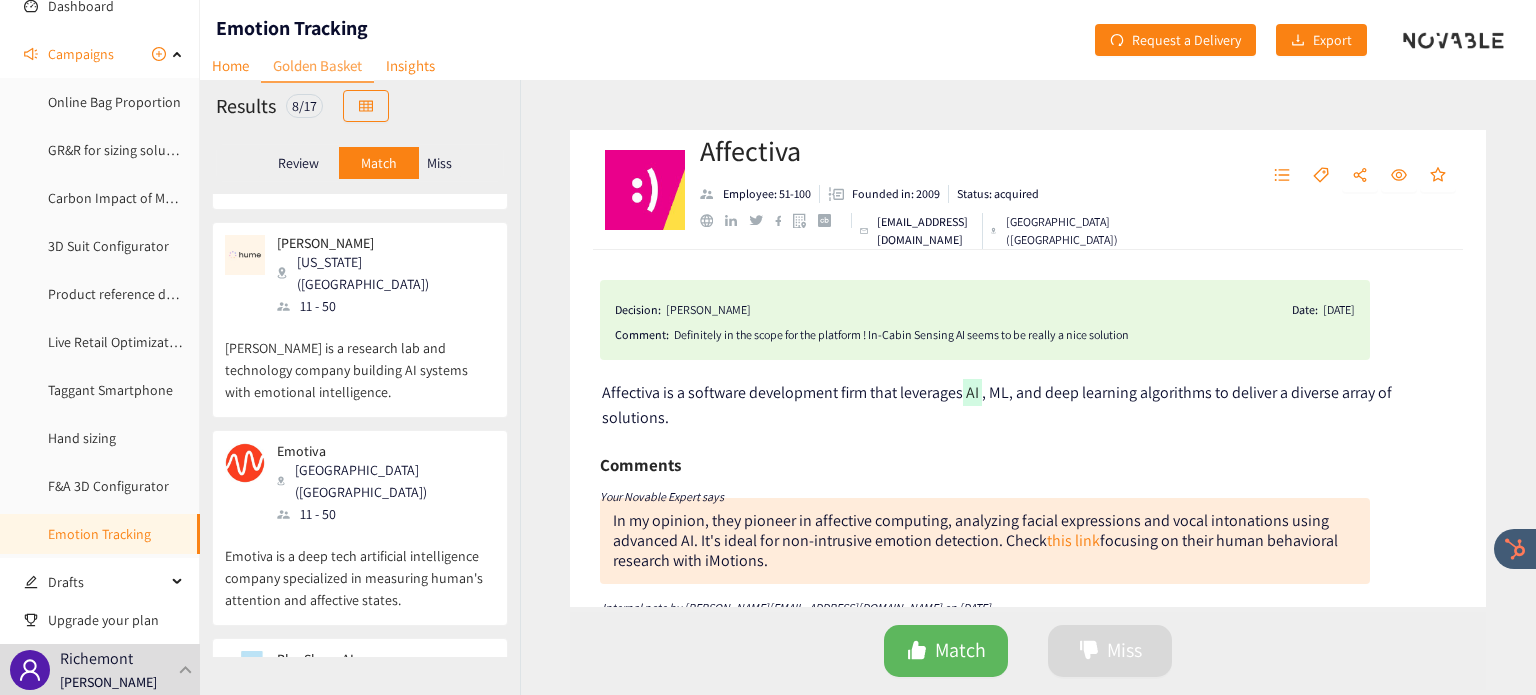 scroll, scrollTop: 999, scrollLeft: 0, axis: vertical 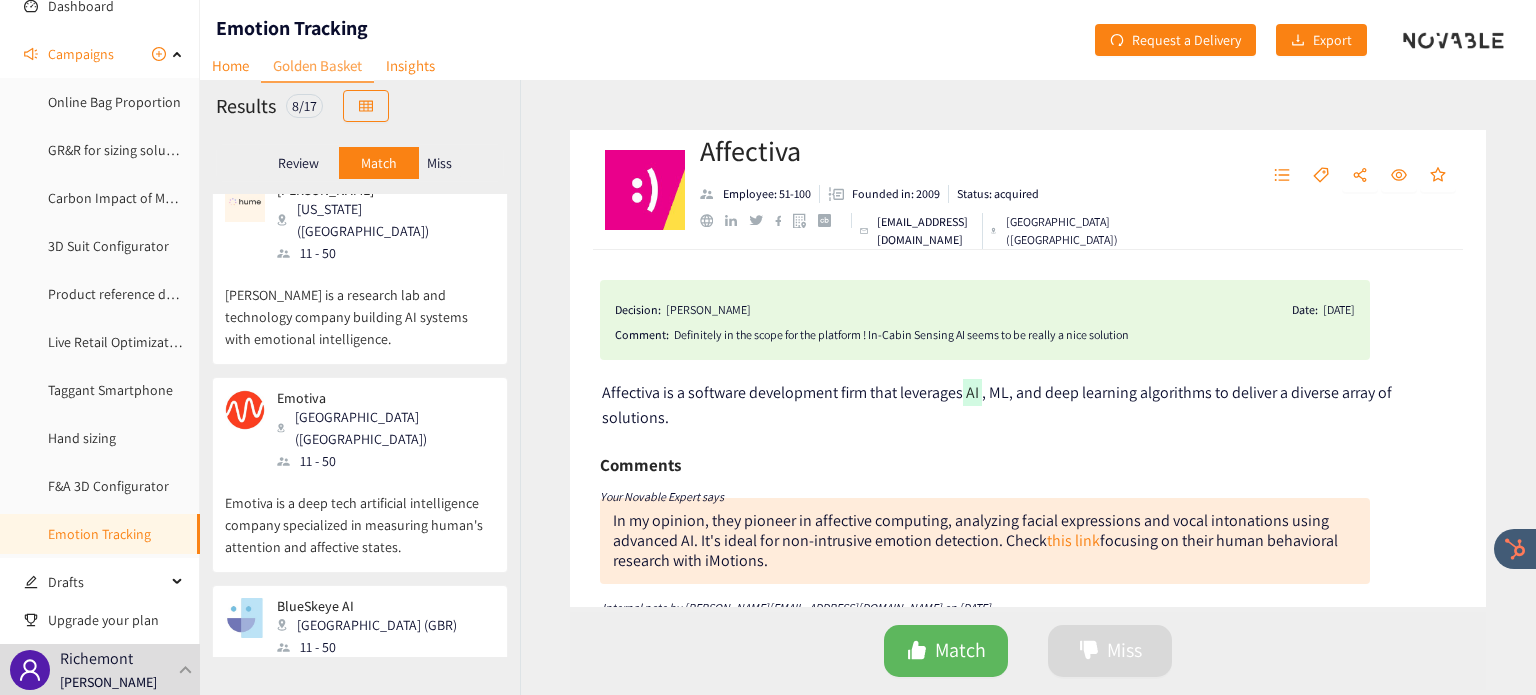 click on "Miss" at bounding box center (439, 163) 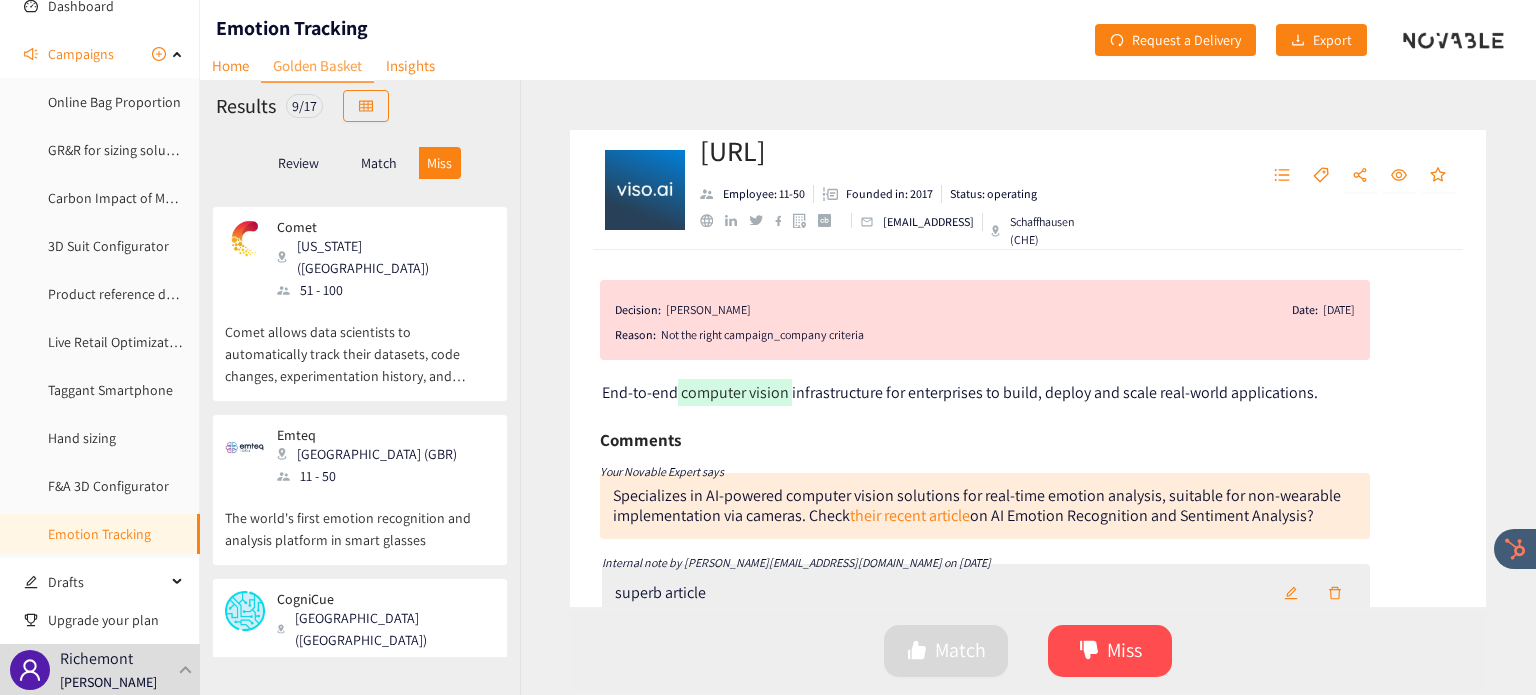 scroll, scrollTop: 1140, scrollLeft: 0, axis: vertical 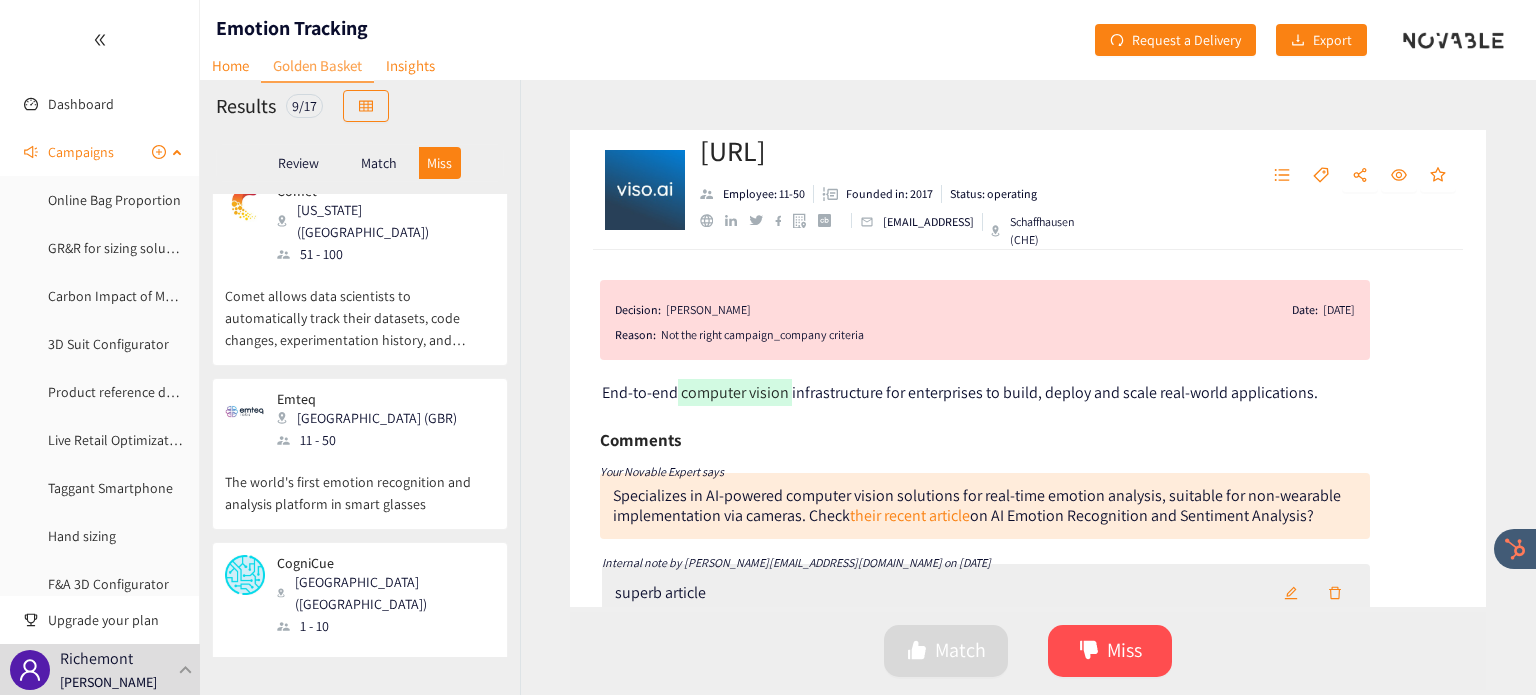 click on "Campaigns" at bounding box center [81, 152] 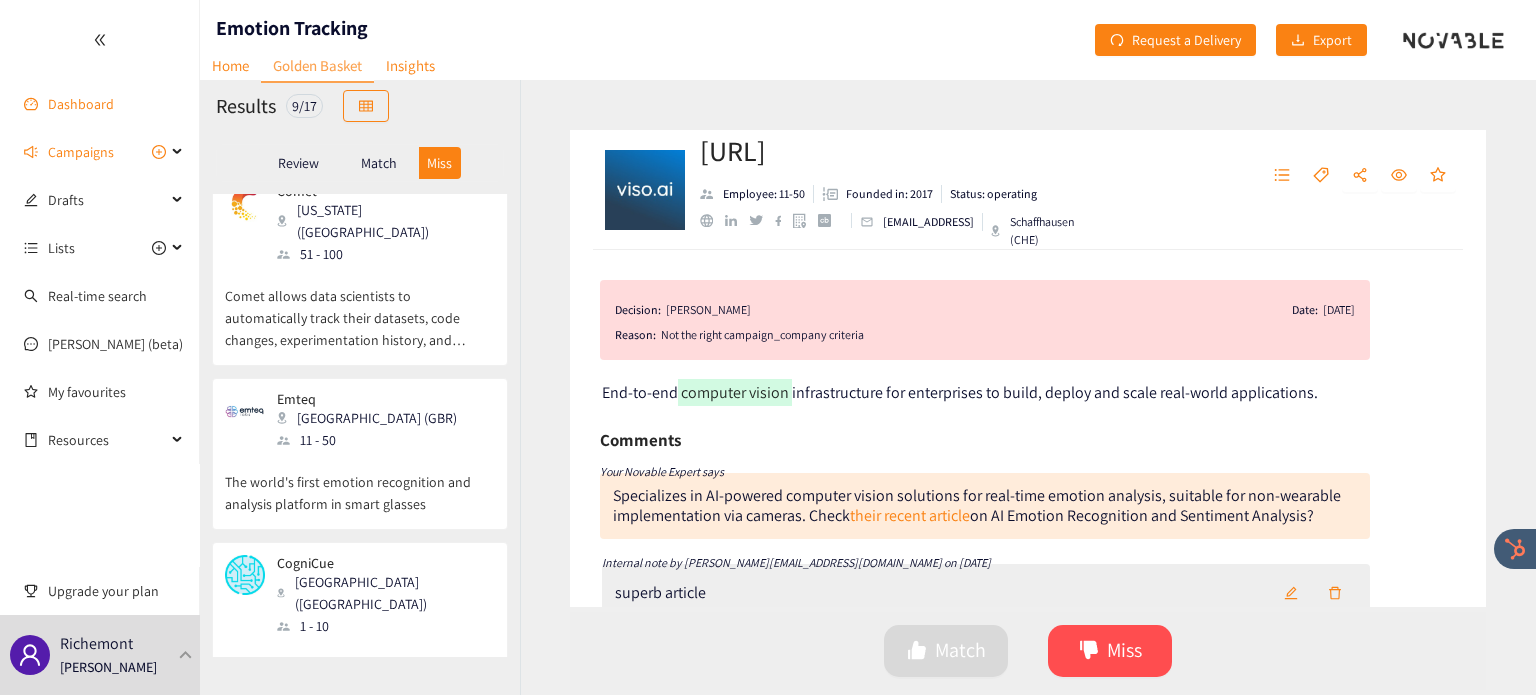 click on "Dashboard" at bounding box center [81, 104] 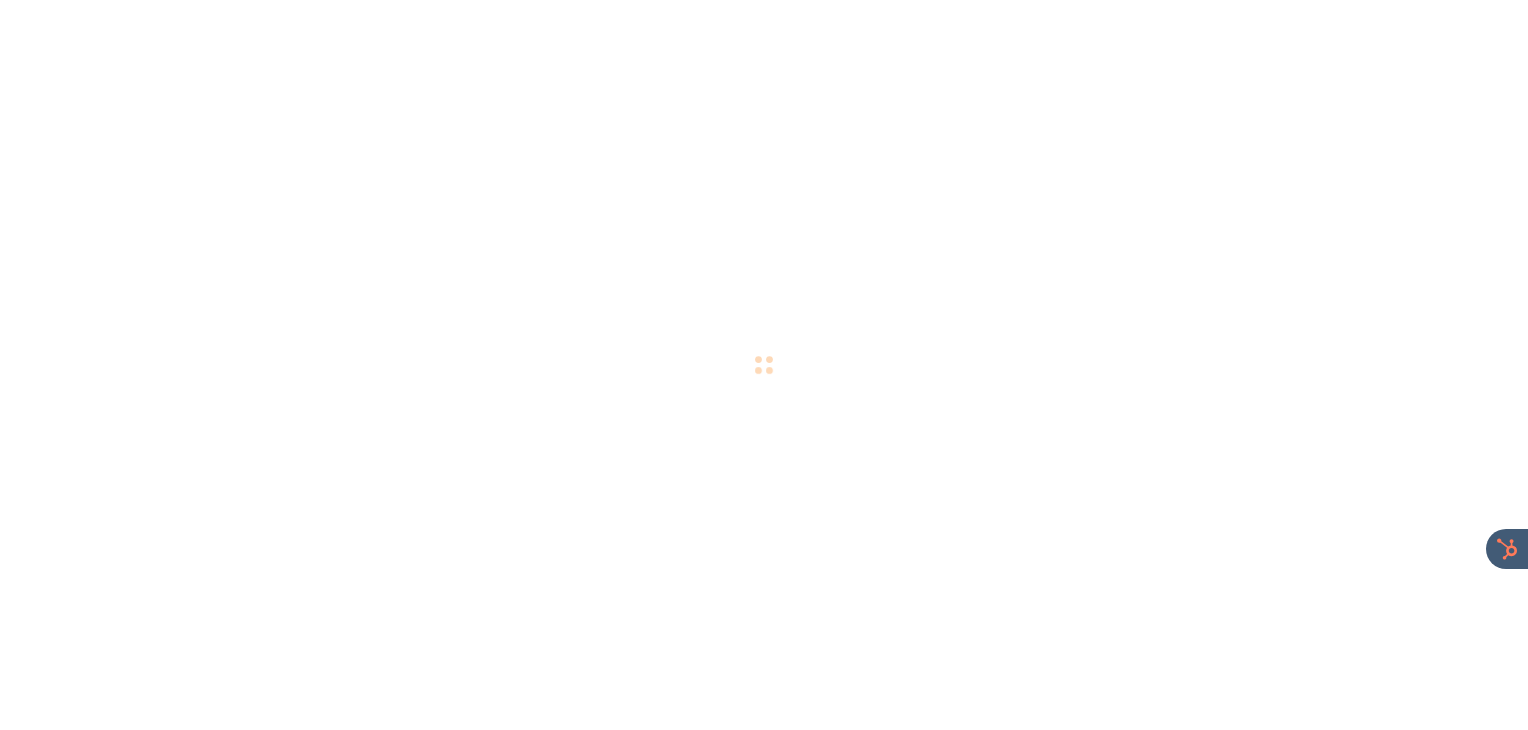 scroll, scrollTop: 0, scrollLeft: 0, axis: both 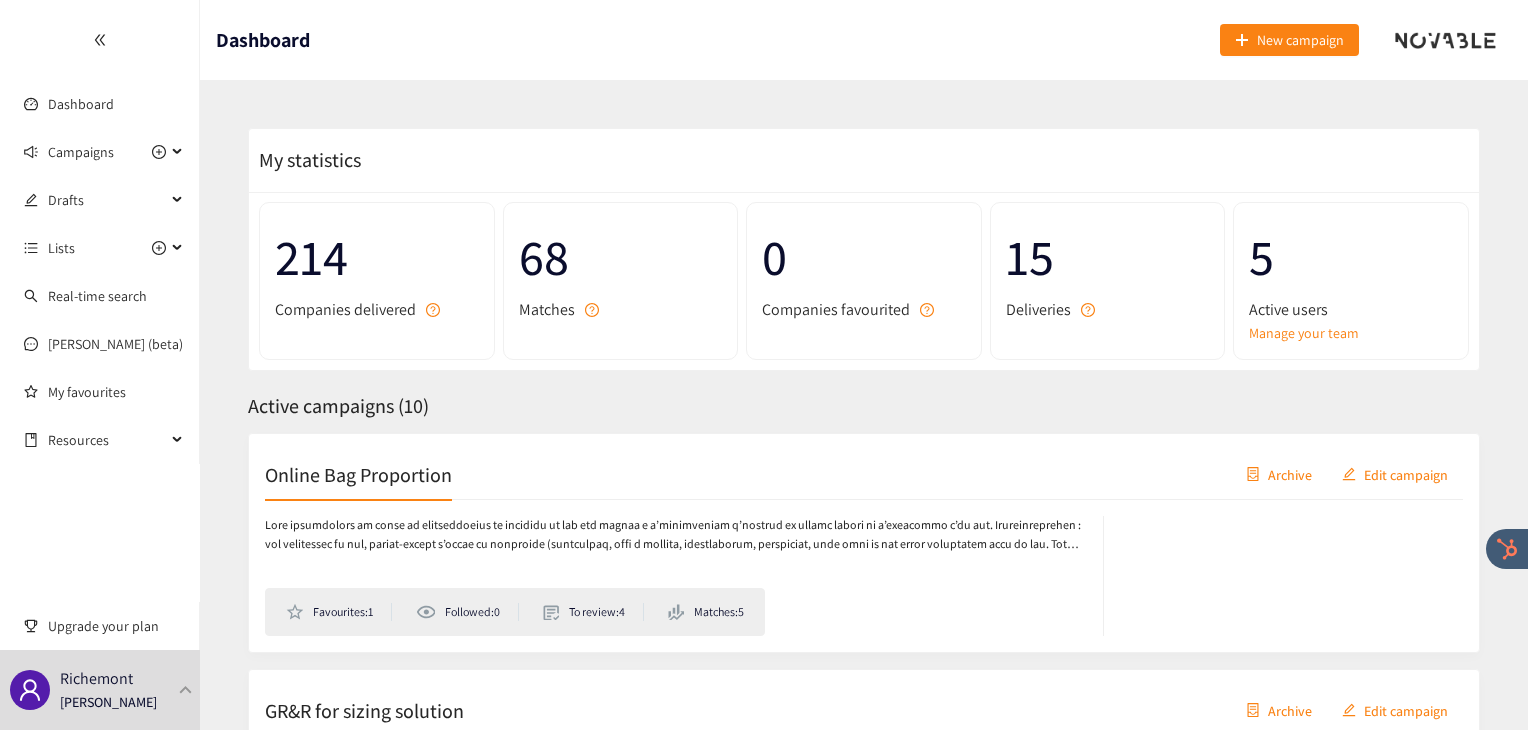 click on "Online Bag Proportion" at bounding box center (358, 474) 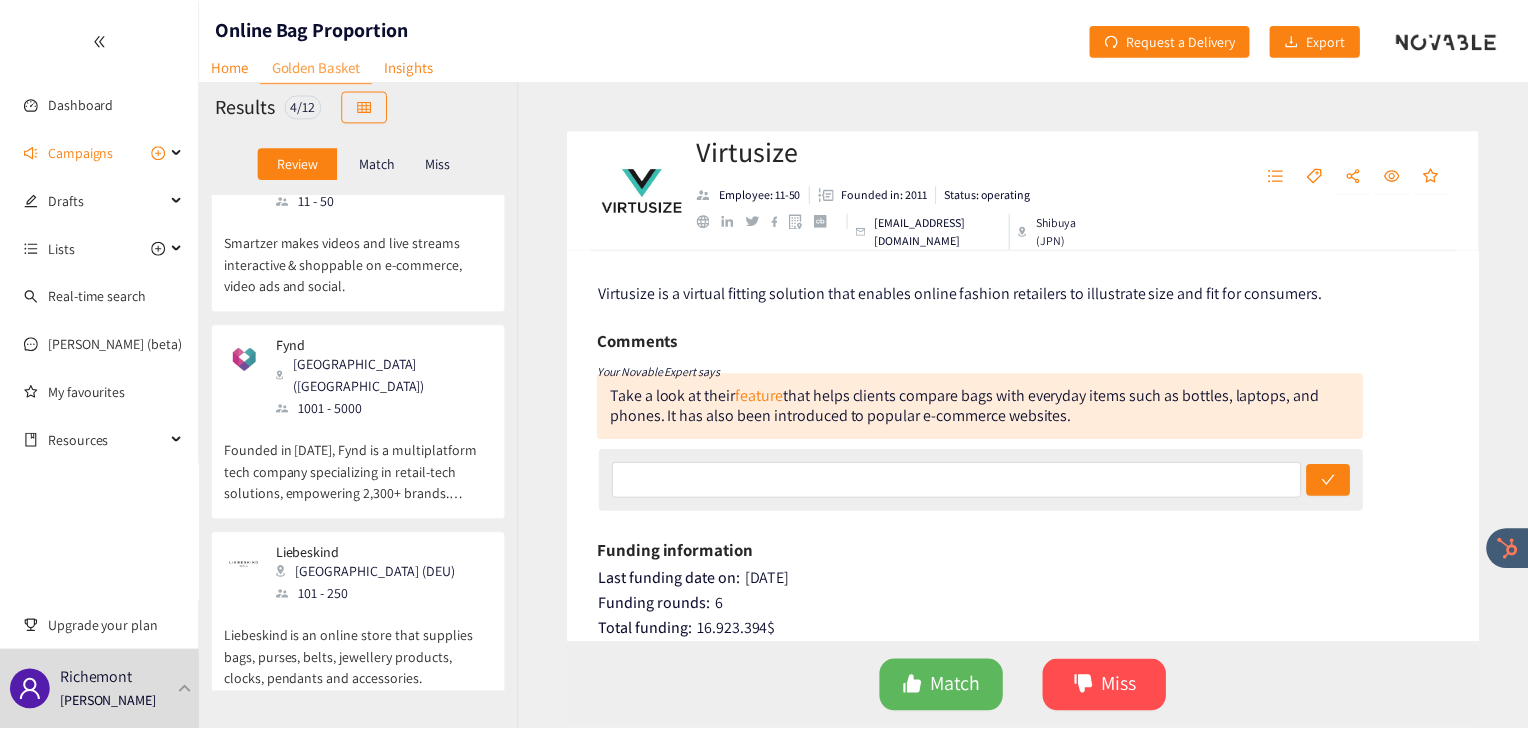 scroll, scrollTop: 244, scrollLeft: 0, axis: vertical 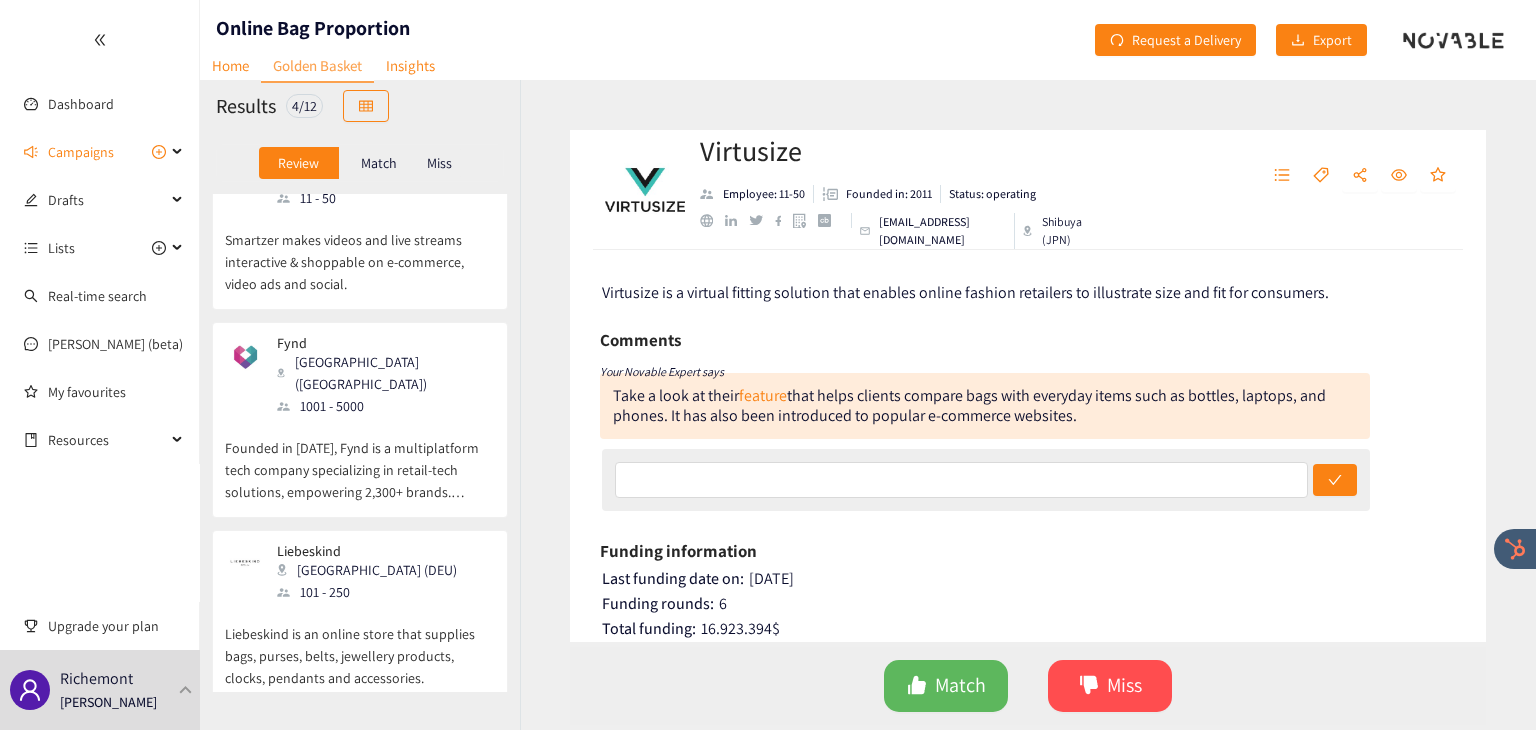 click on "Liebeskind   Berlin (DEU)     101 - 250" at bounding box center (360, 573) 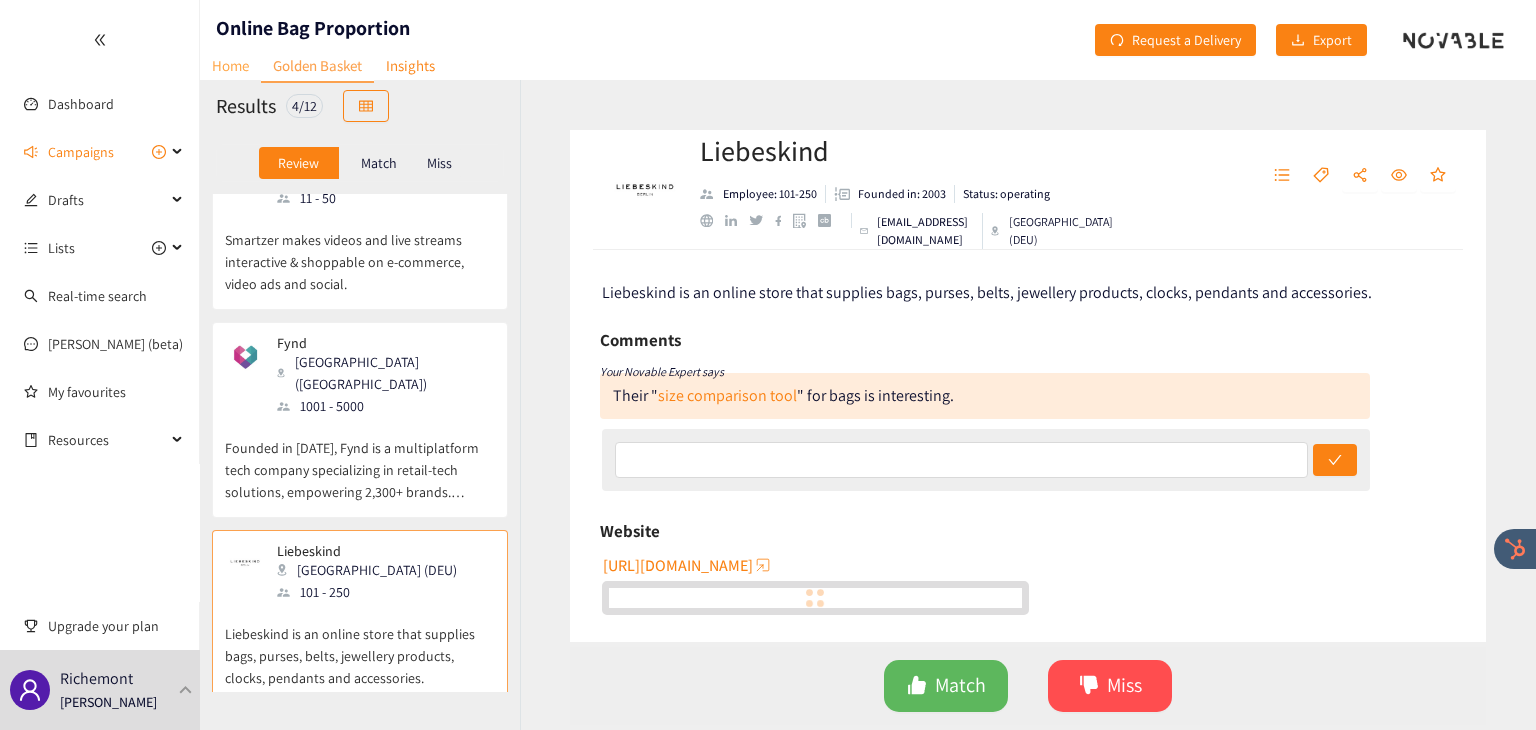 click on "Home" at bounding box center [230, 65] 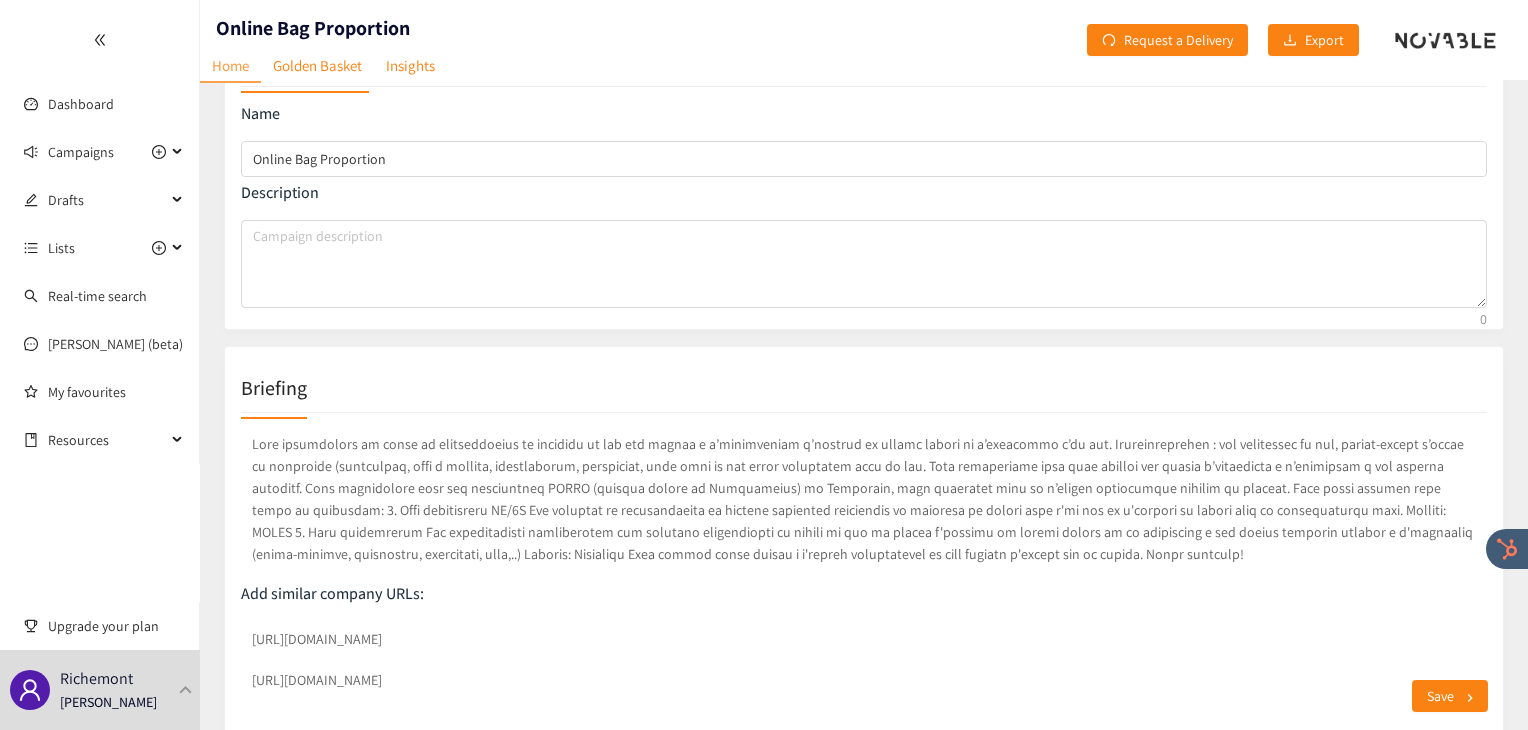 scroll, scrollTop: 75, scrollLeft: 0, axis: vertical 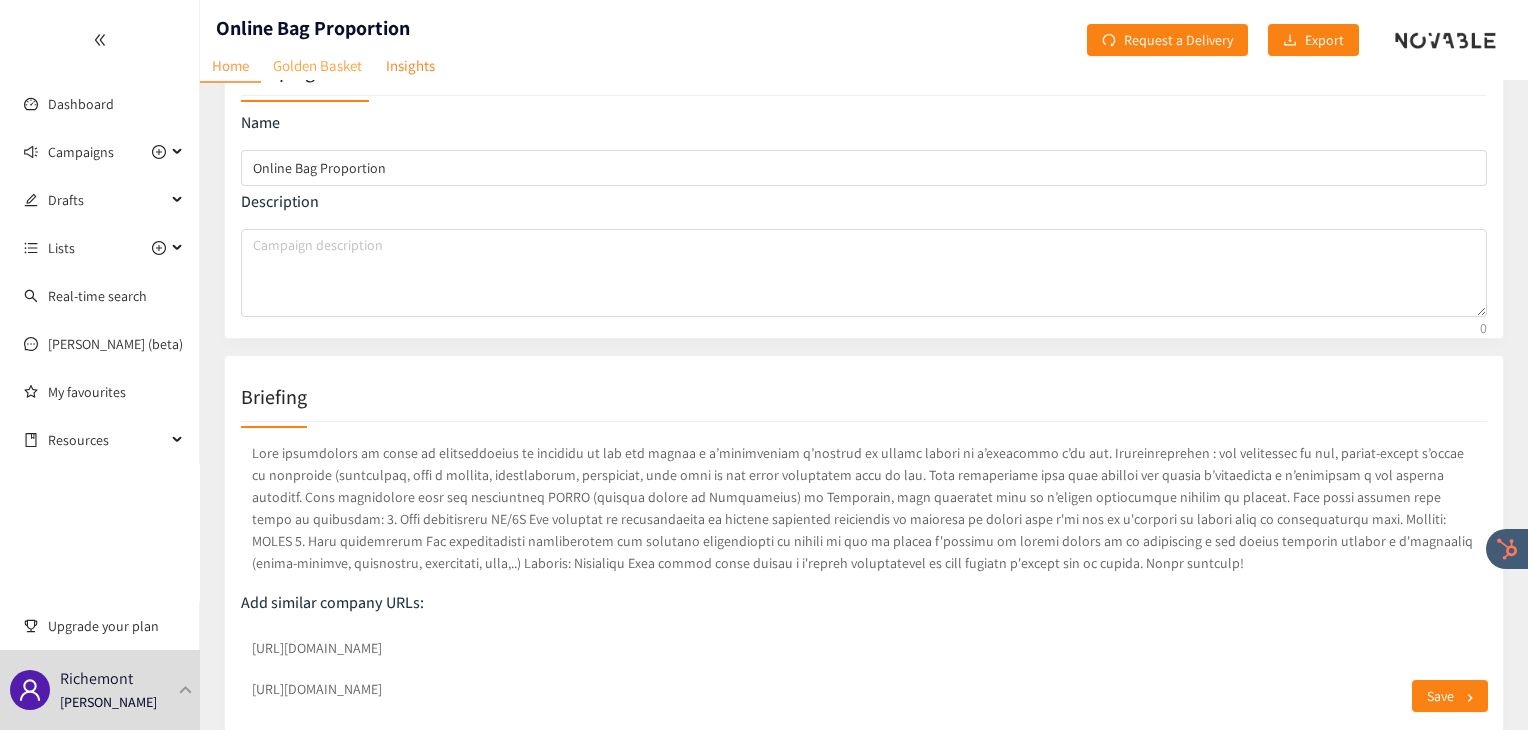 click on "Golden Basket" at bounding box center [317, 65] 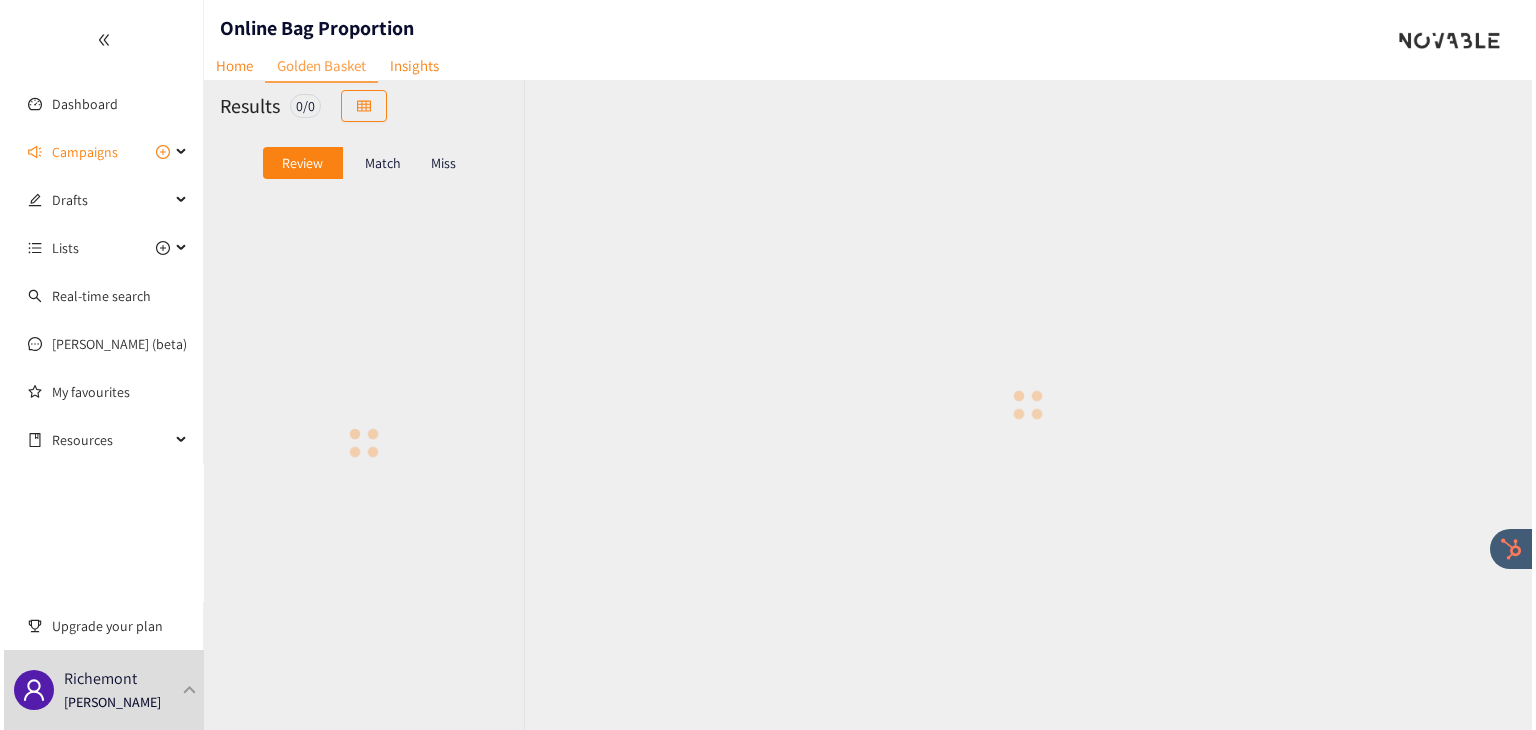scroll, scrollTop: 0, scrollLeft: 0, axis: both 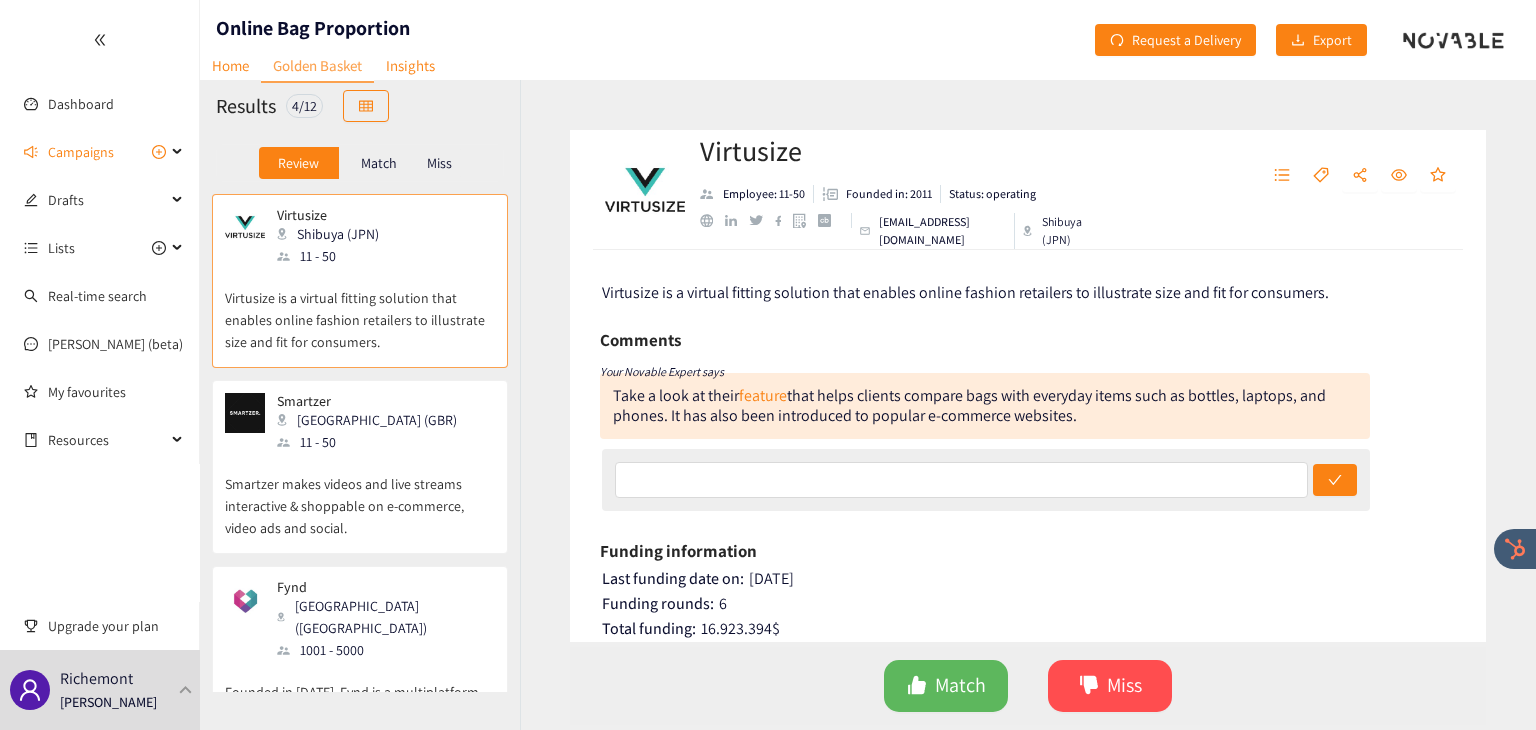 click at bounding box center (731, 221) 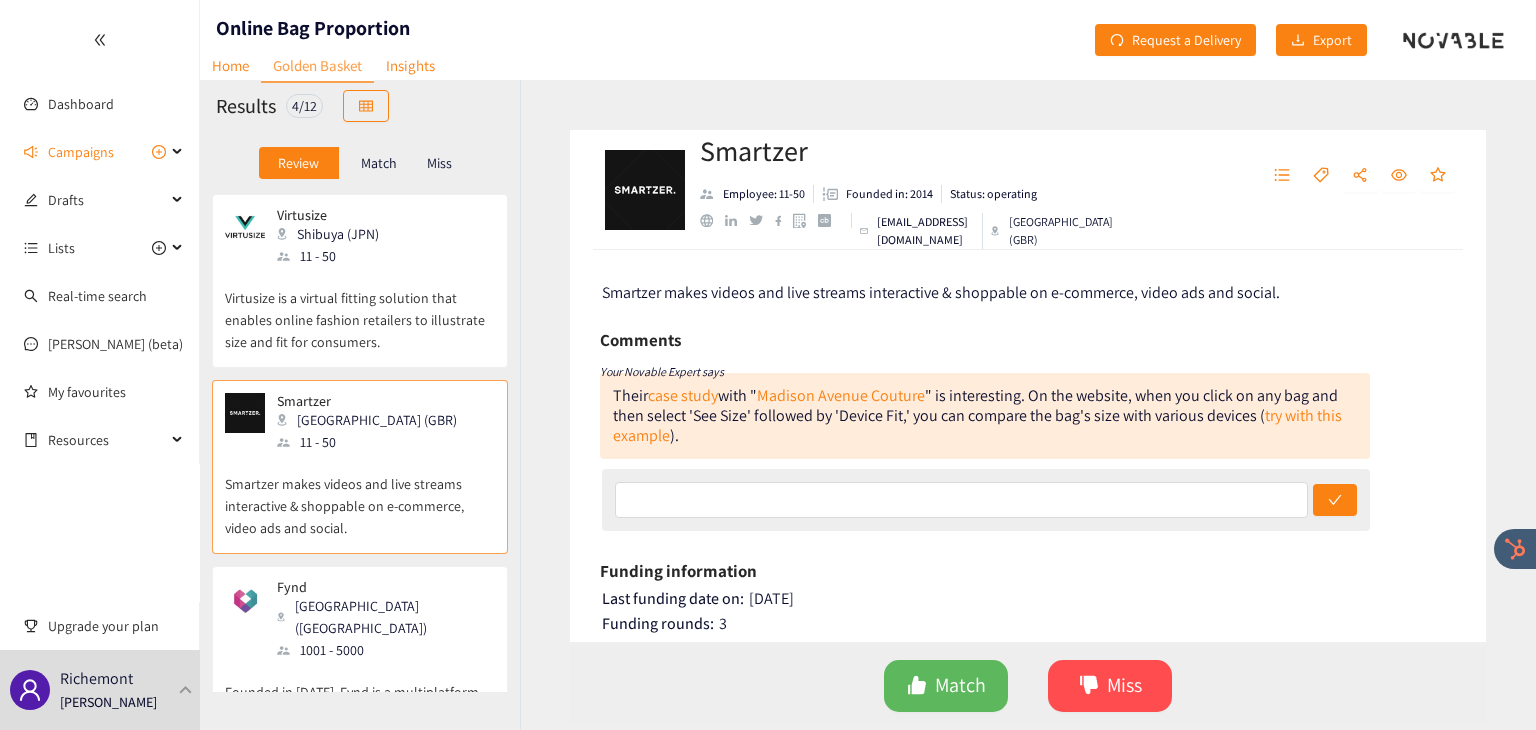 click at bounding box center [731, 221] 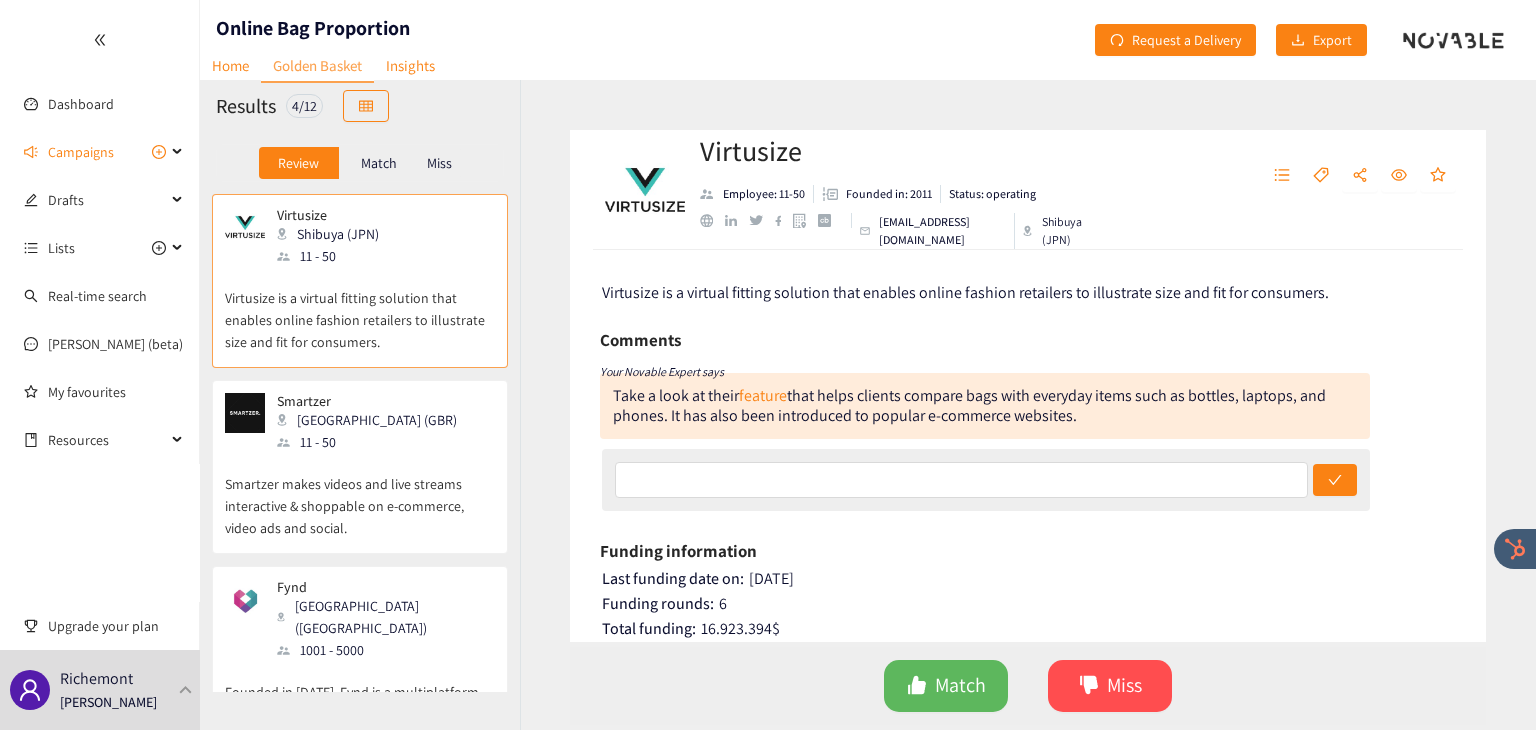 click at bounding box center (706, 220) 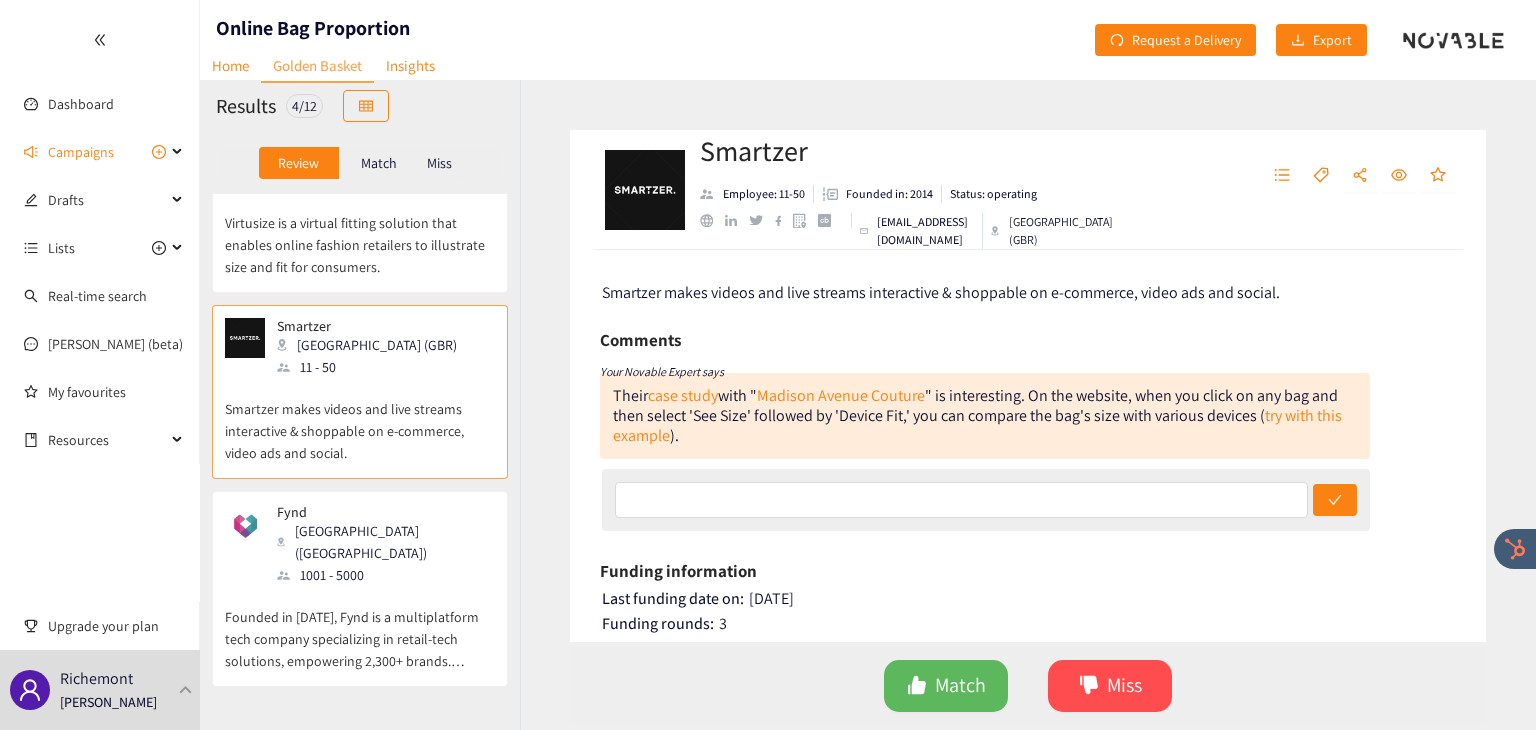 scroll, scrollTop: 76, scrollLeft: 0, axis: vertical 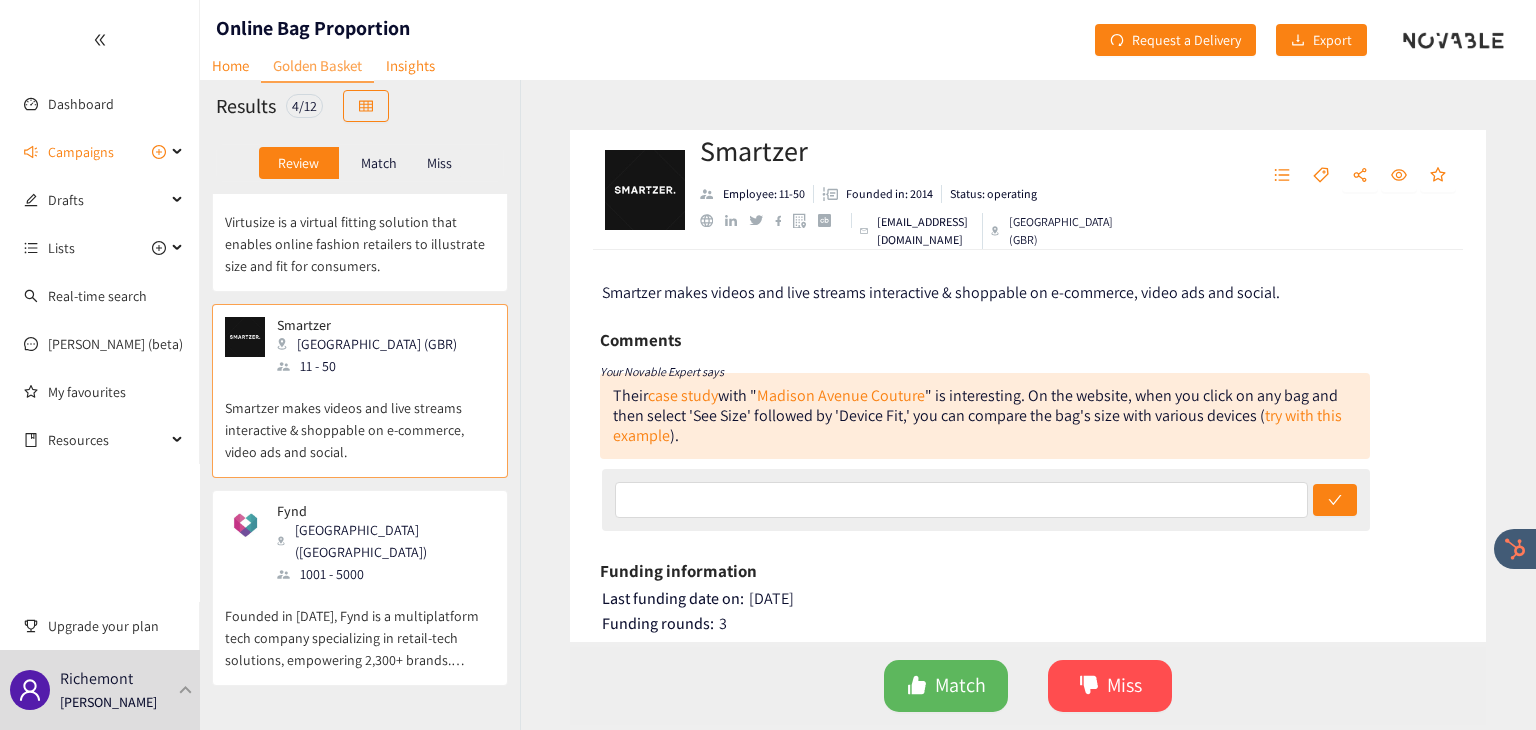 click at bounding box center (824, 220) 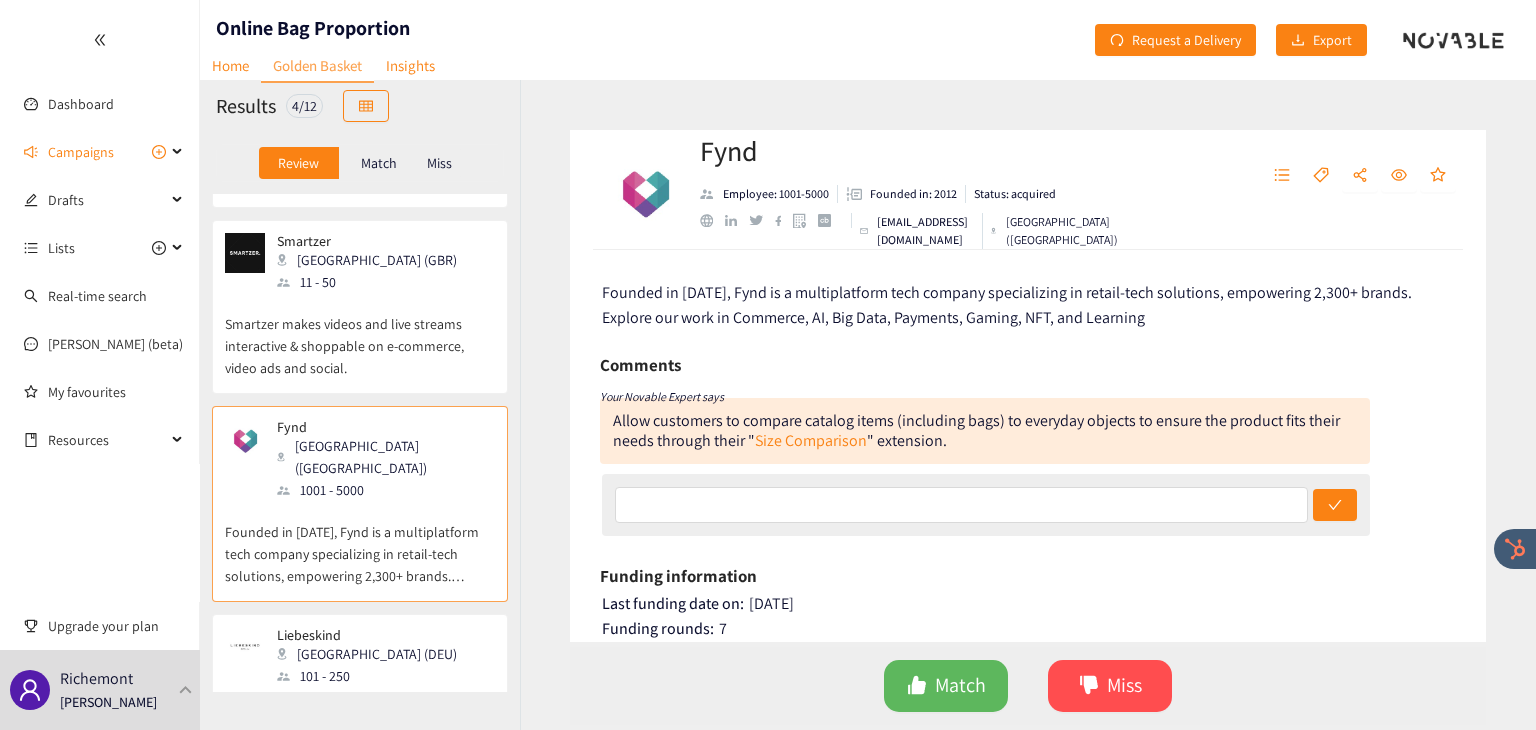scroll, scrollTop: 168, scrollLeft: 0, axis: vertical 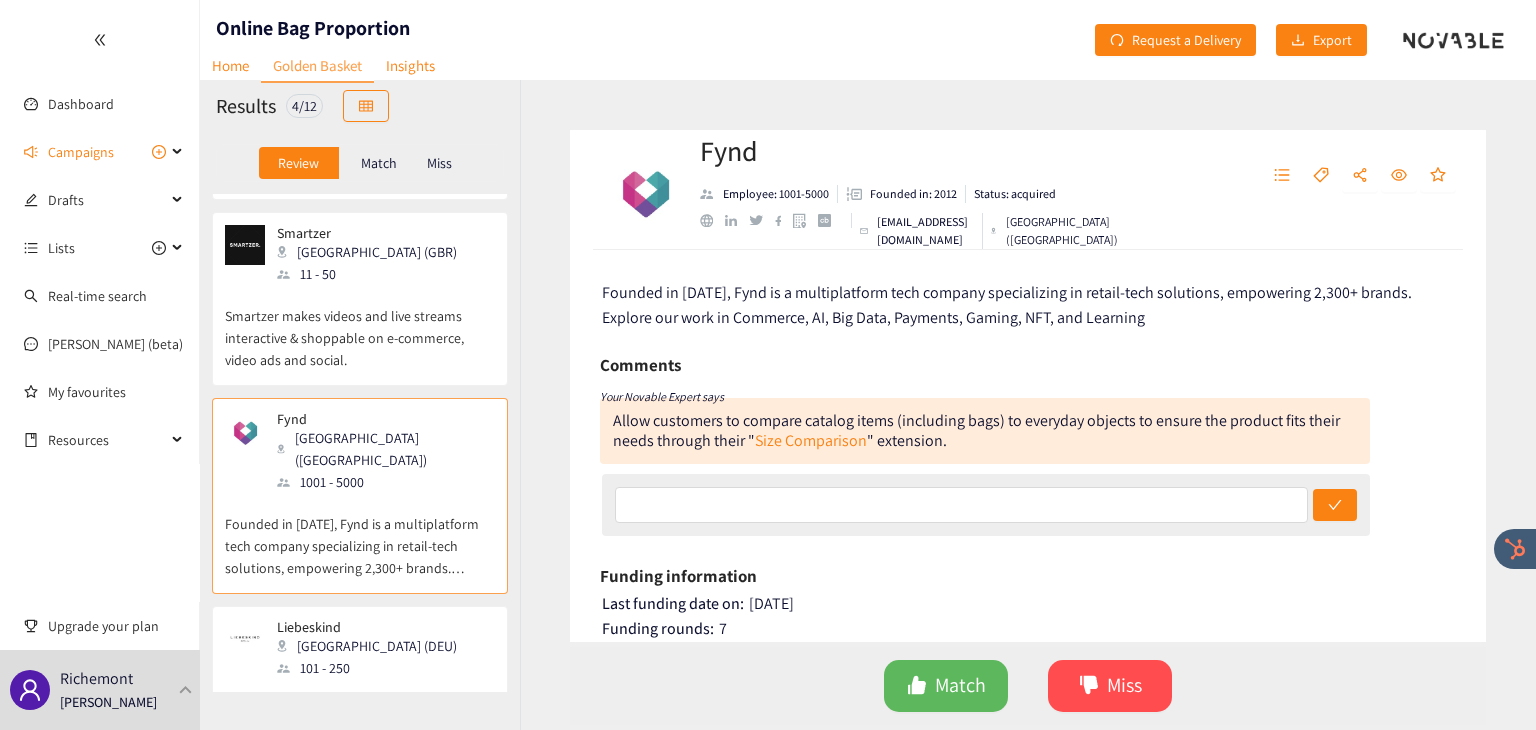 click at bounding box center [731, 221] 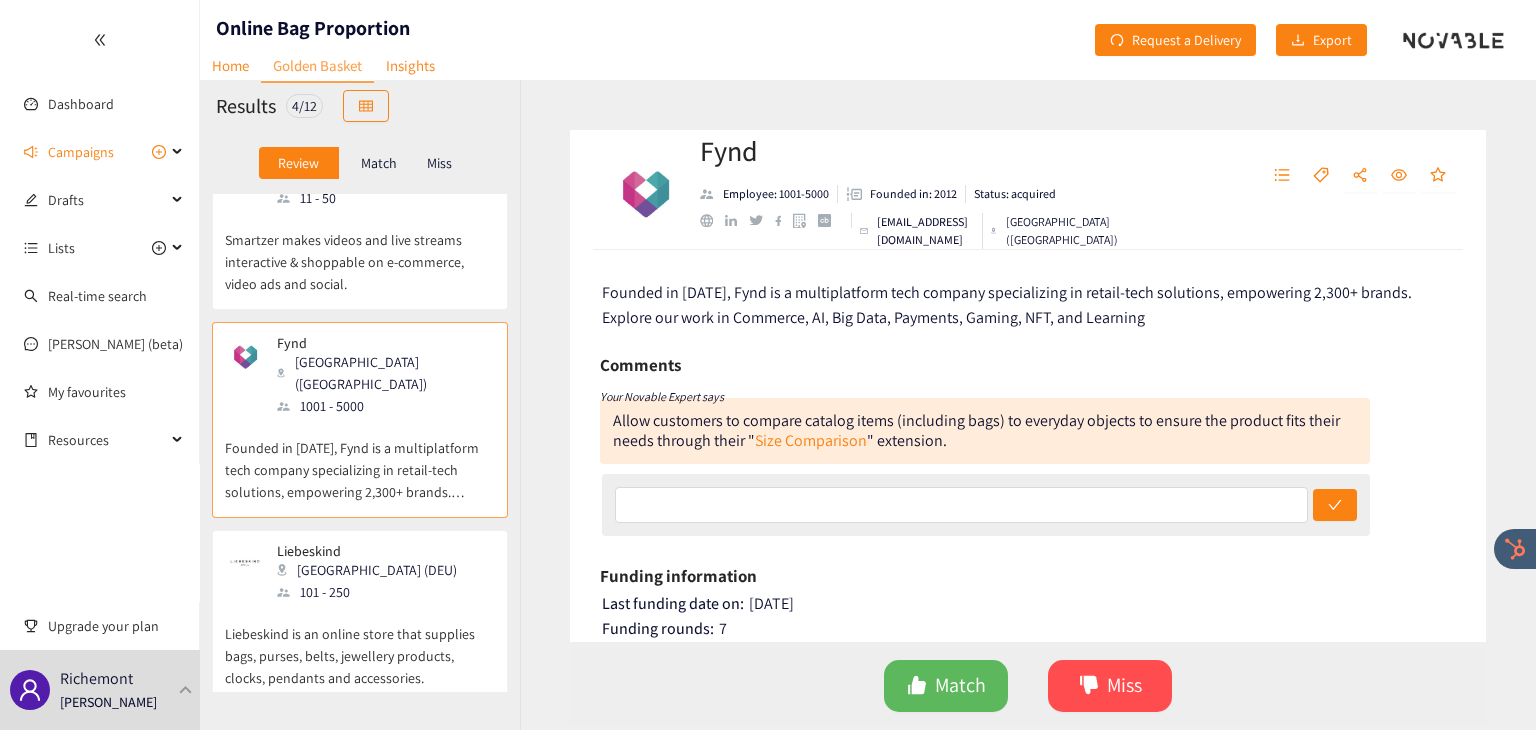 click on "Liebeskind" at bounding box center [367, 551] 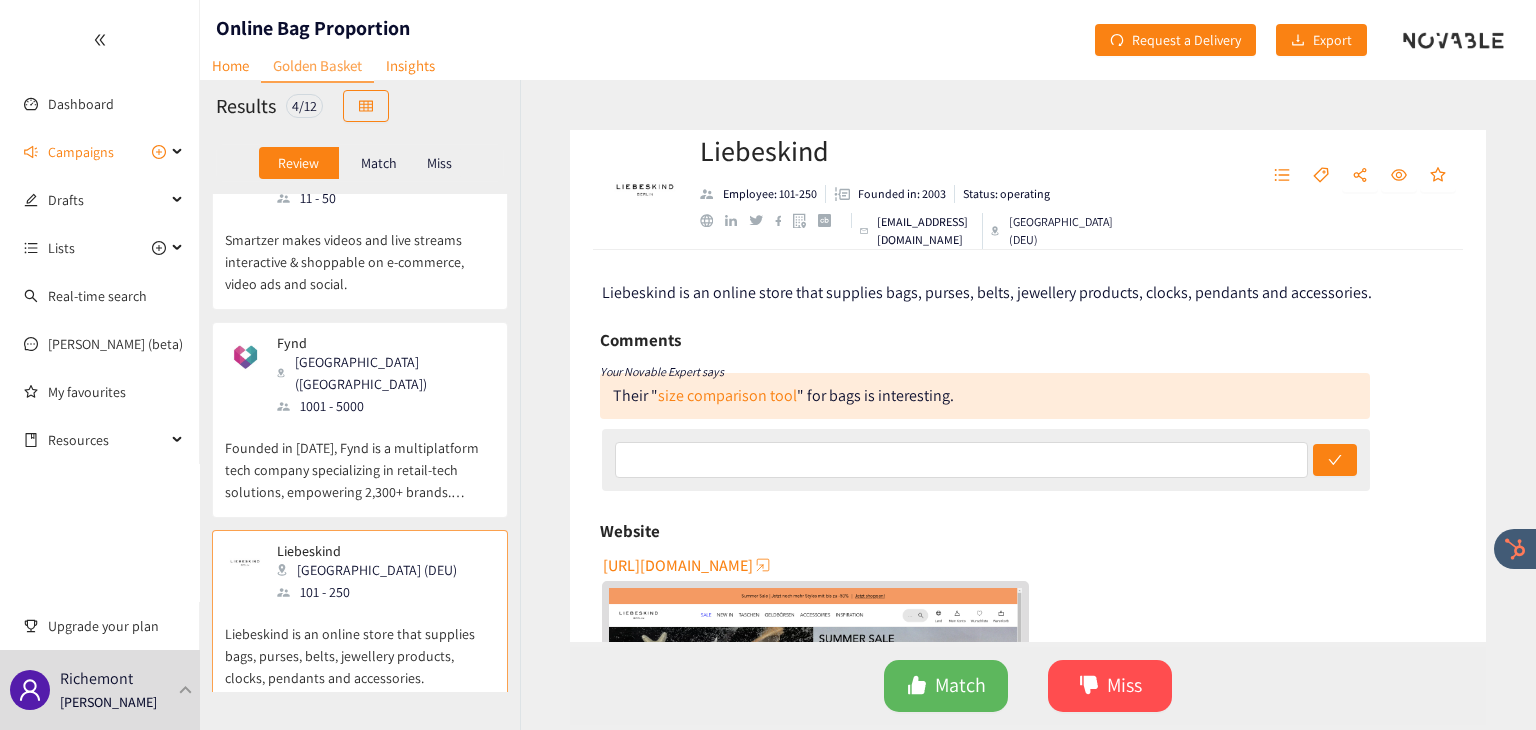 click at bounding box center [731, 221] 